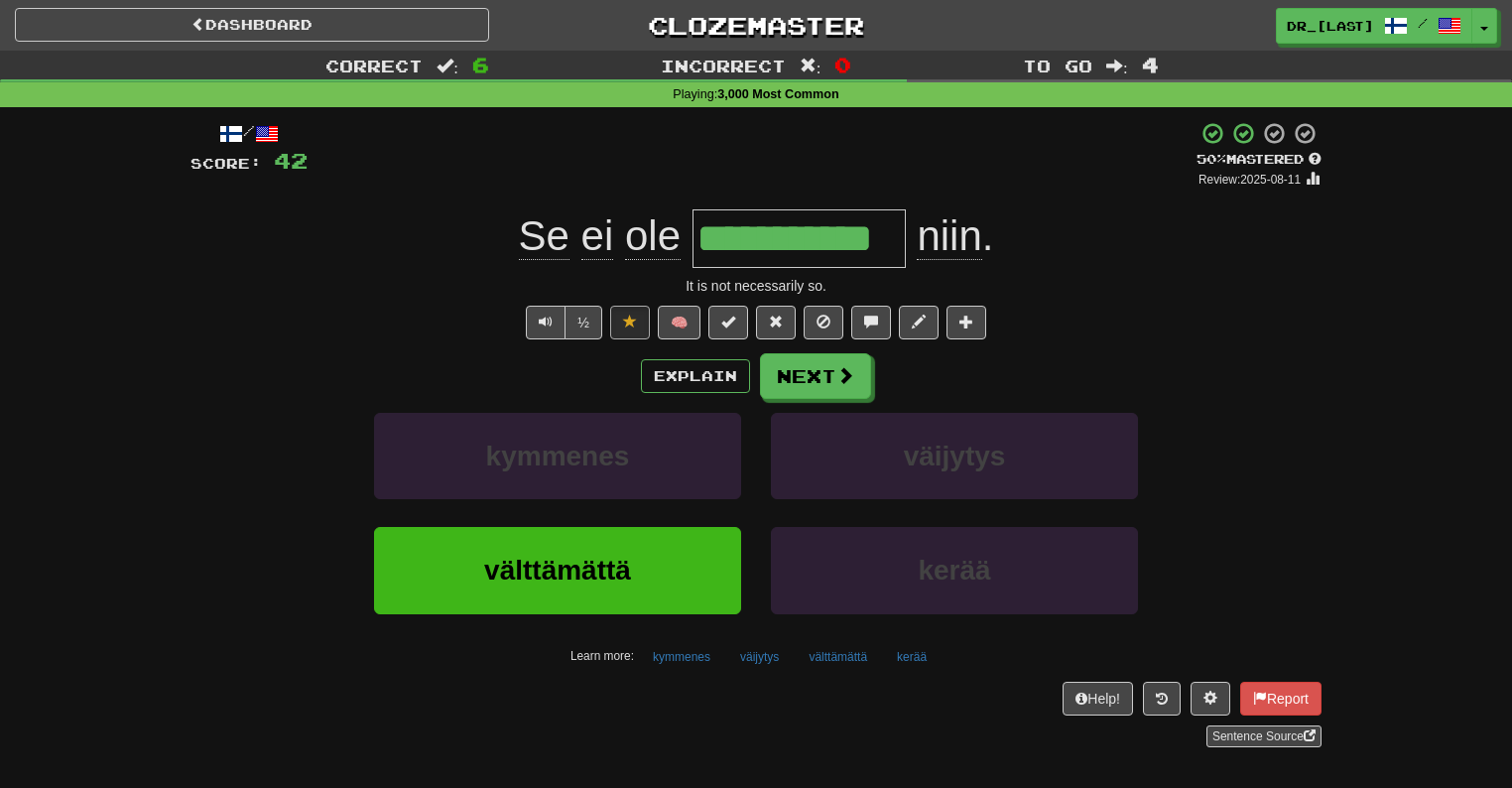 scroll, scrollTop: 0, scrollLeft: 0, axis: both 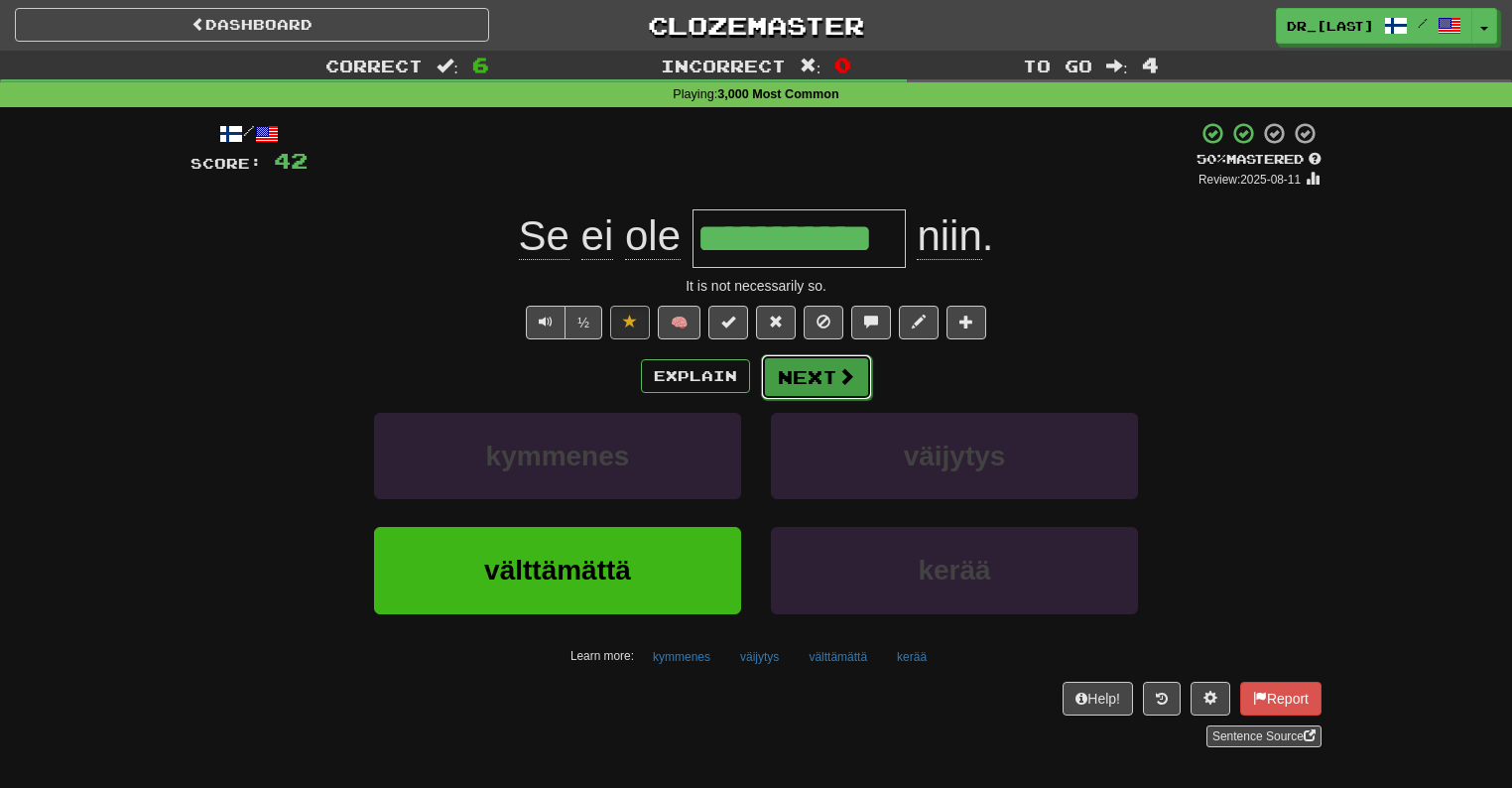 click at bounding box center (846, 376) 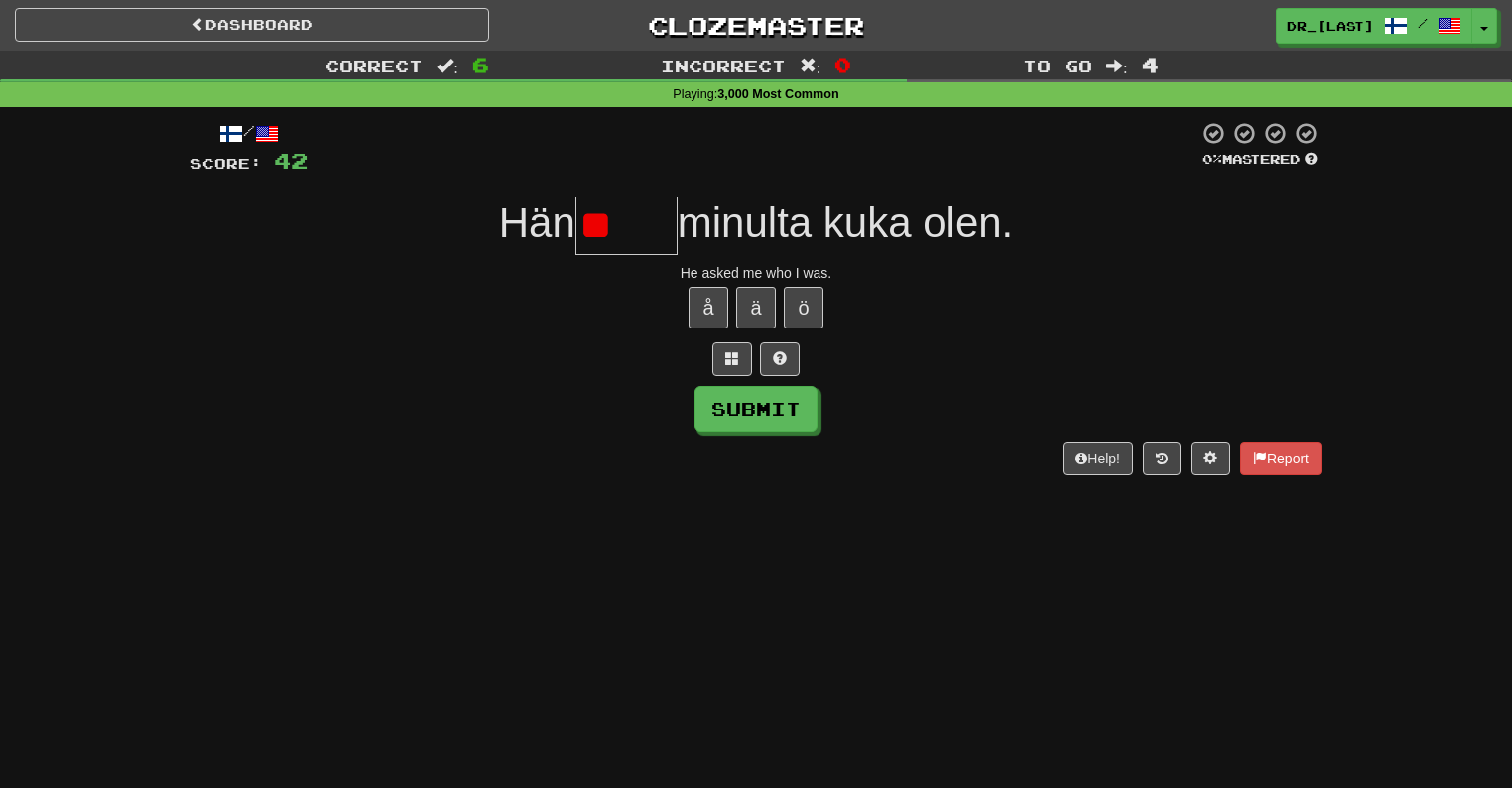 type on "*" 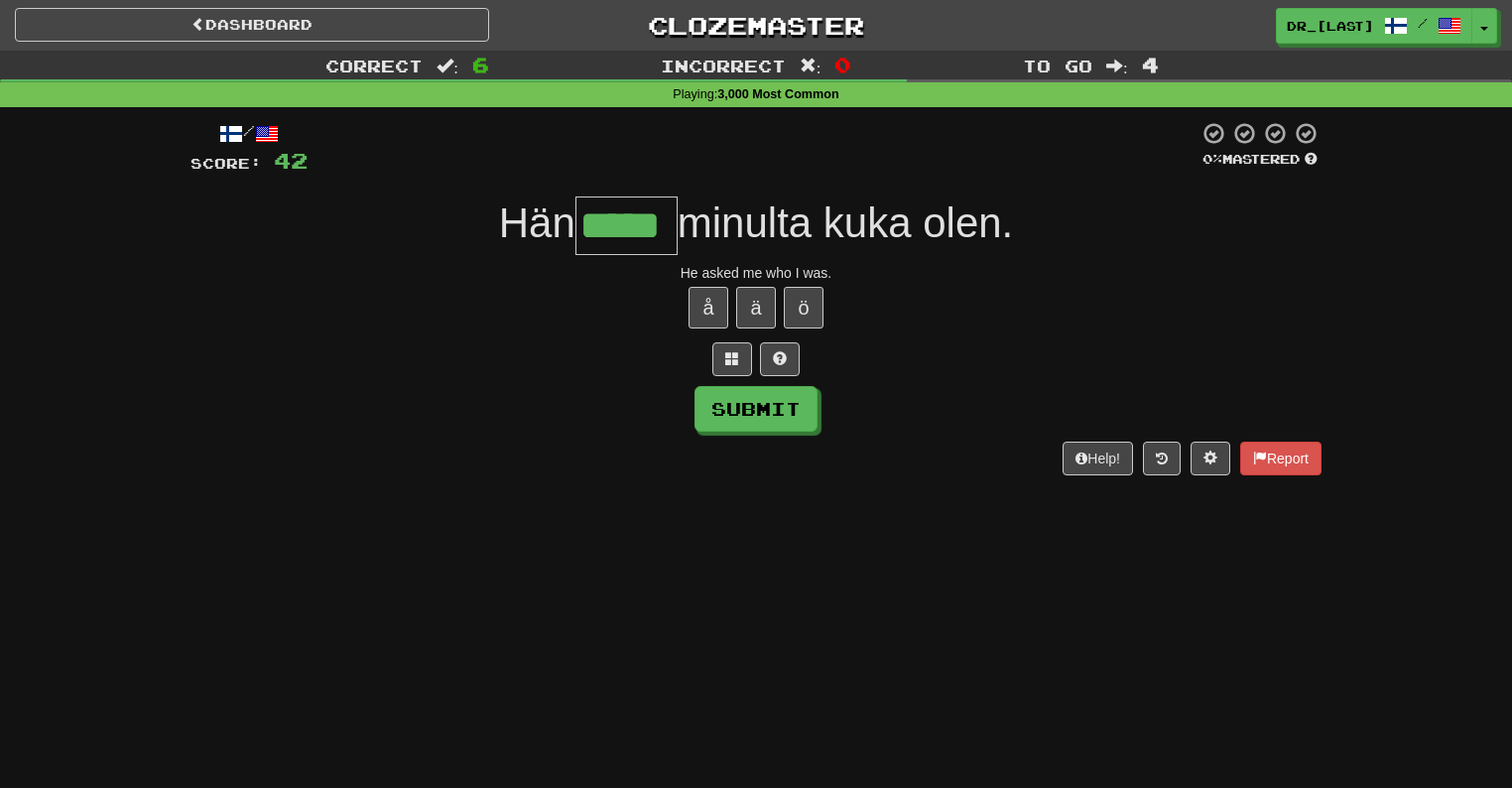 type on "*****" 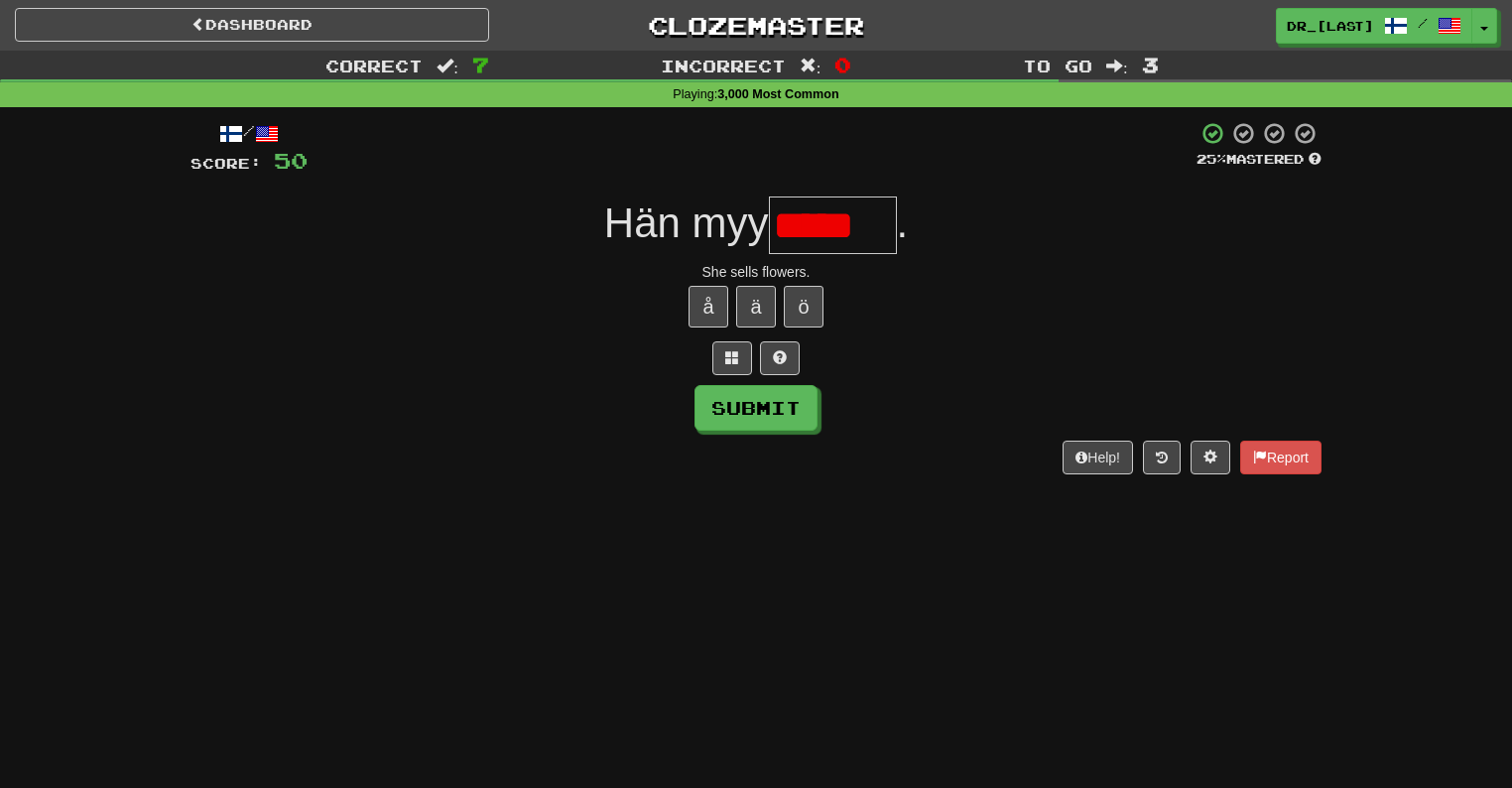 scroll, scrollTop: 0, scrollLeft: 0, axis: both 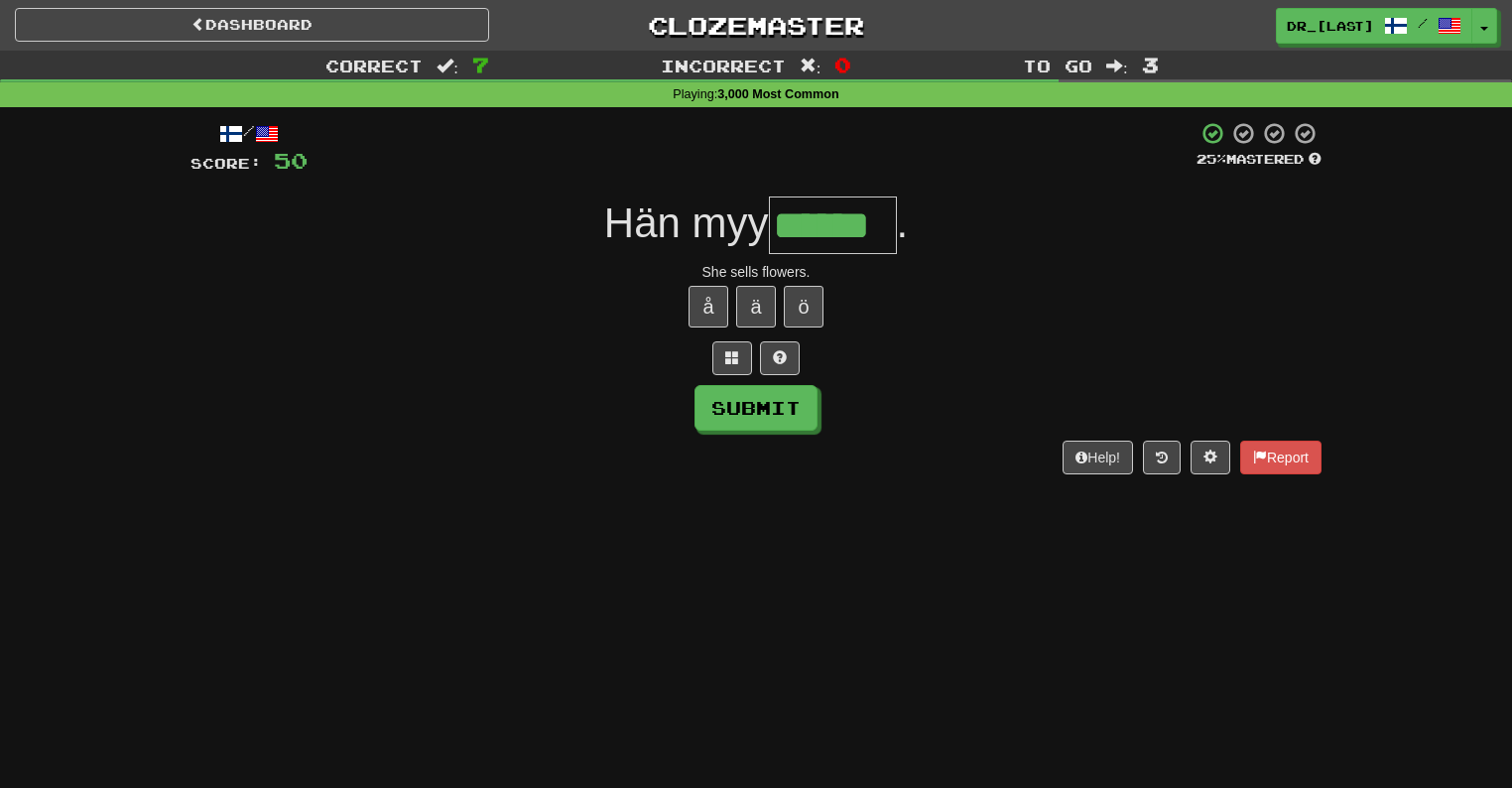 type on "******" 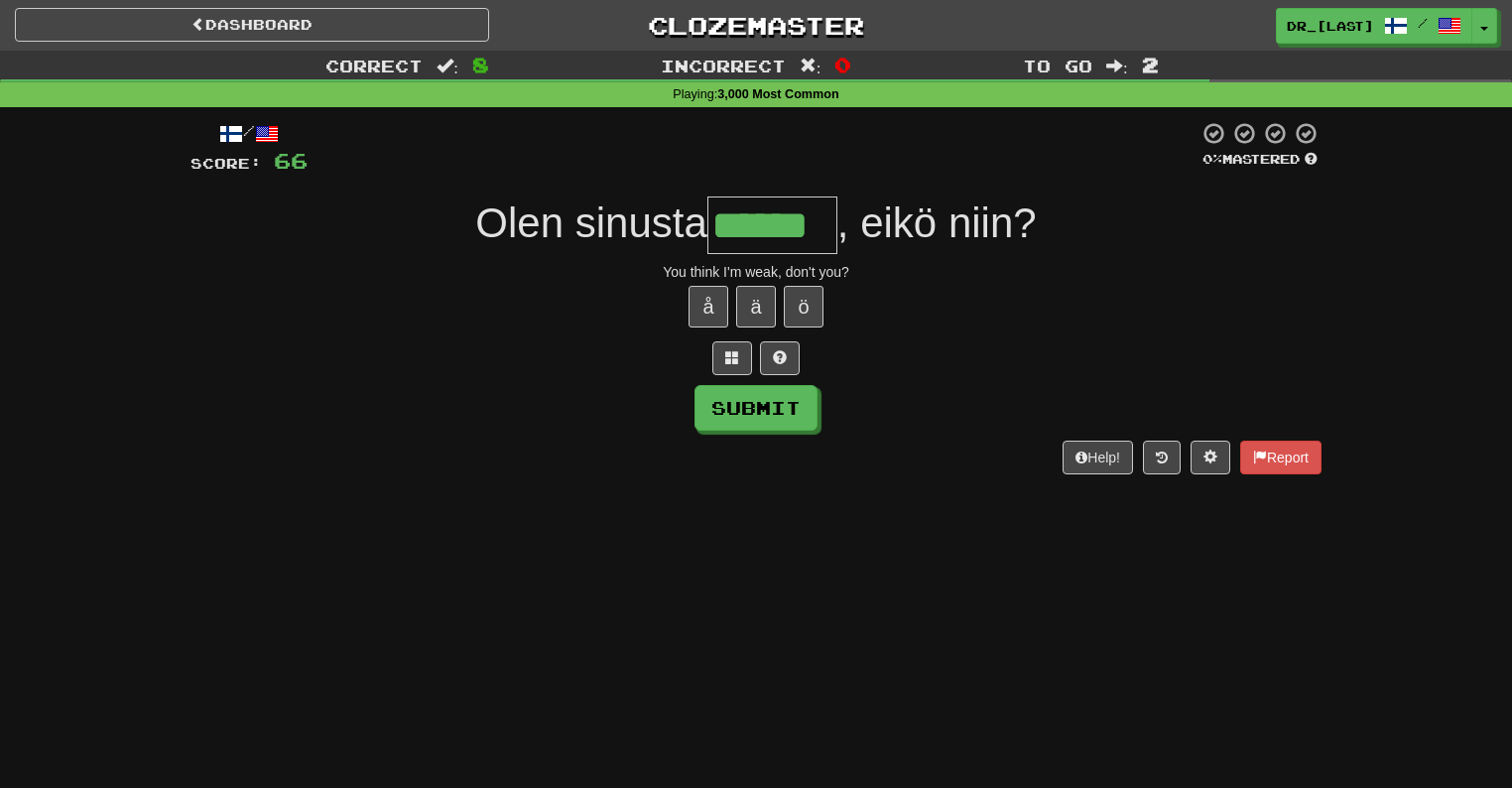 type on "******" 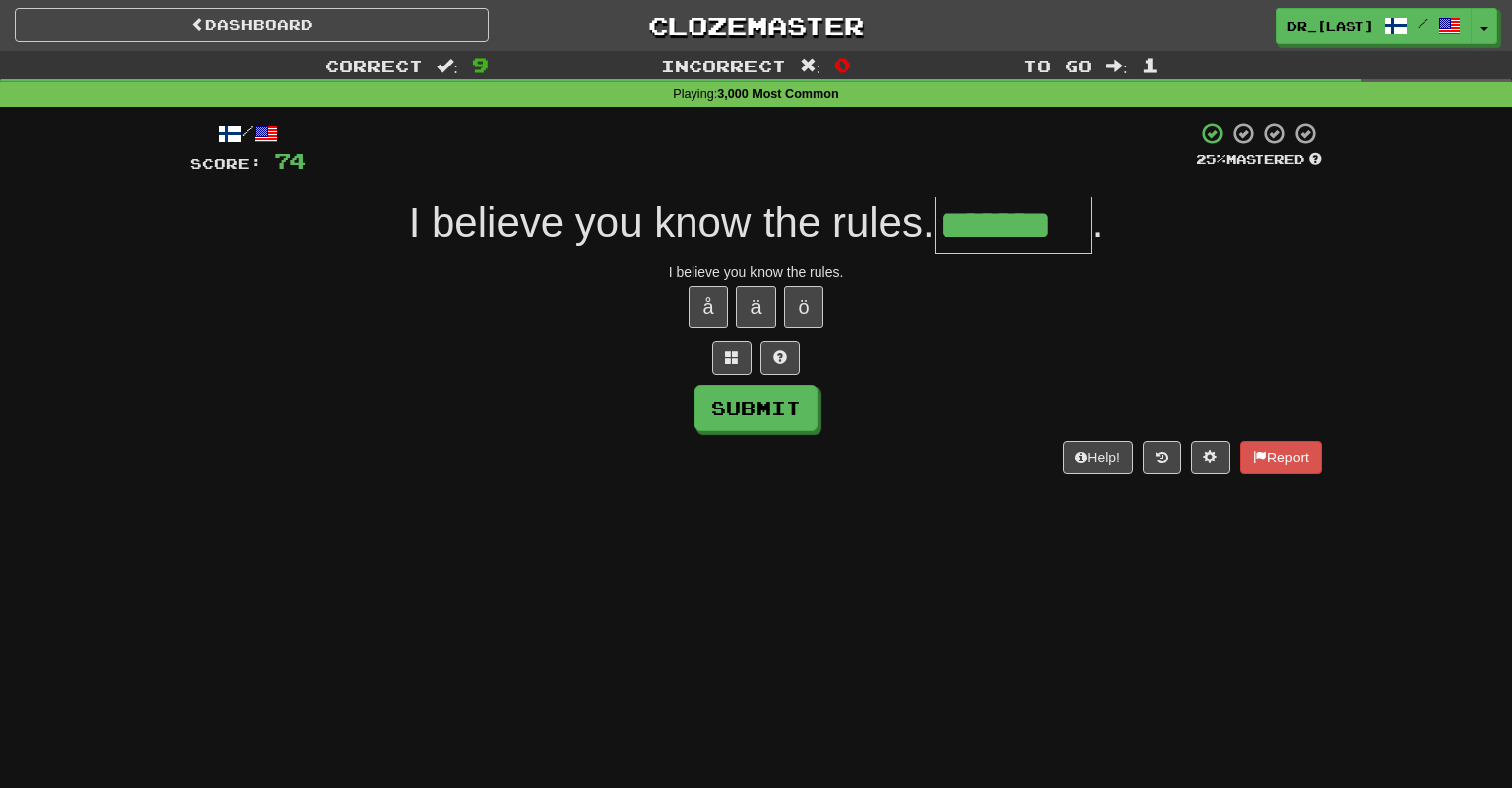 type on "*******" 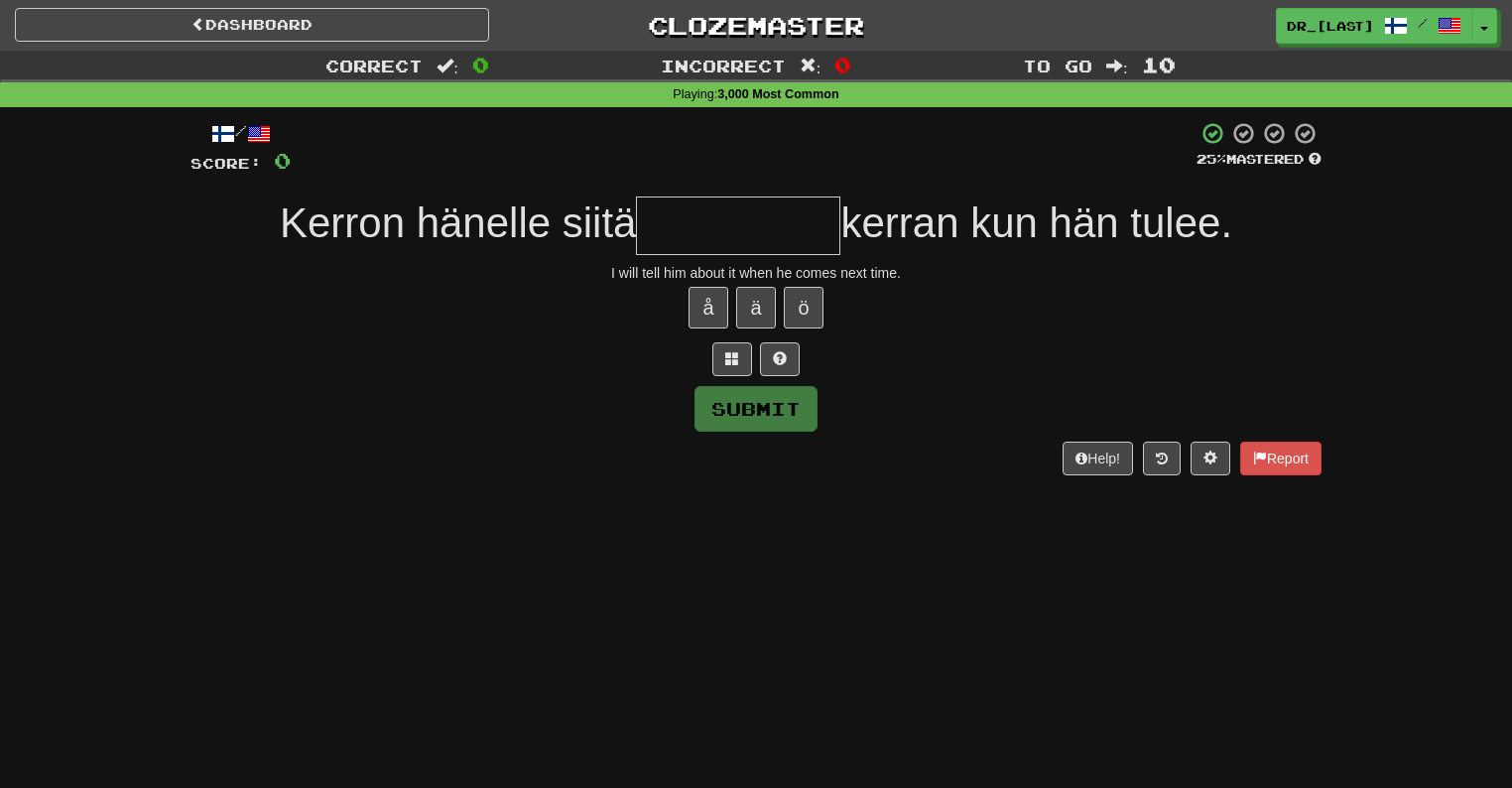 type on "*" 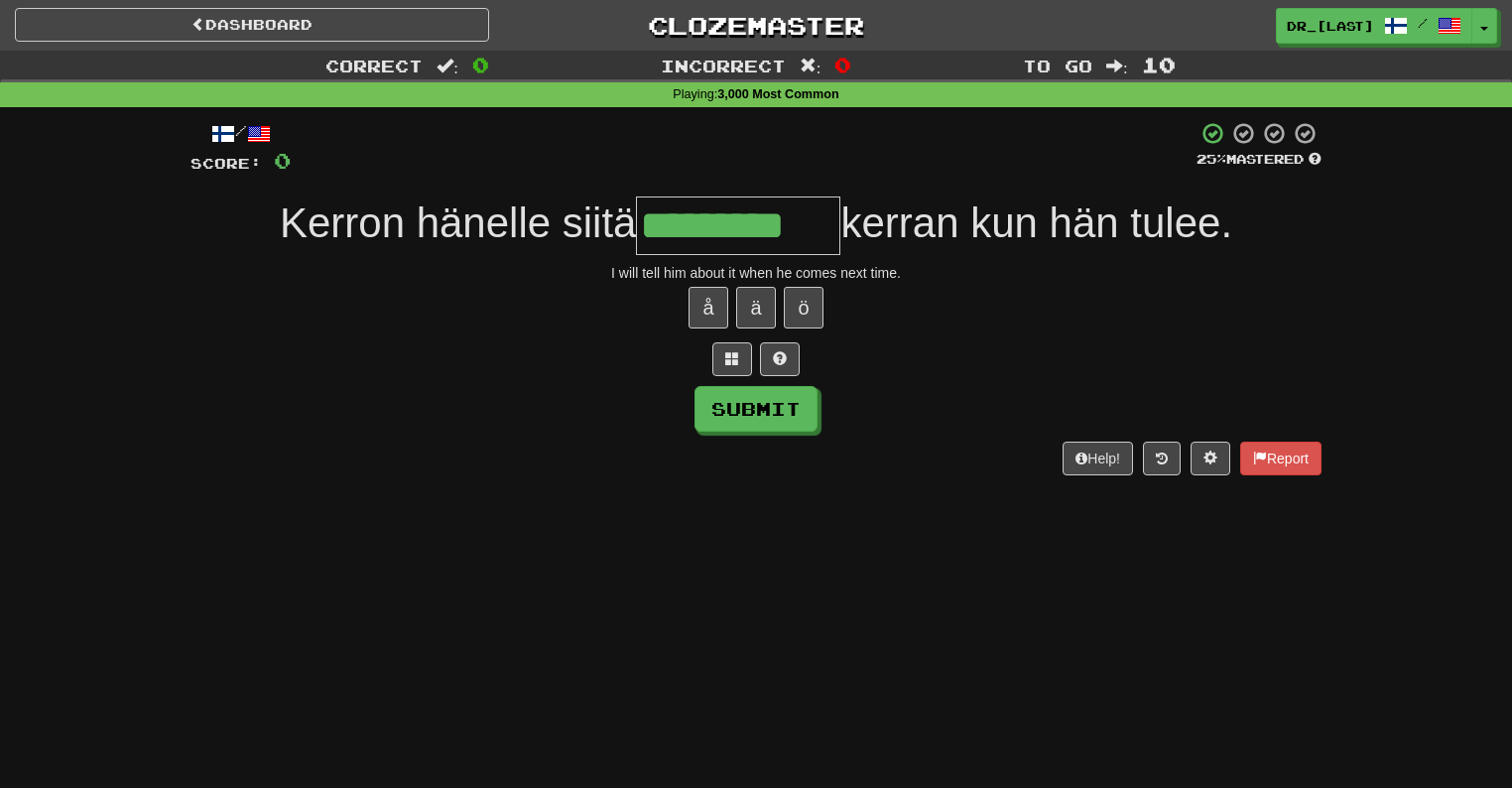 type on "*********" 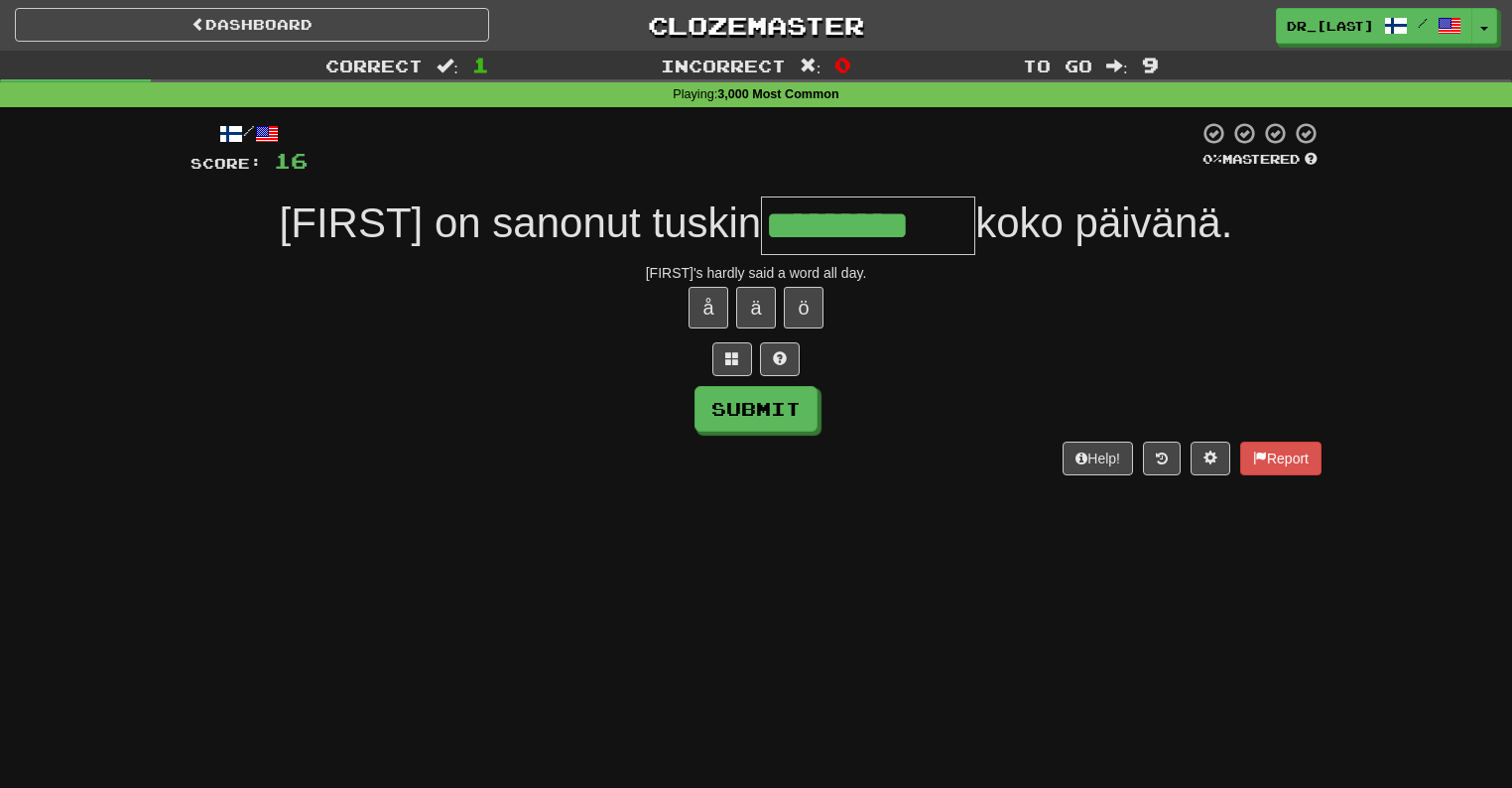 type on "*********" 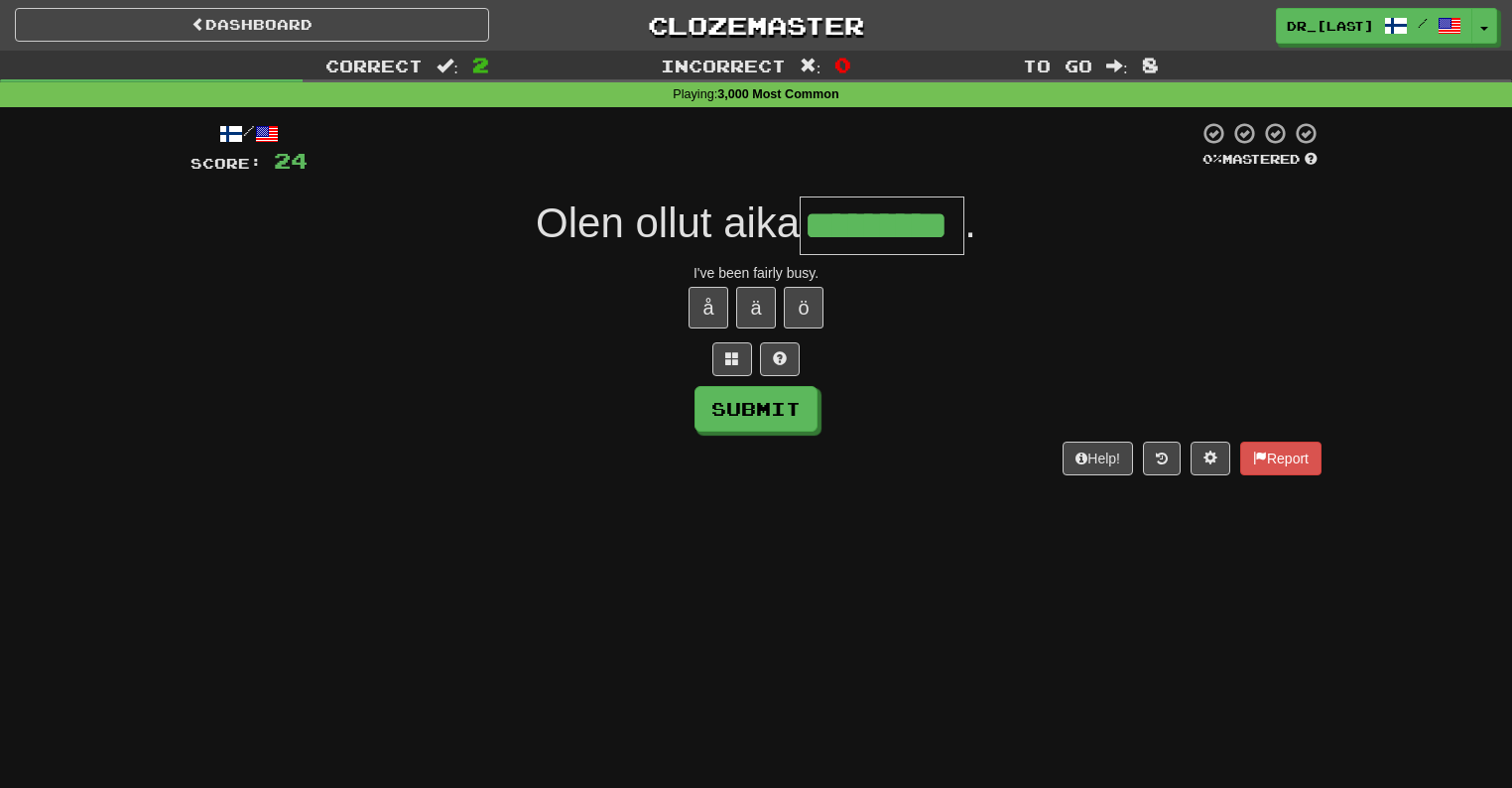 type on "*********" 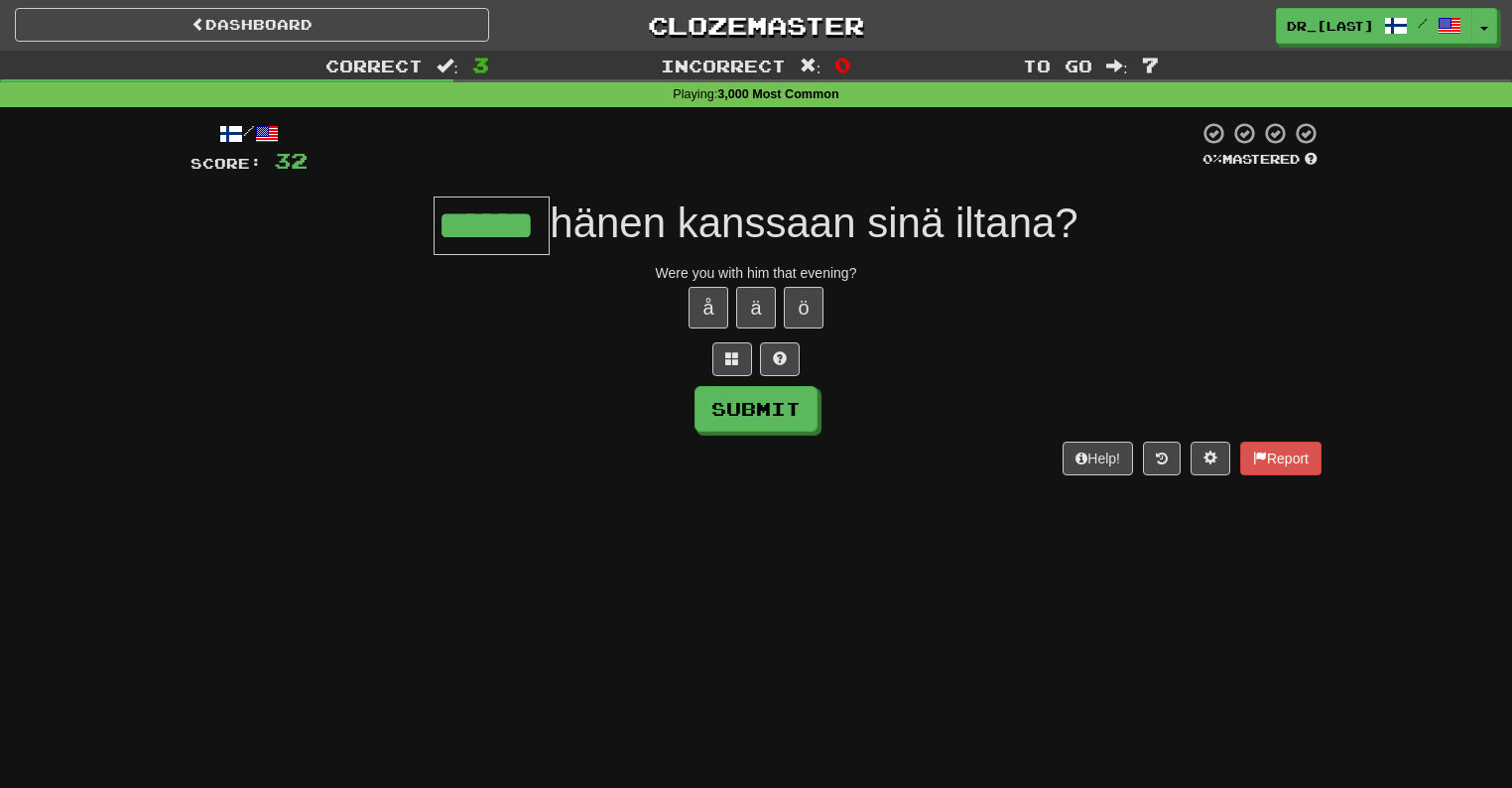 type on "******" 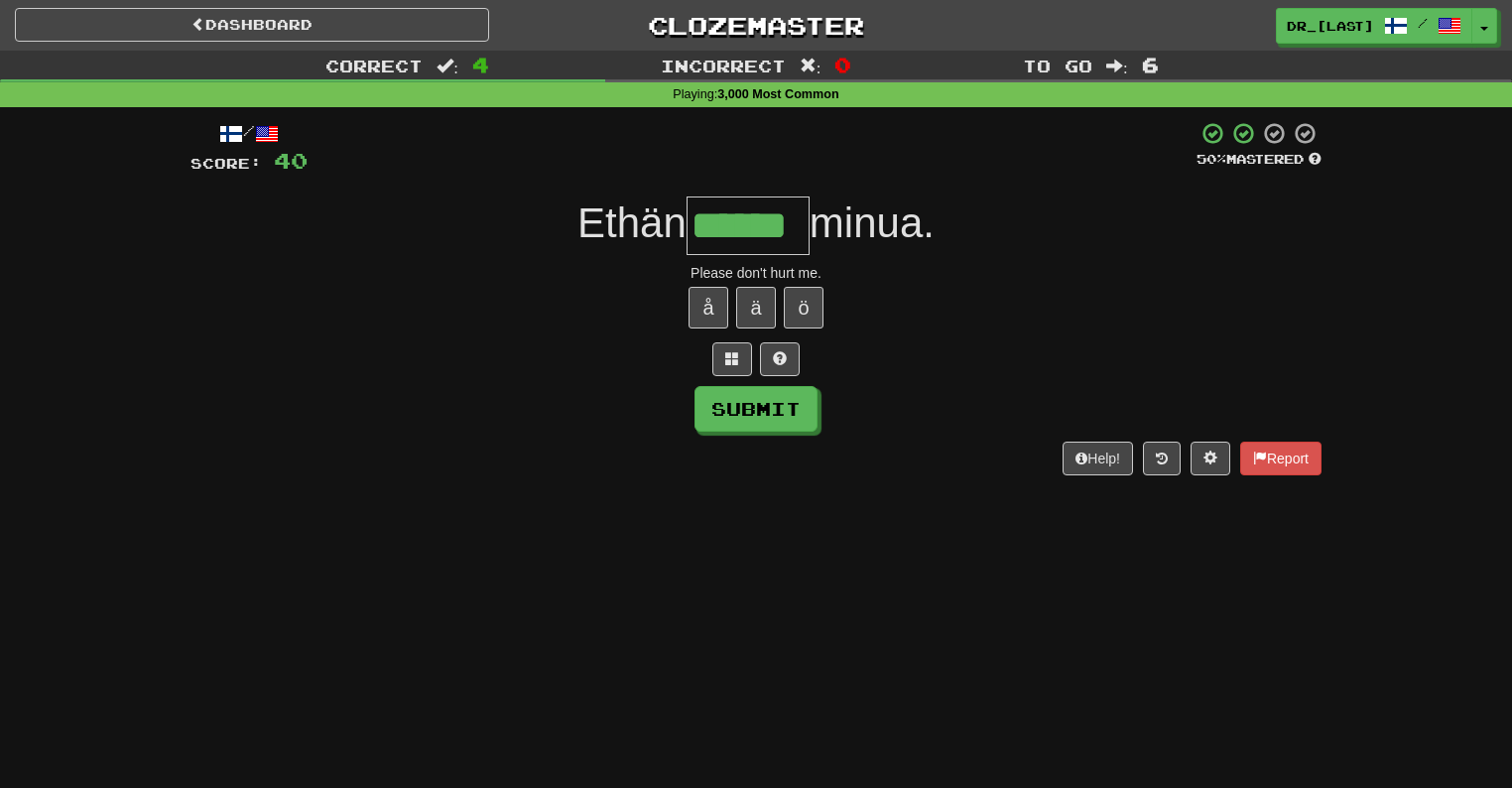 type on "******" 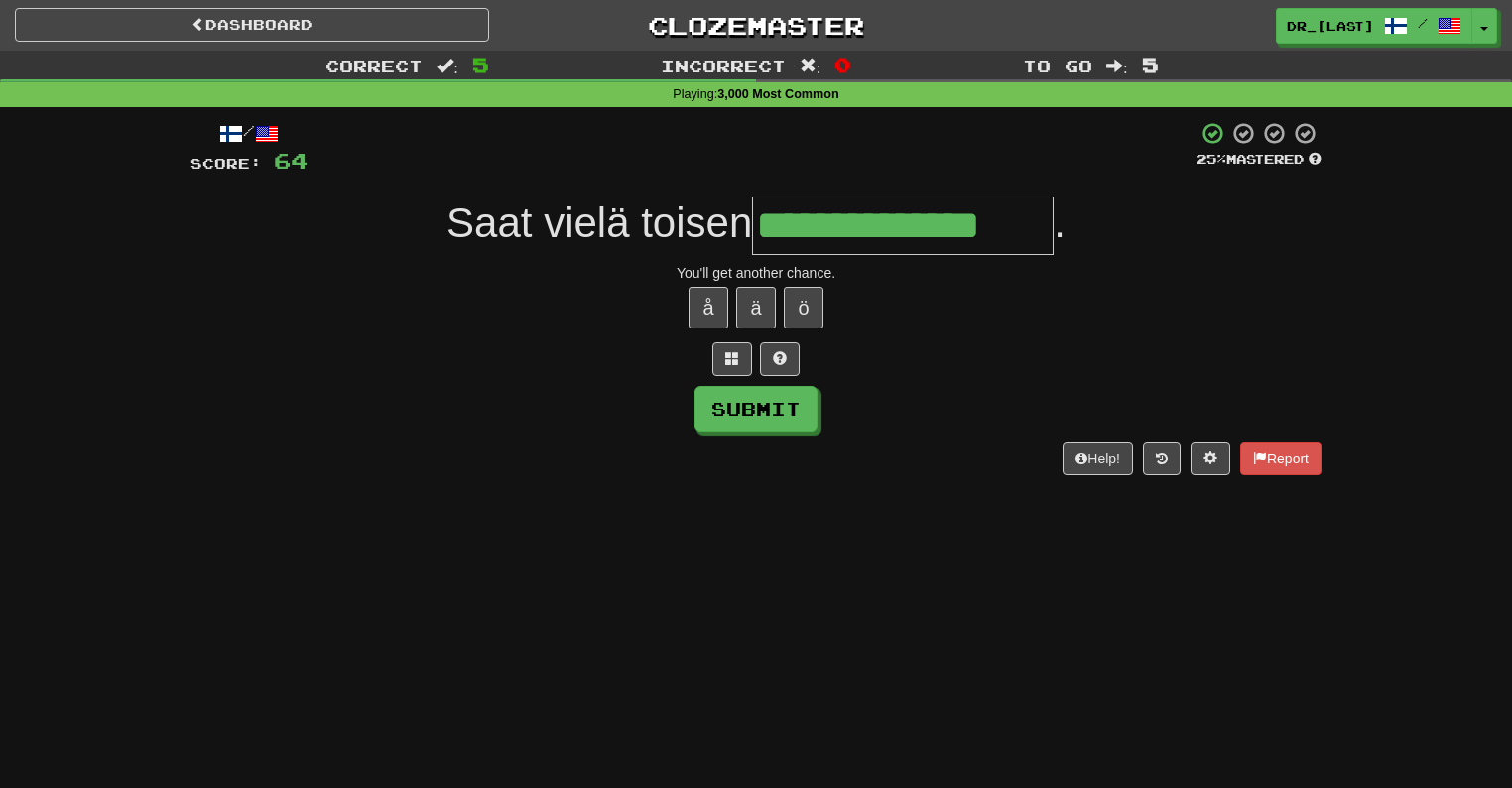 type on "**********" 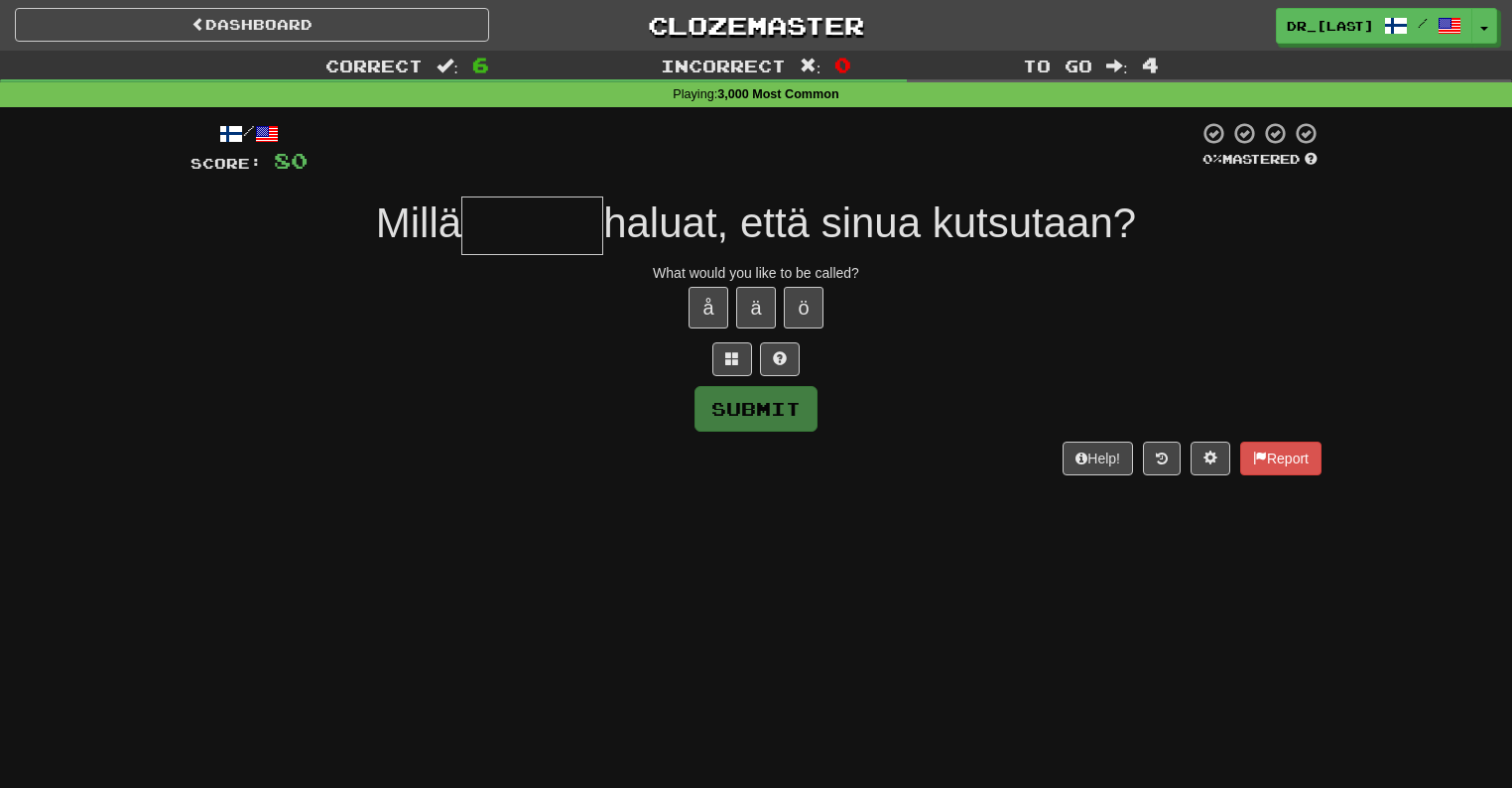 type on "*" 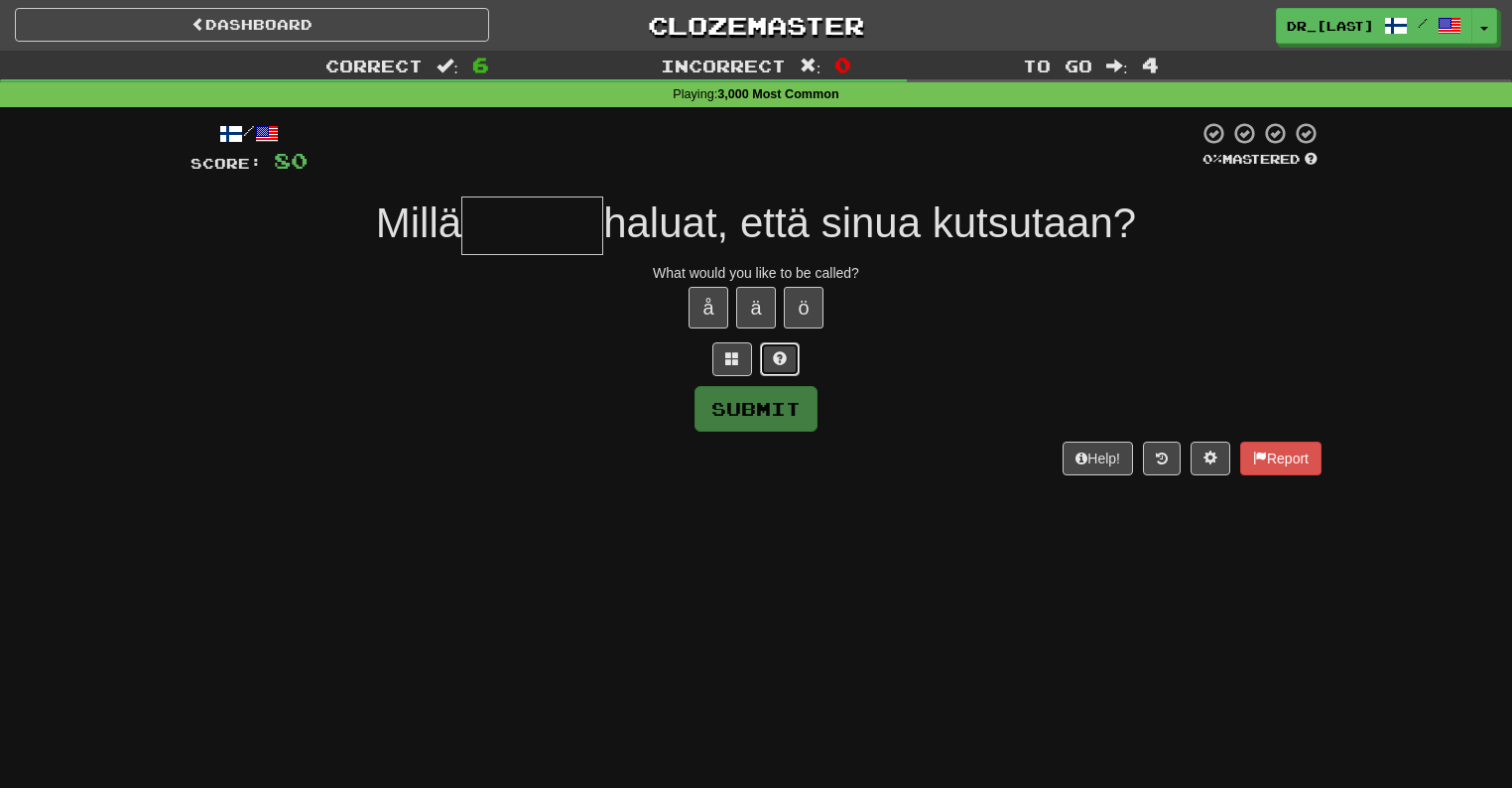 click at bounding box center (780, 358) 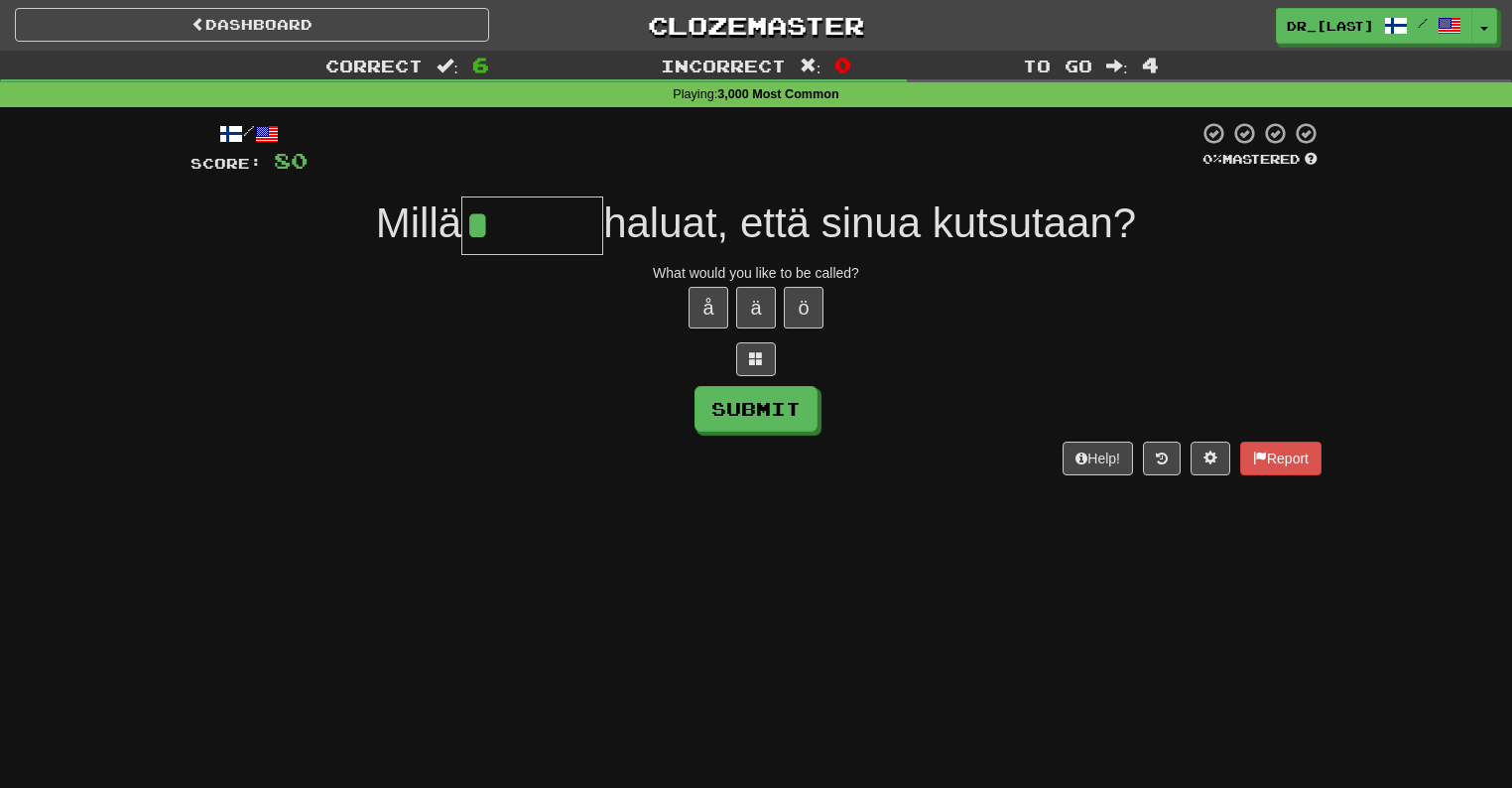 click on "*" at bounding box center (532, 225) 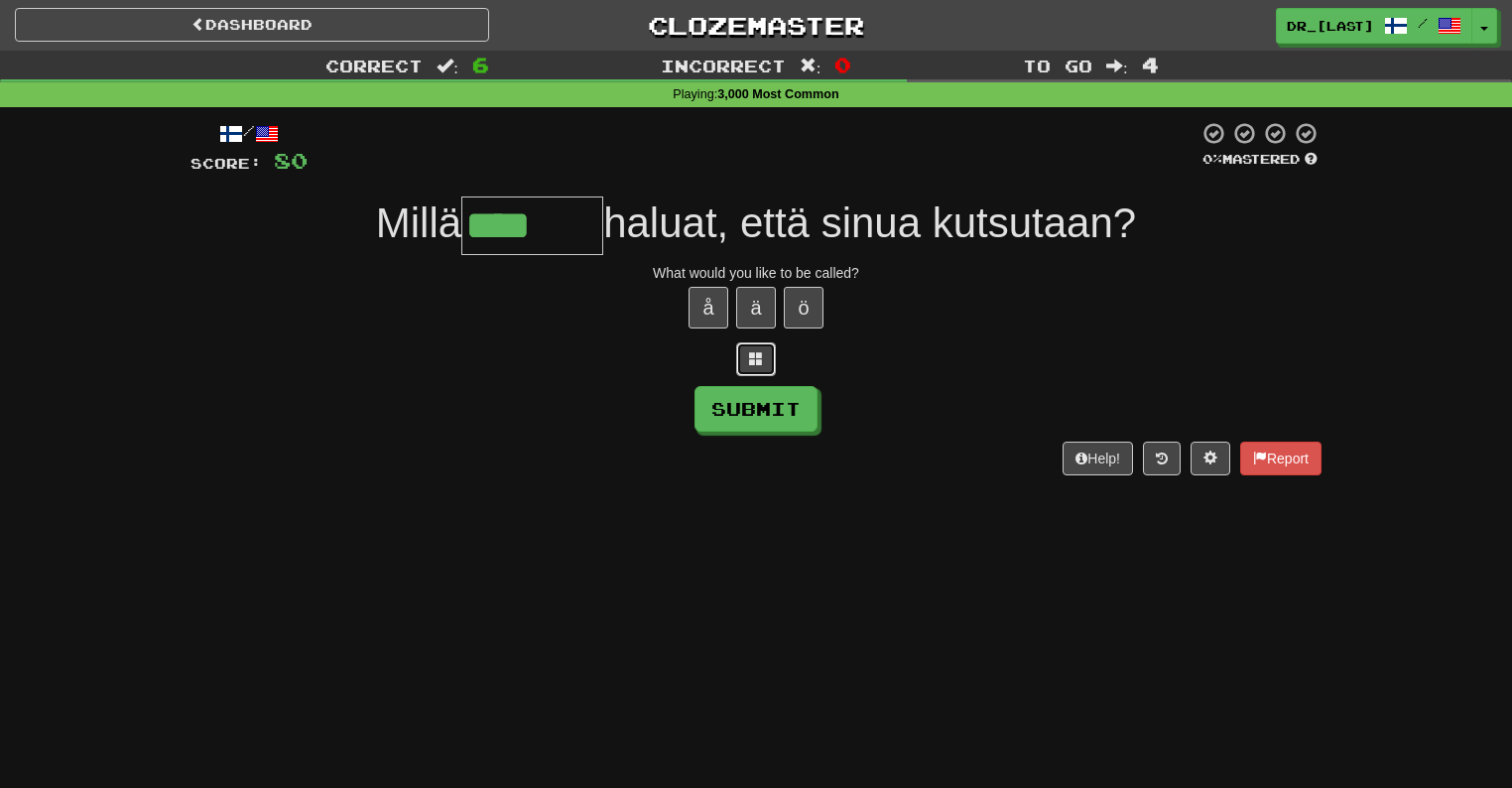 click at bounding box center (756, 359) 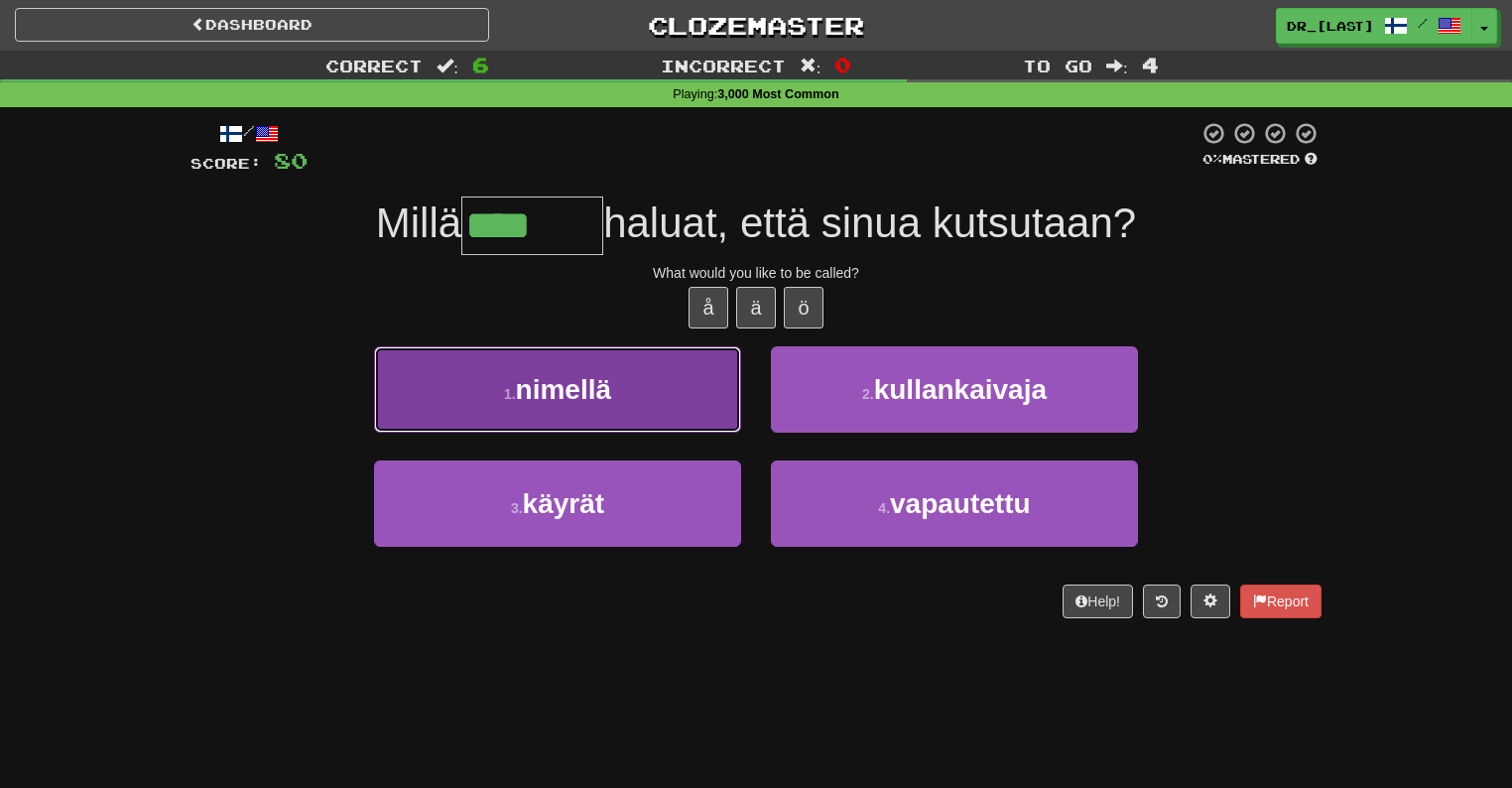 click on "1 .  nimellä" at bounding box center (558, 389) 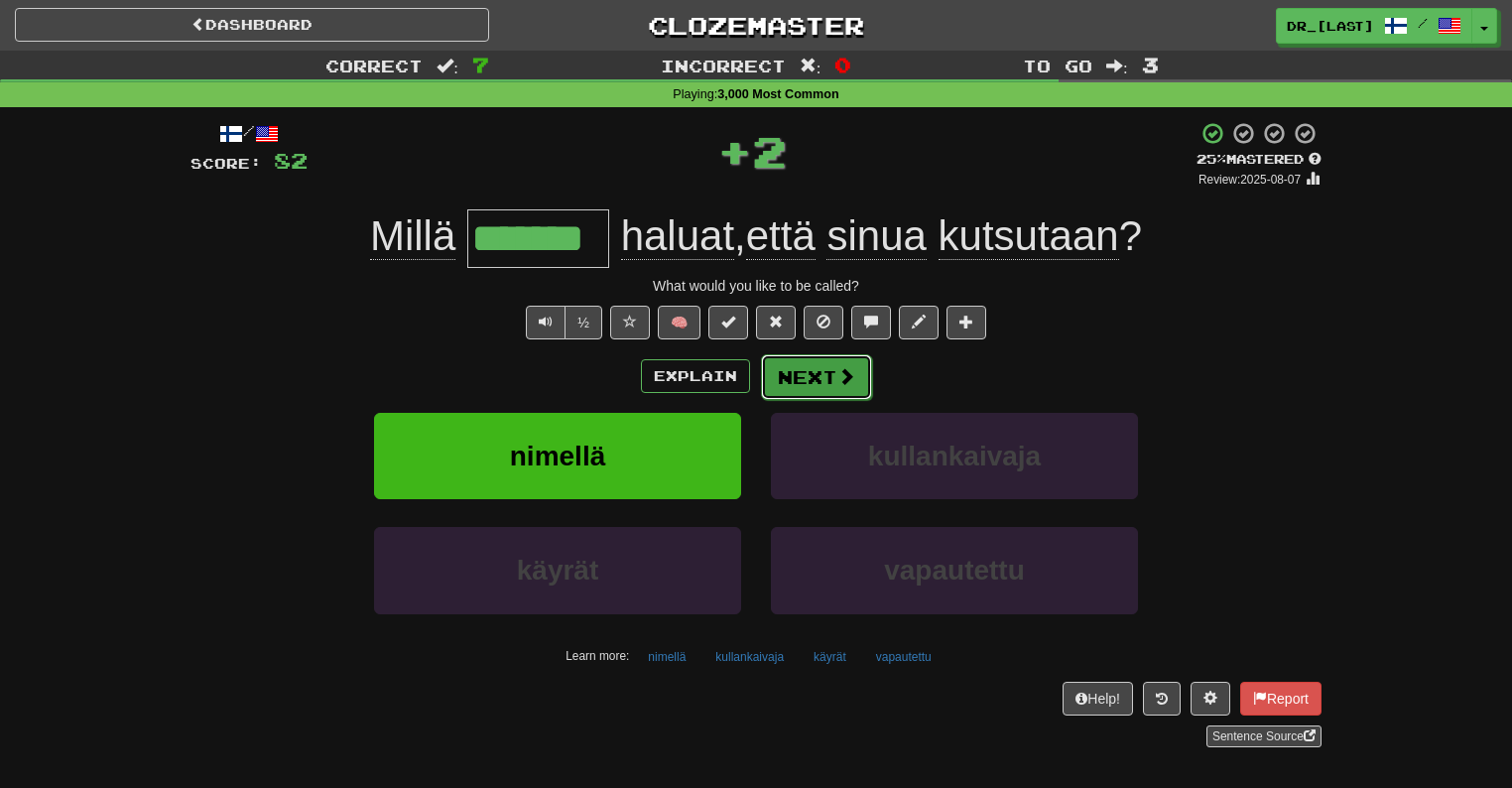 click on "Next" at bounding box center [817, 377] 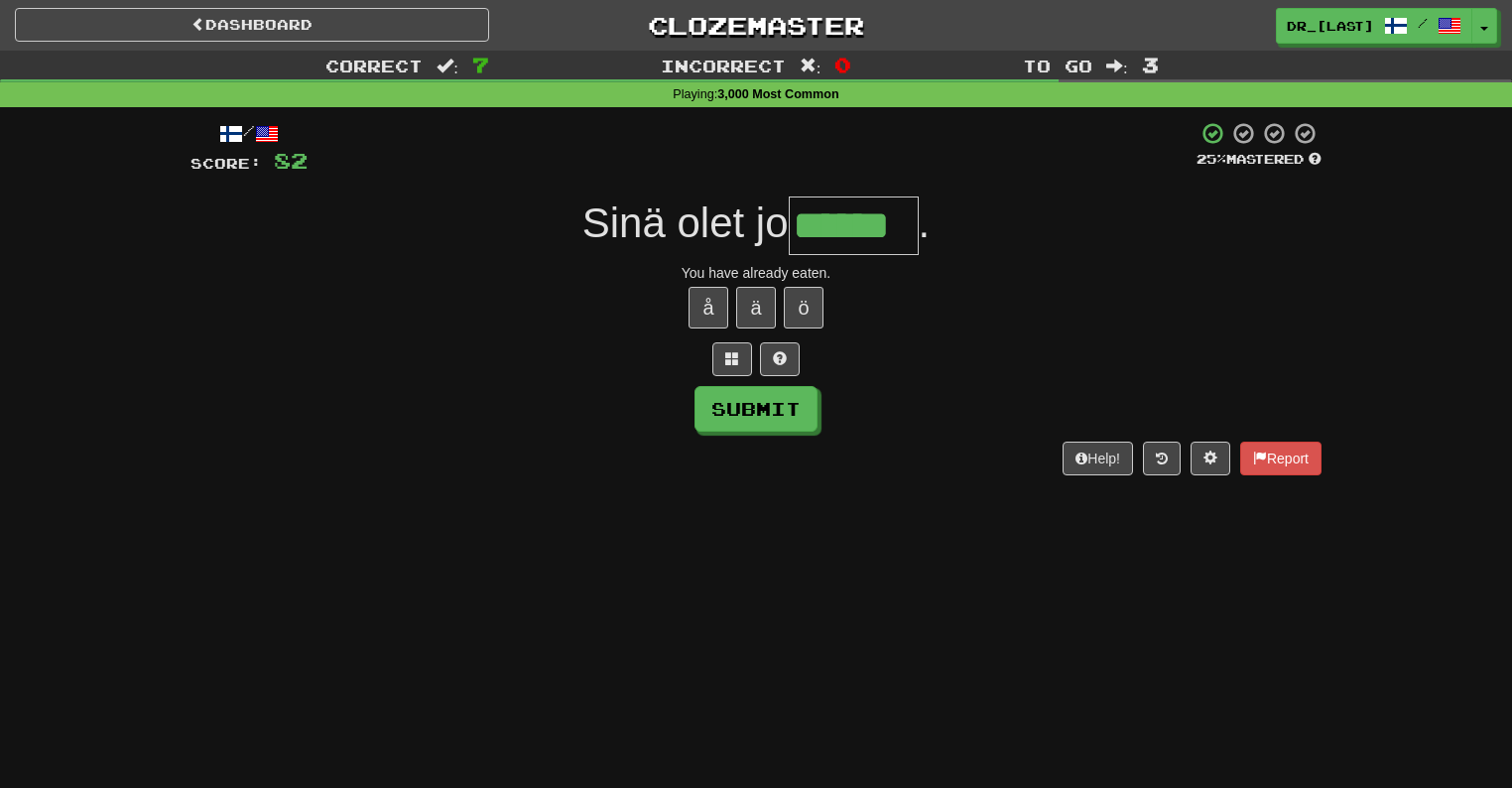 type on "******" 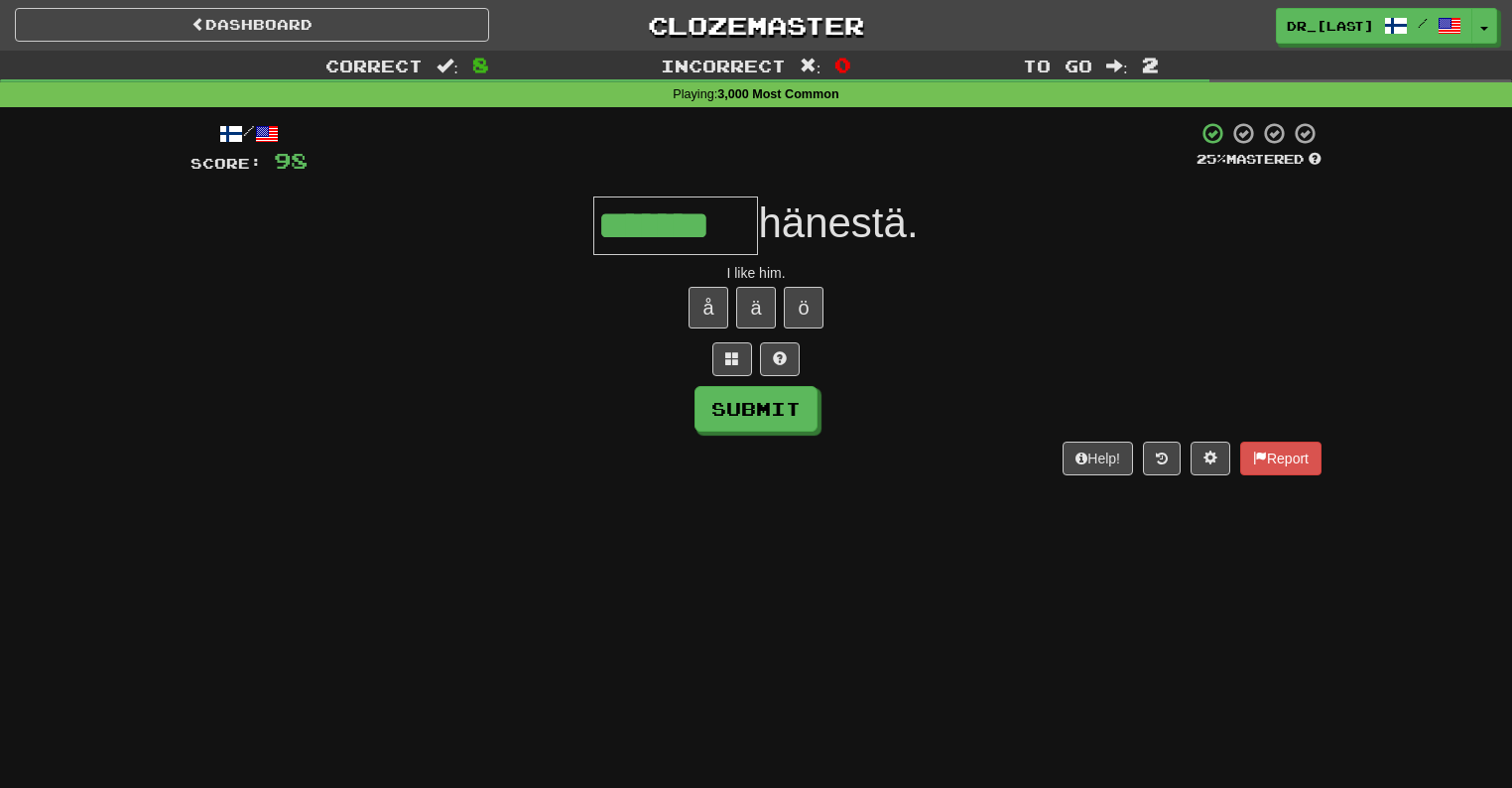 type on "*******" 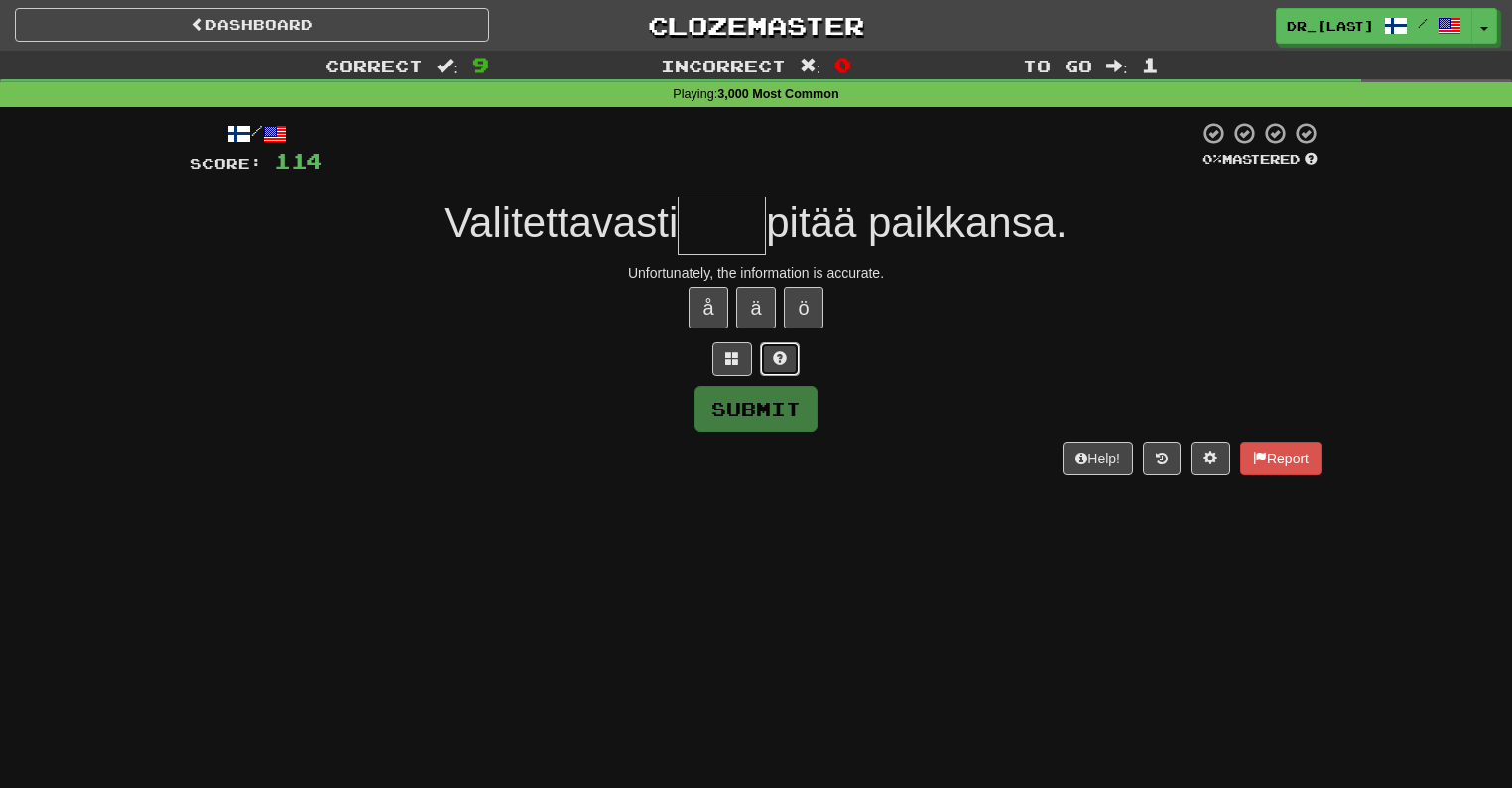 click at bounding box center (780, 358) 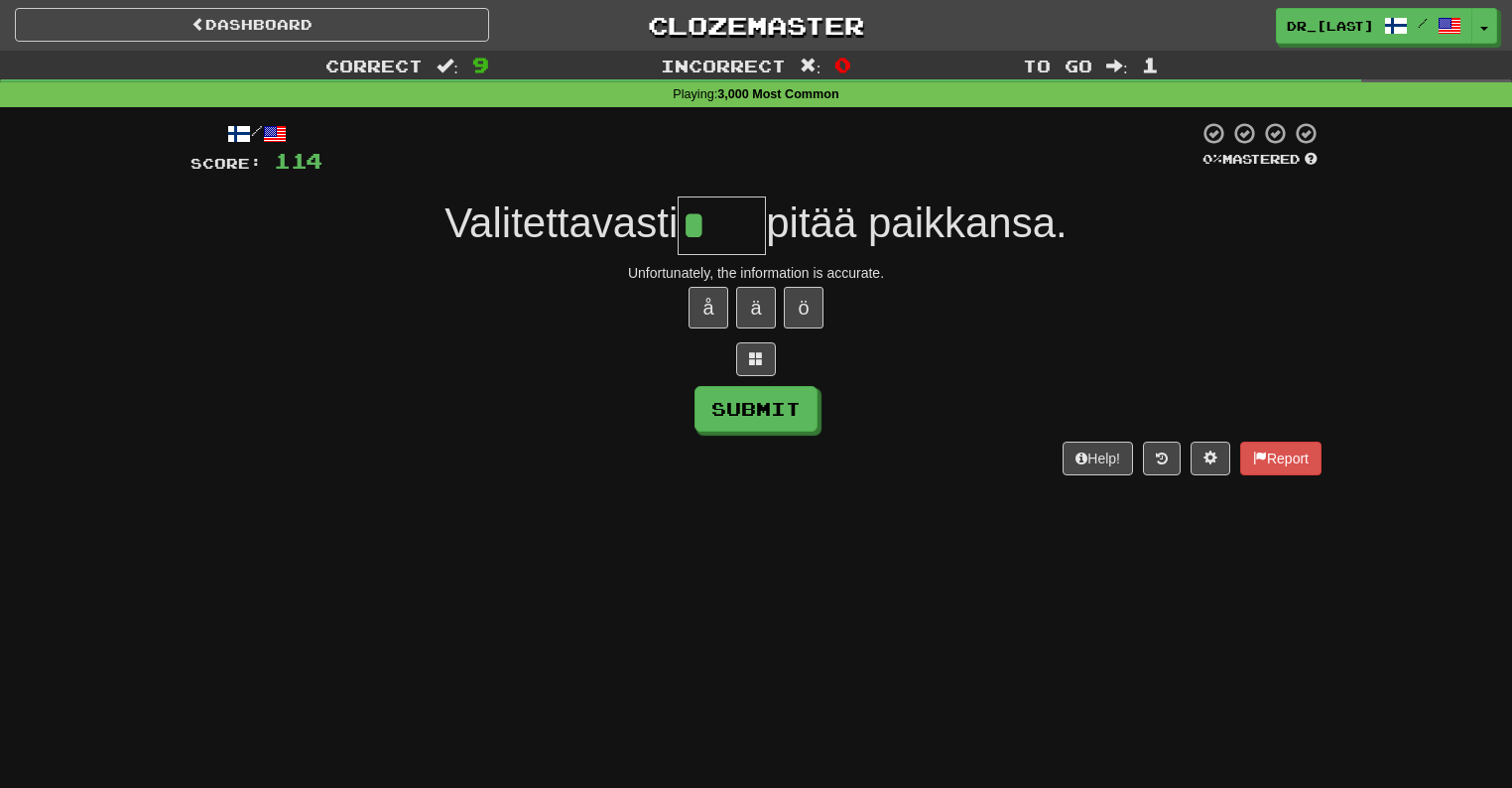 click at bounding box center (756, 359) 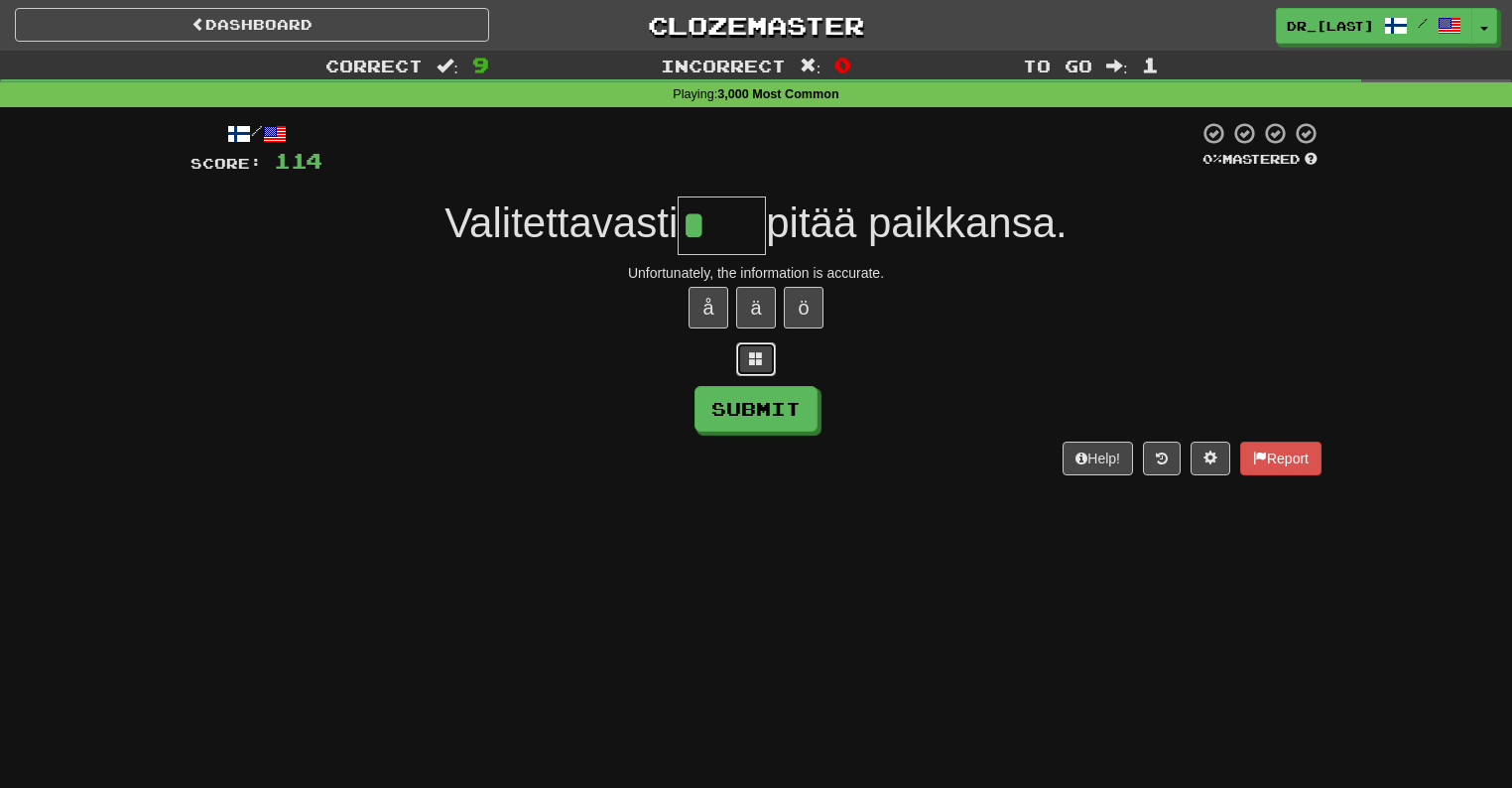 click at bounding box center (756, 359) 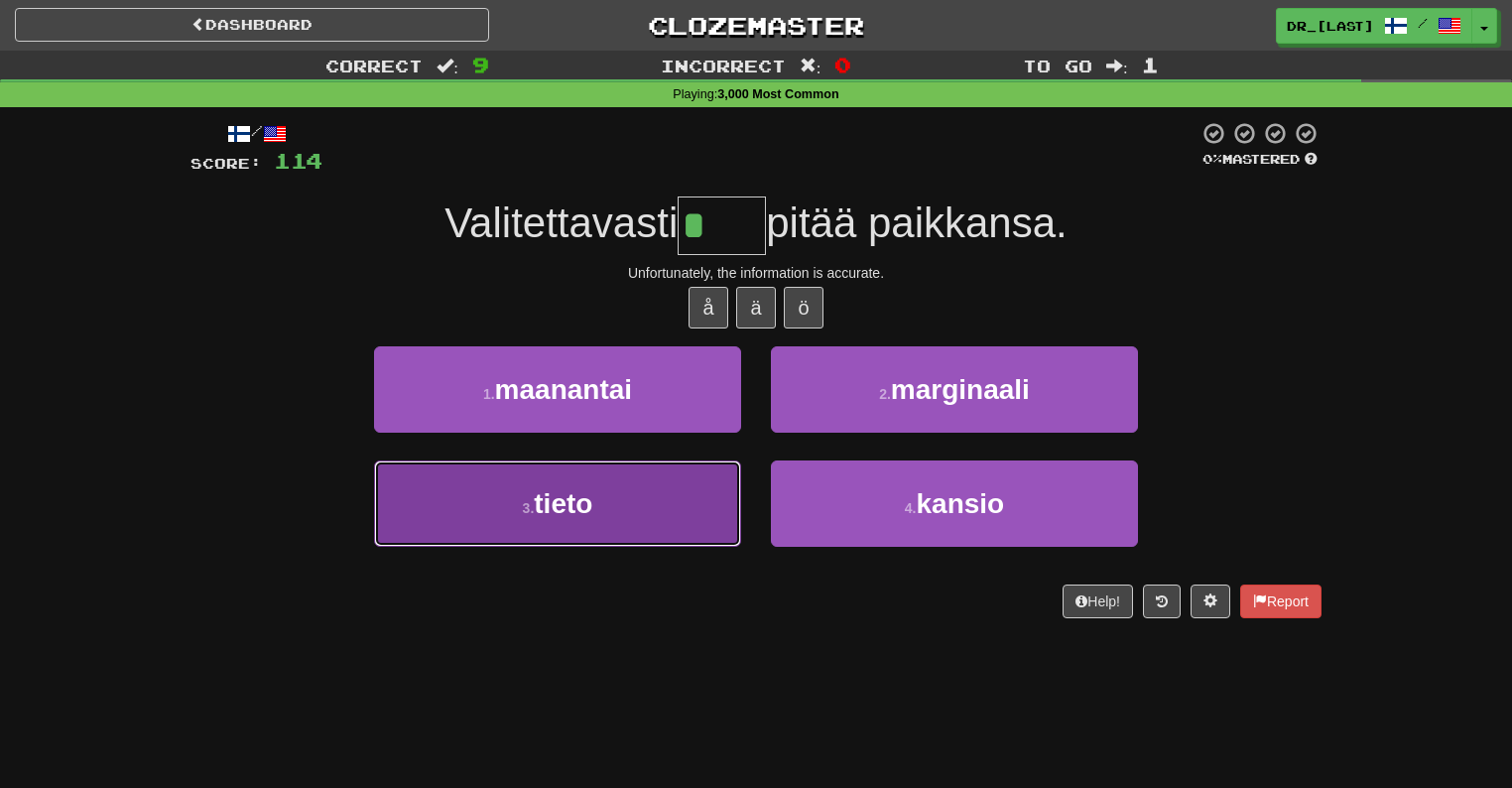 click on "3 .  tieto" at bounding box center (558, 503) 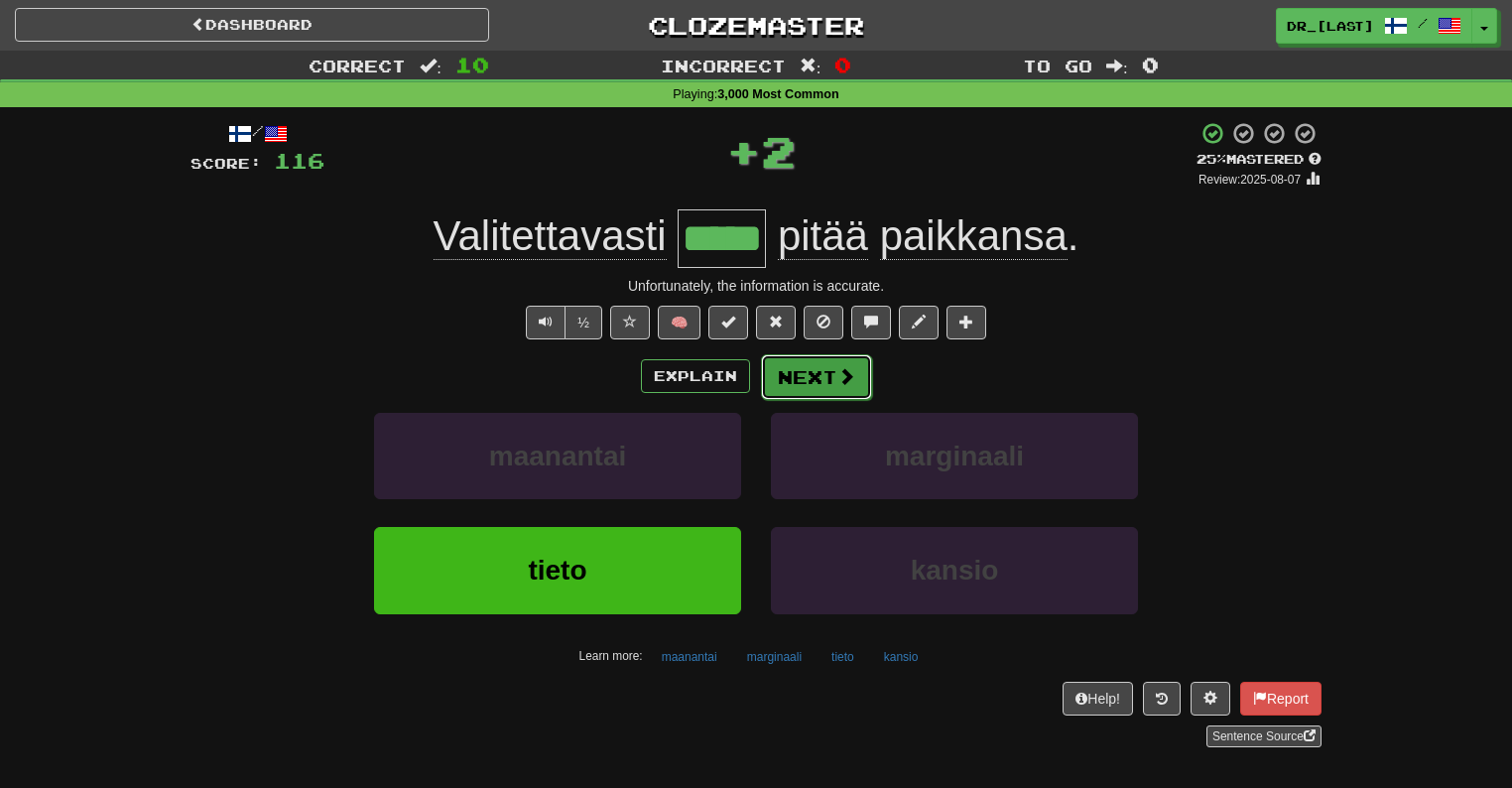 click on "Next" at bounding box center [817, 377] 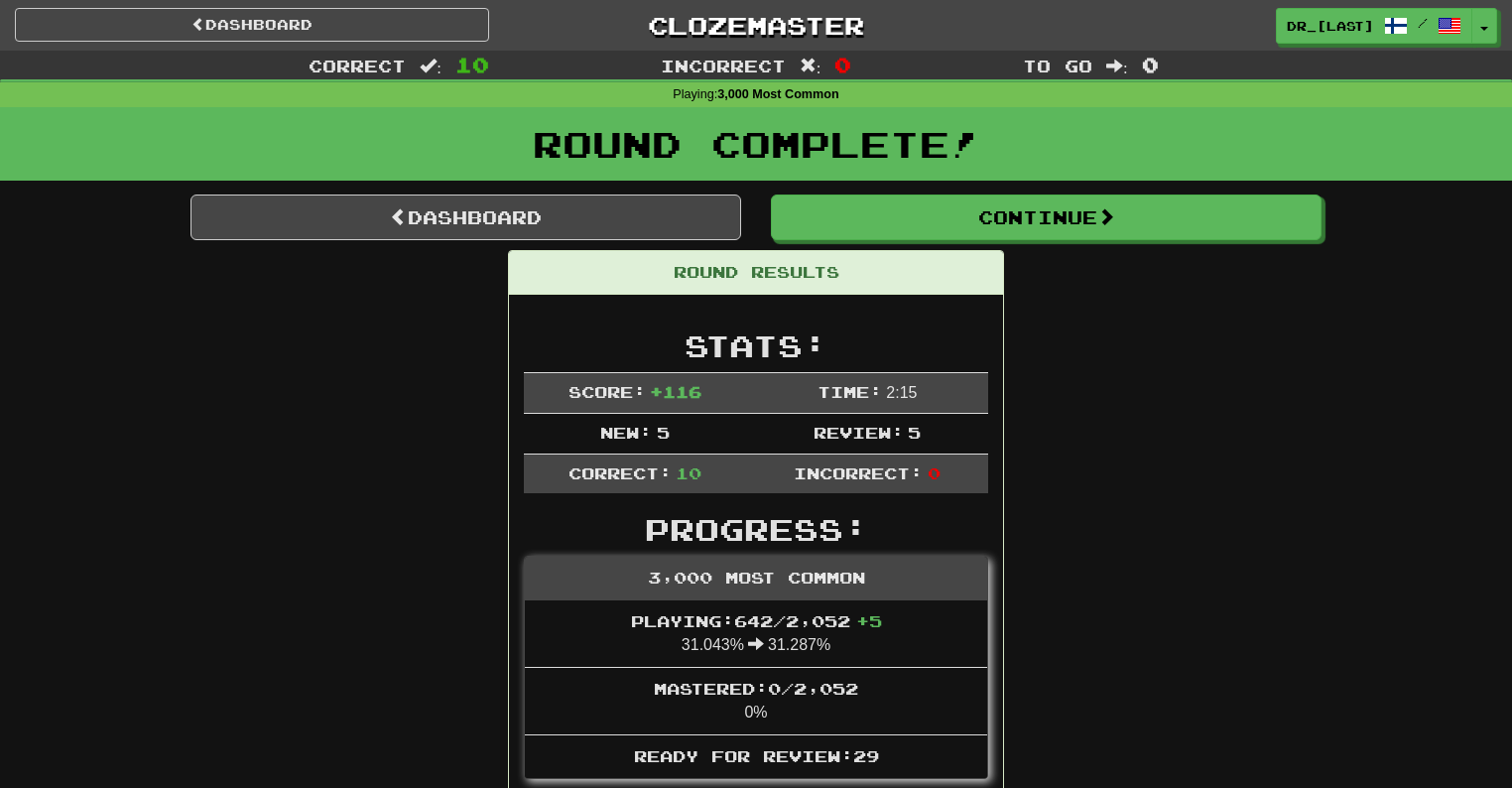click on "Round Complete!" at bounding box center [756, 151] 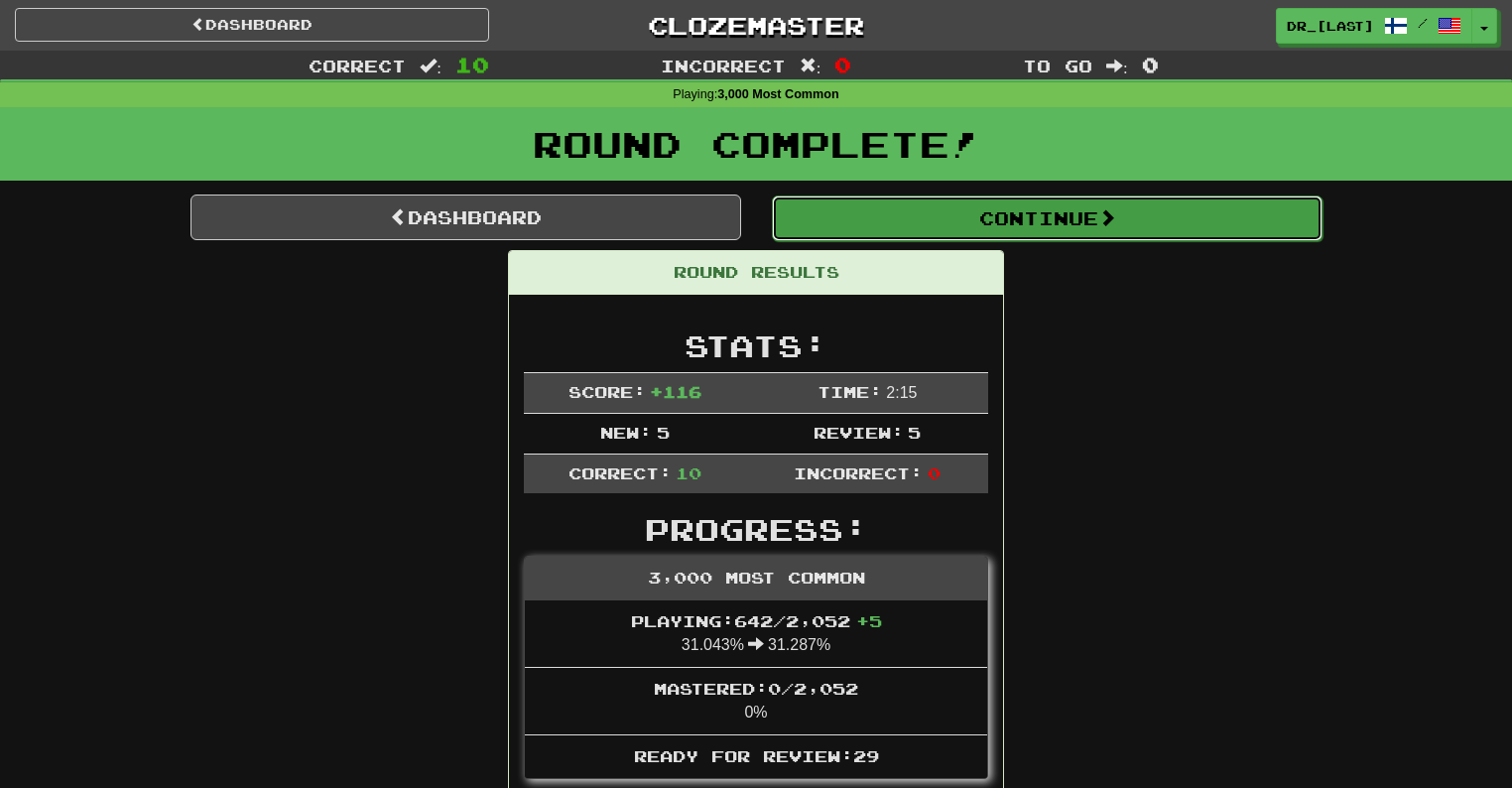 click on "Continue" at bounding box center [1047, 218] 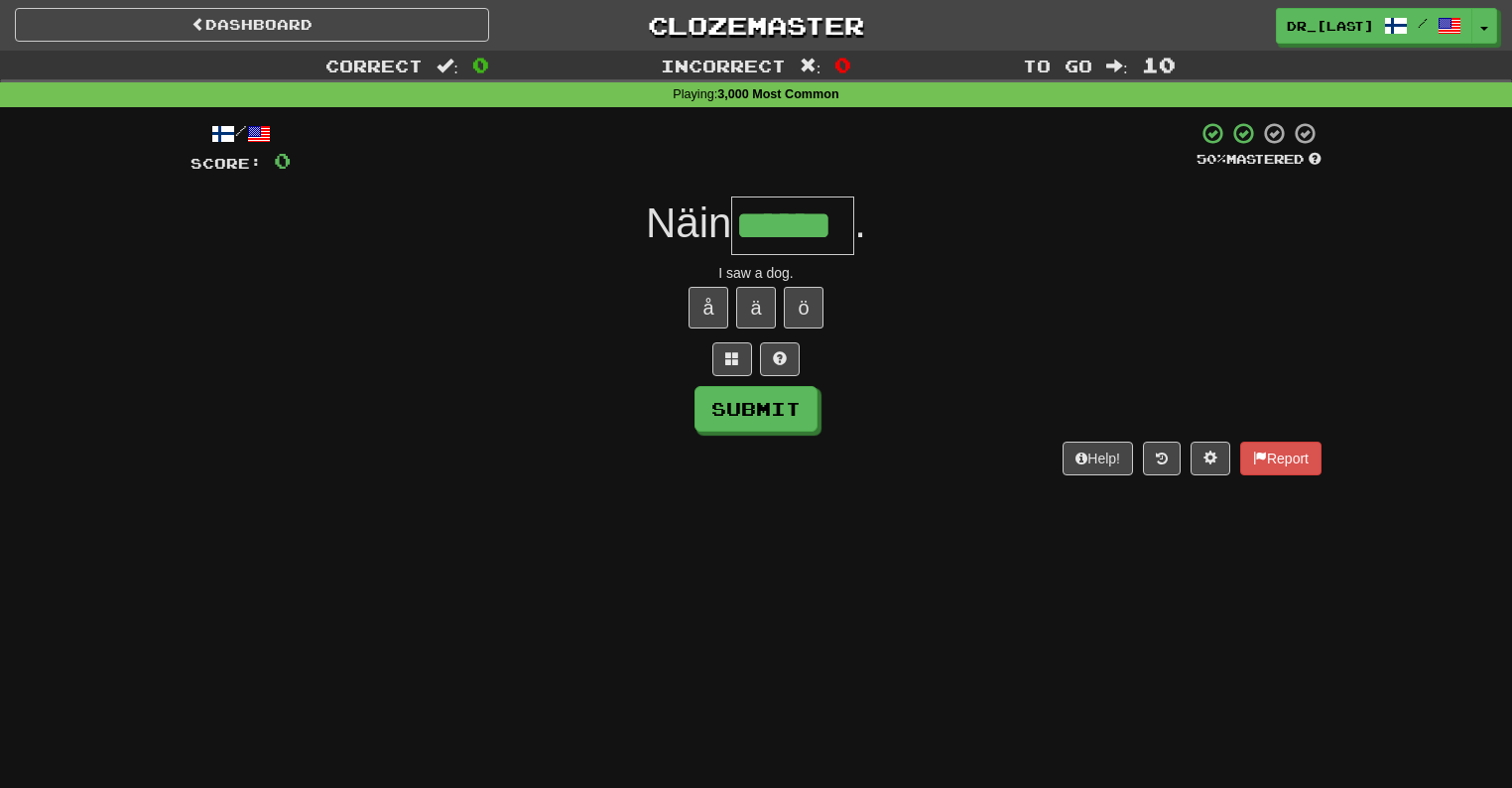 type on "******" 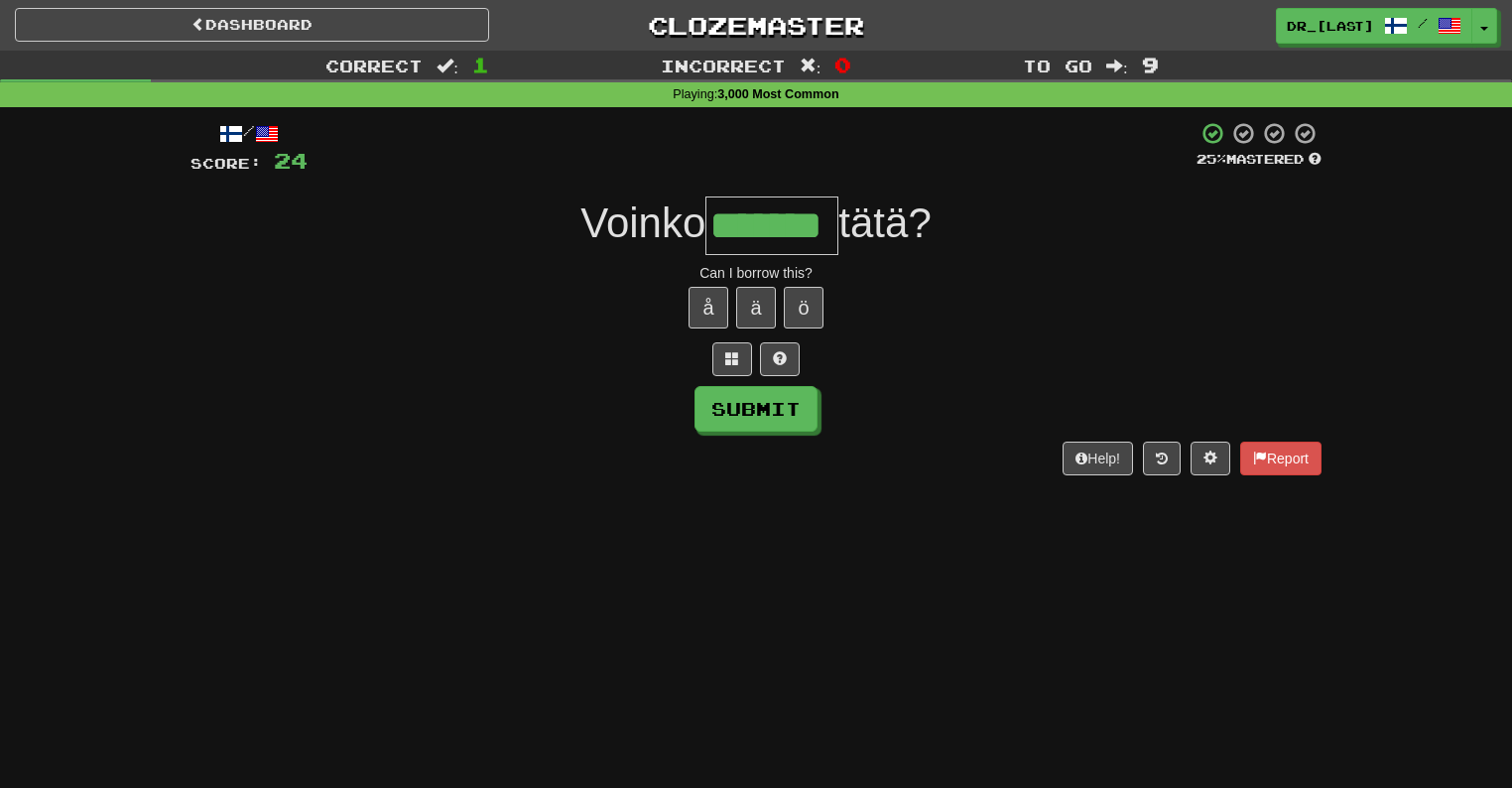 type on "*******" 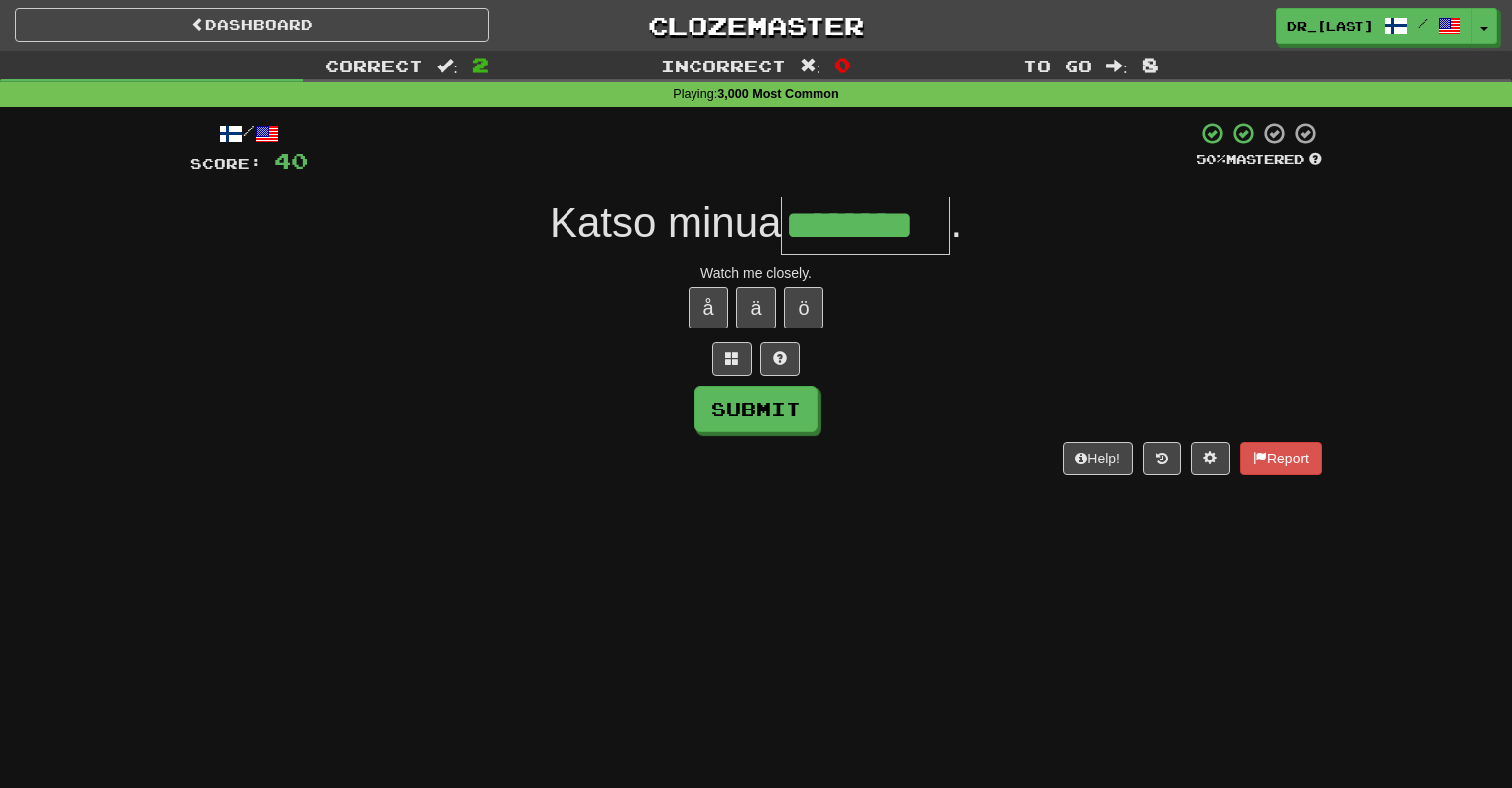 type on "********" 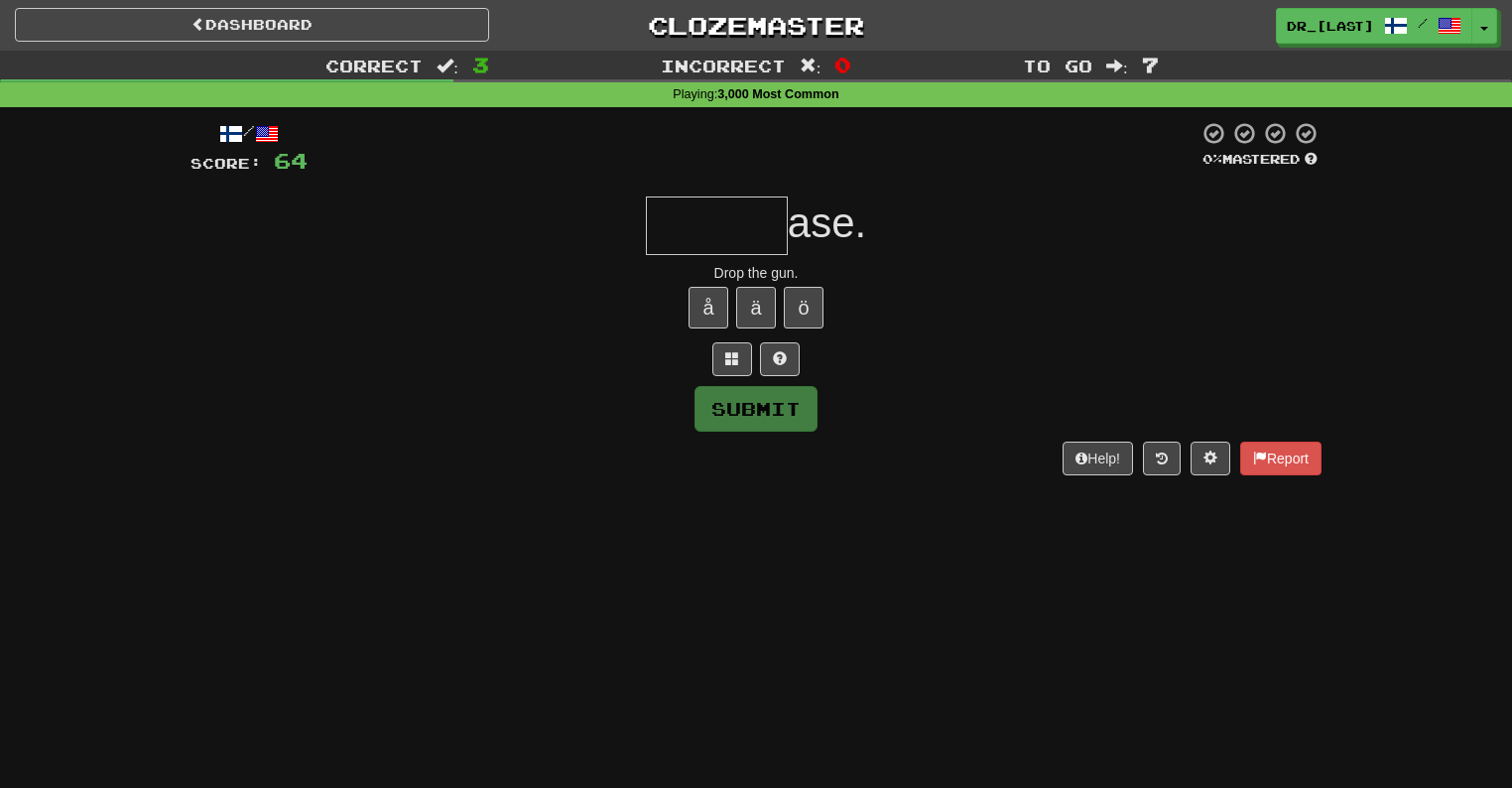 type on "*" 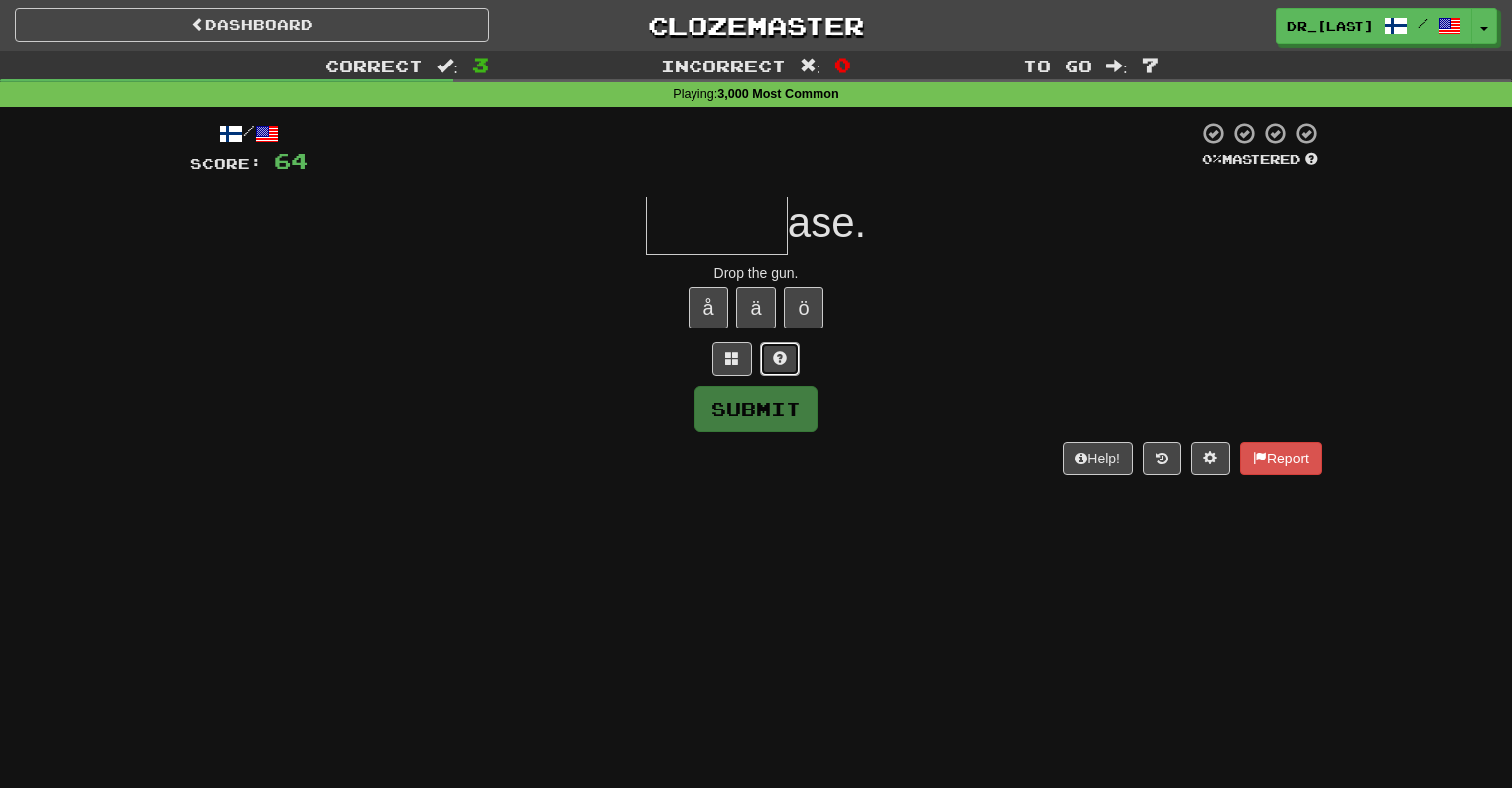 click at bounding box center (780, 359) 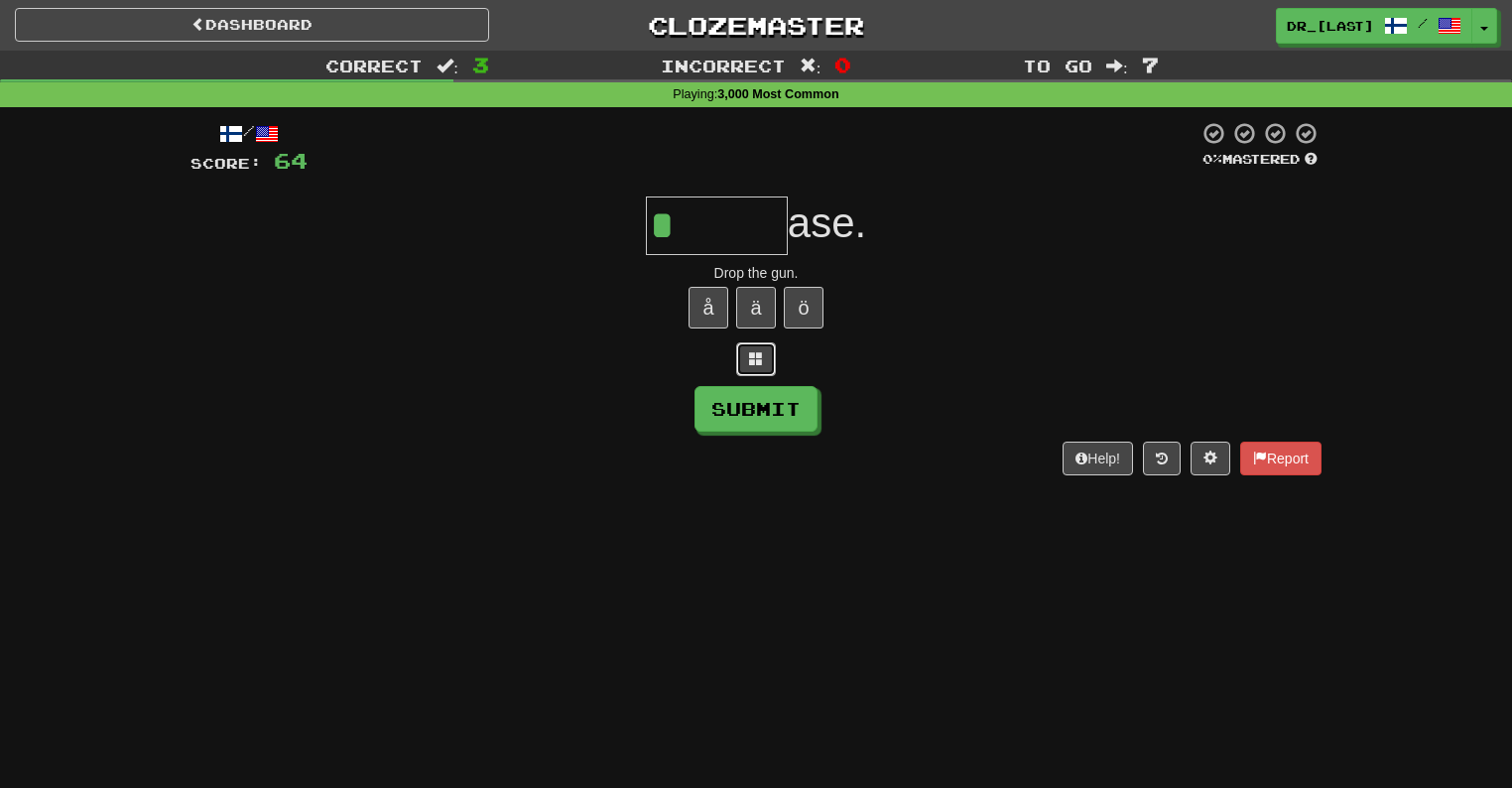 click at bounding box center (756, 359) 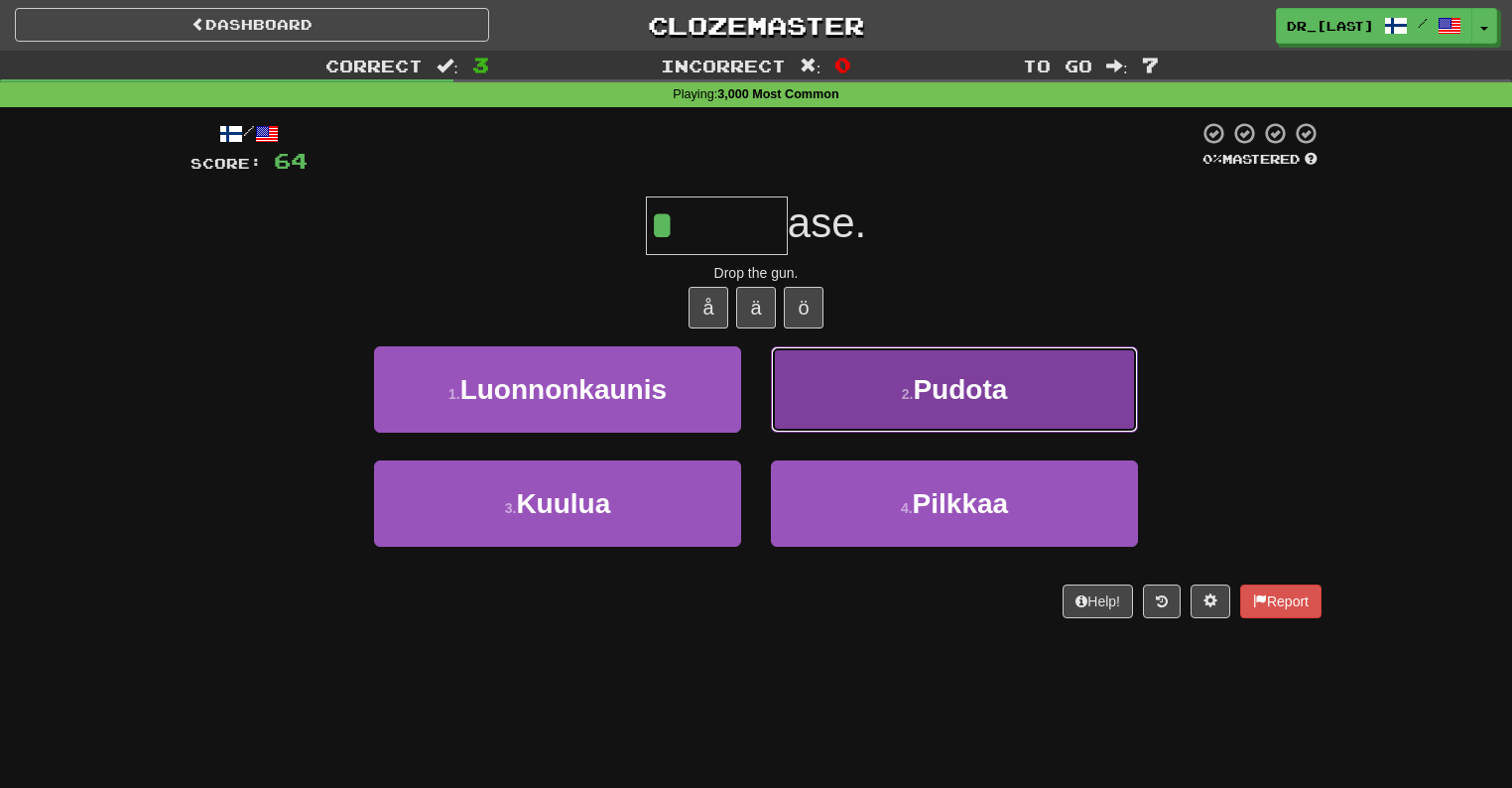 click on "2 .  Pudota" at bounding box center (954, 389) 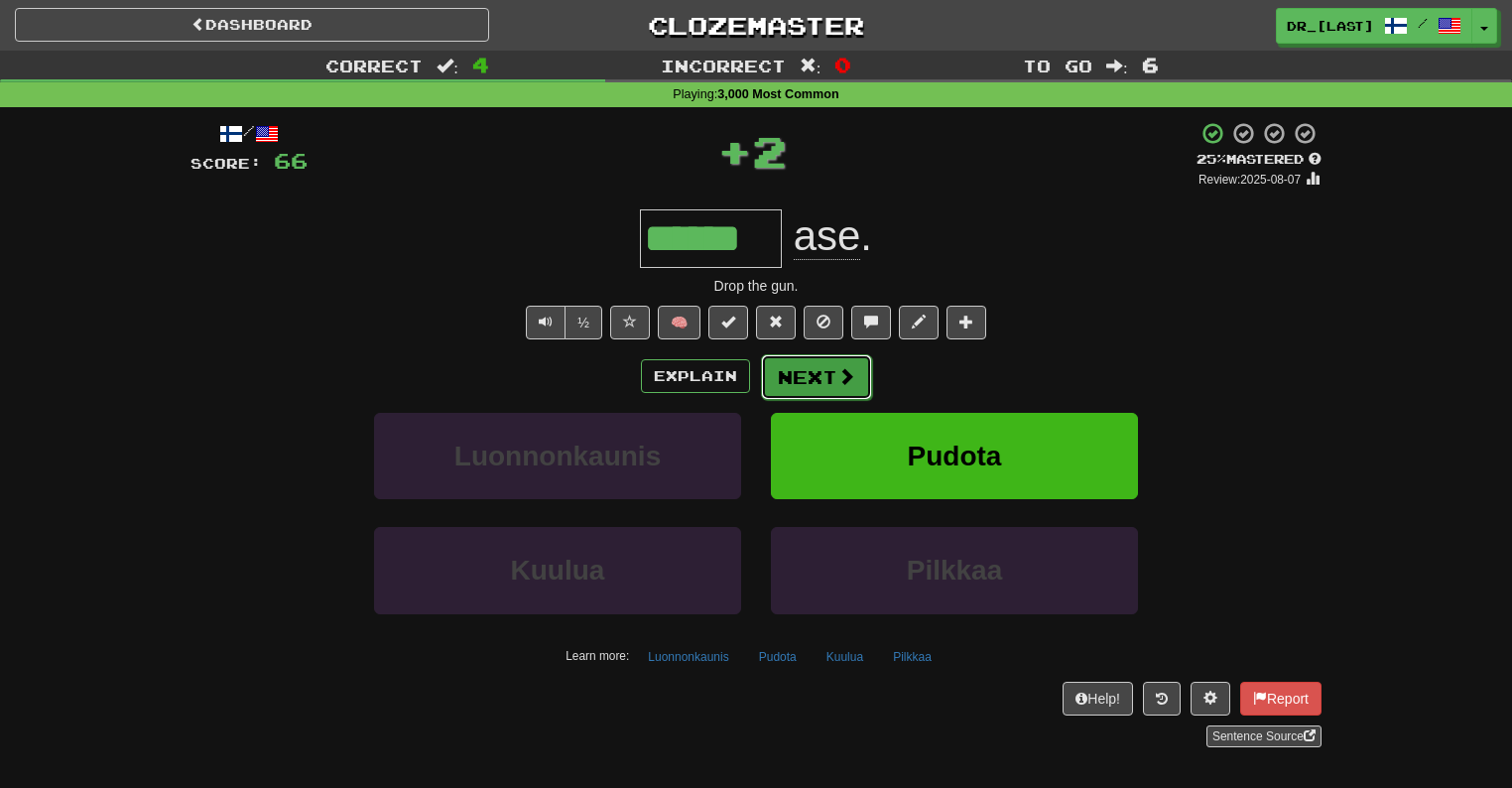 click on "Next" at bounding box center [817, 377] 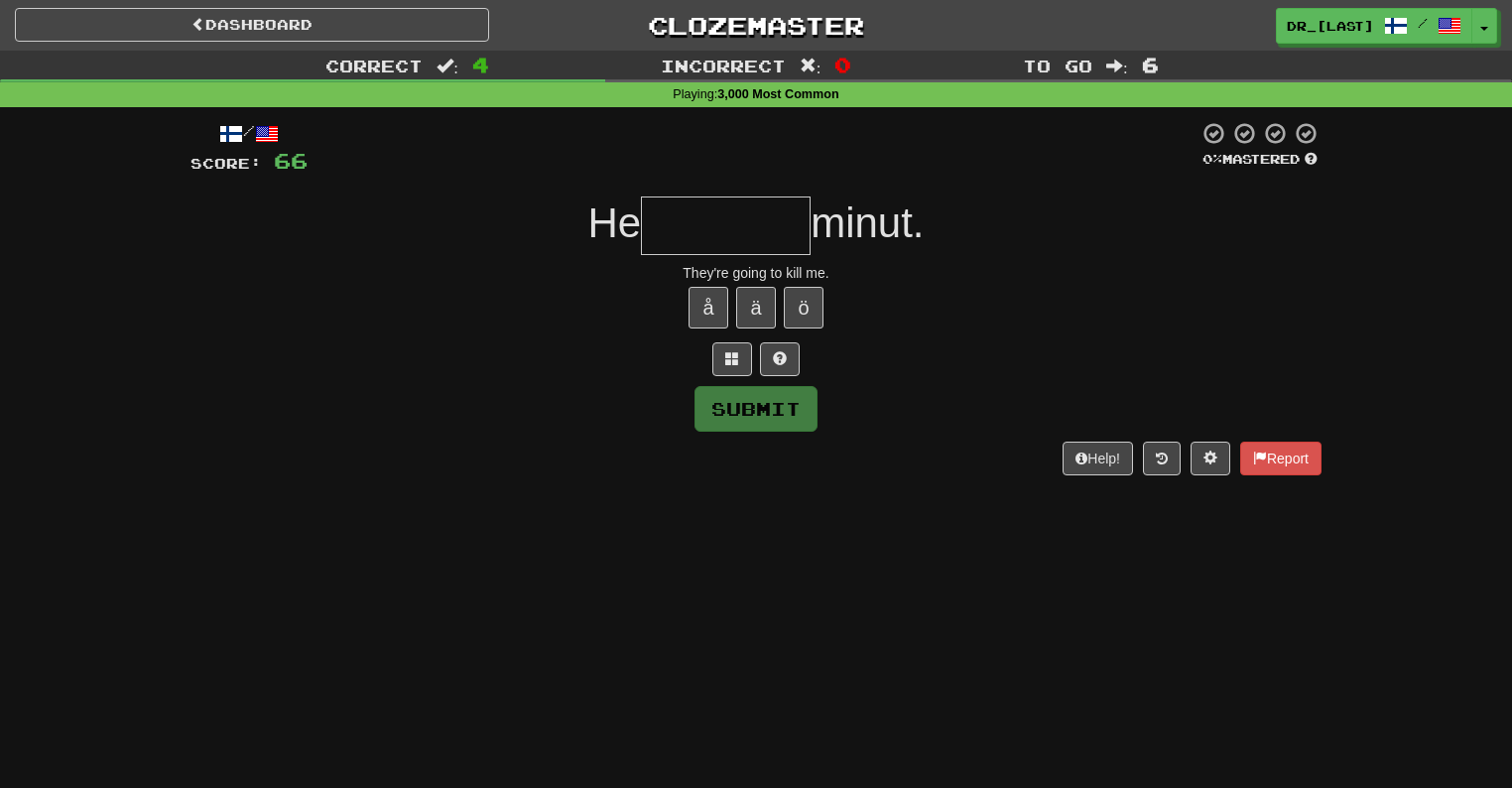 click at bounding box center (725, 225) 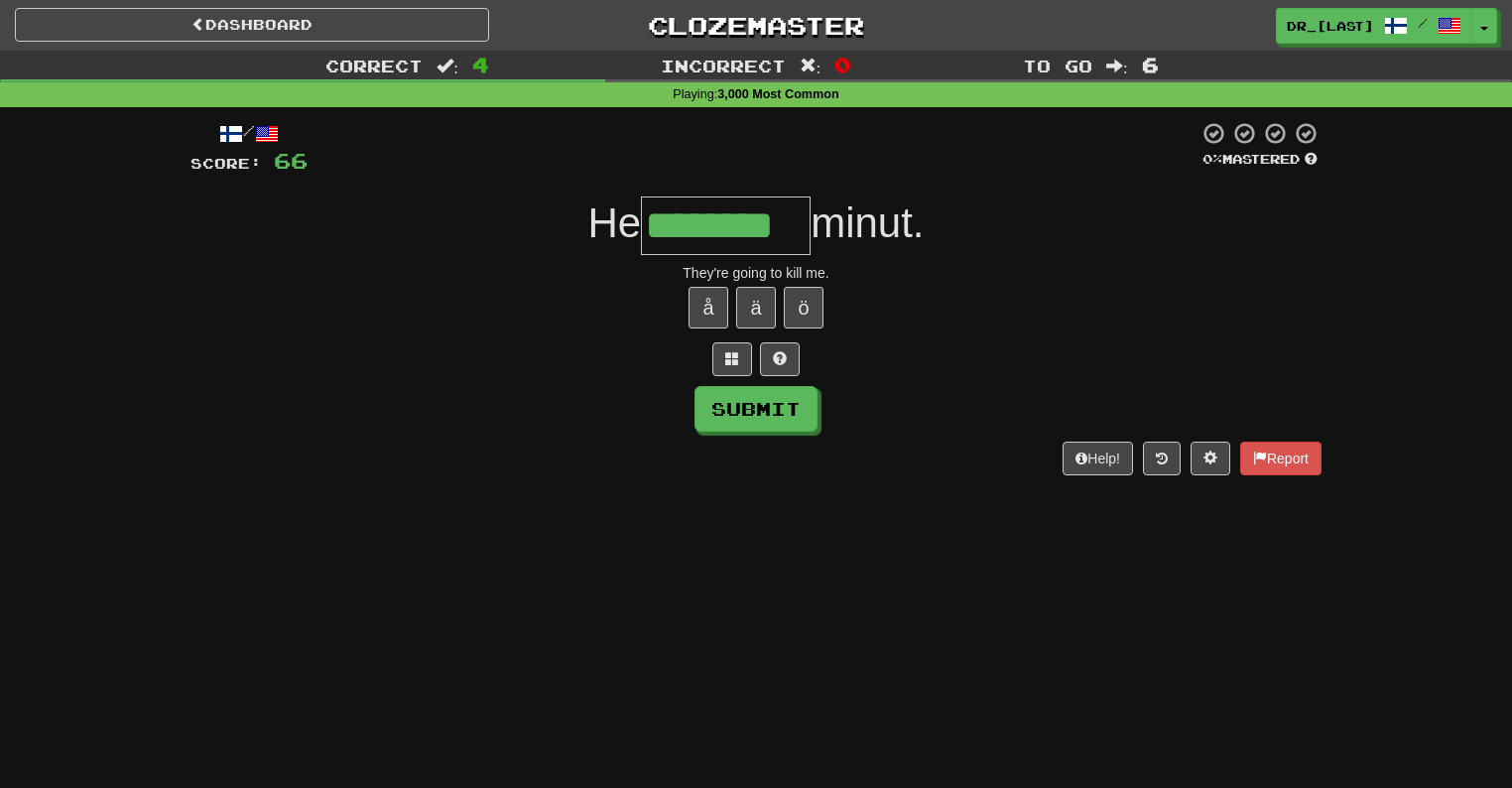 type on "********" 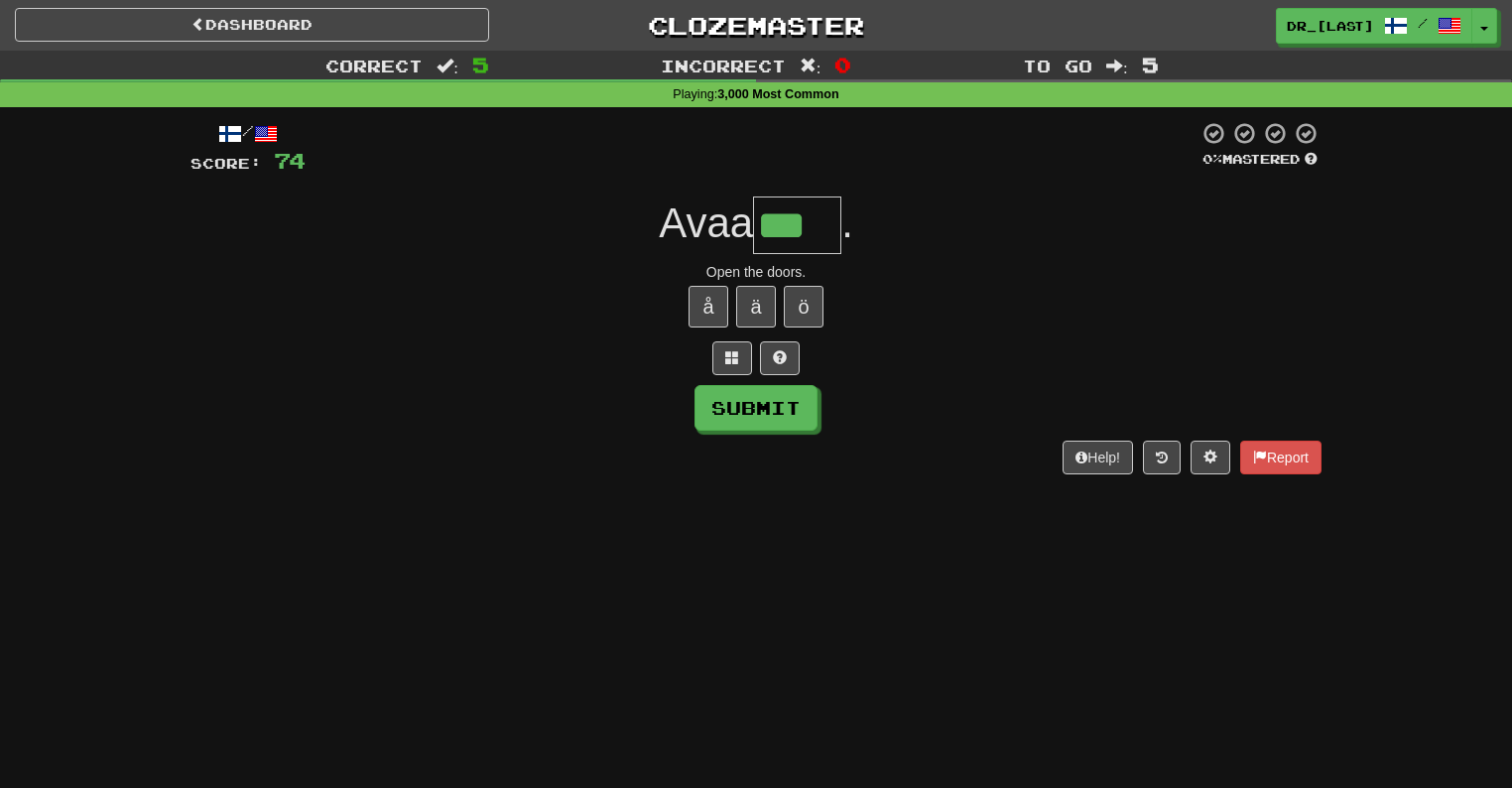 scroll, scrollTop: 0, scrollLeft: 0, axis: both 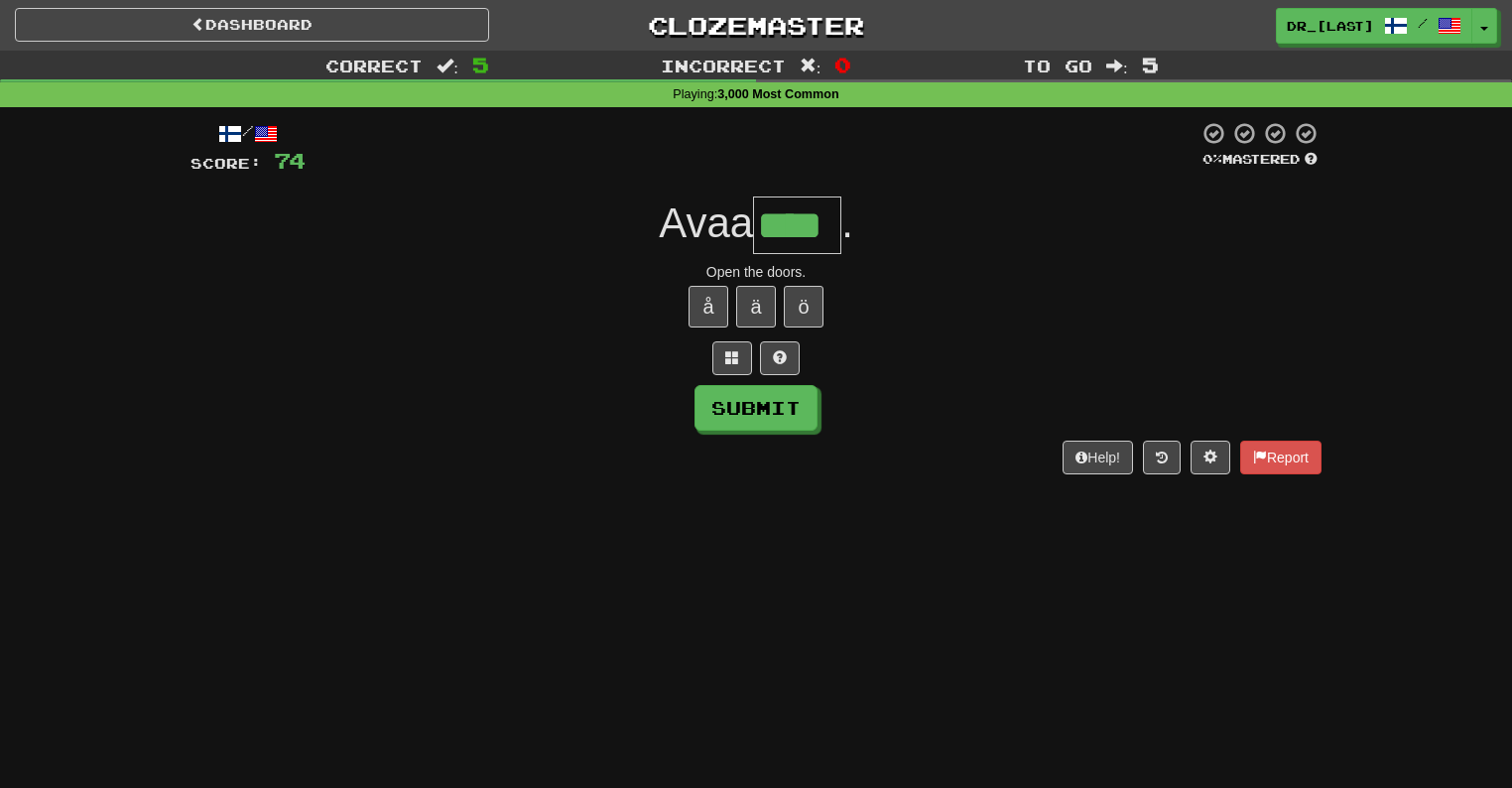 type on "****" 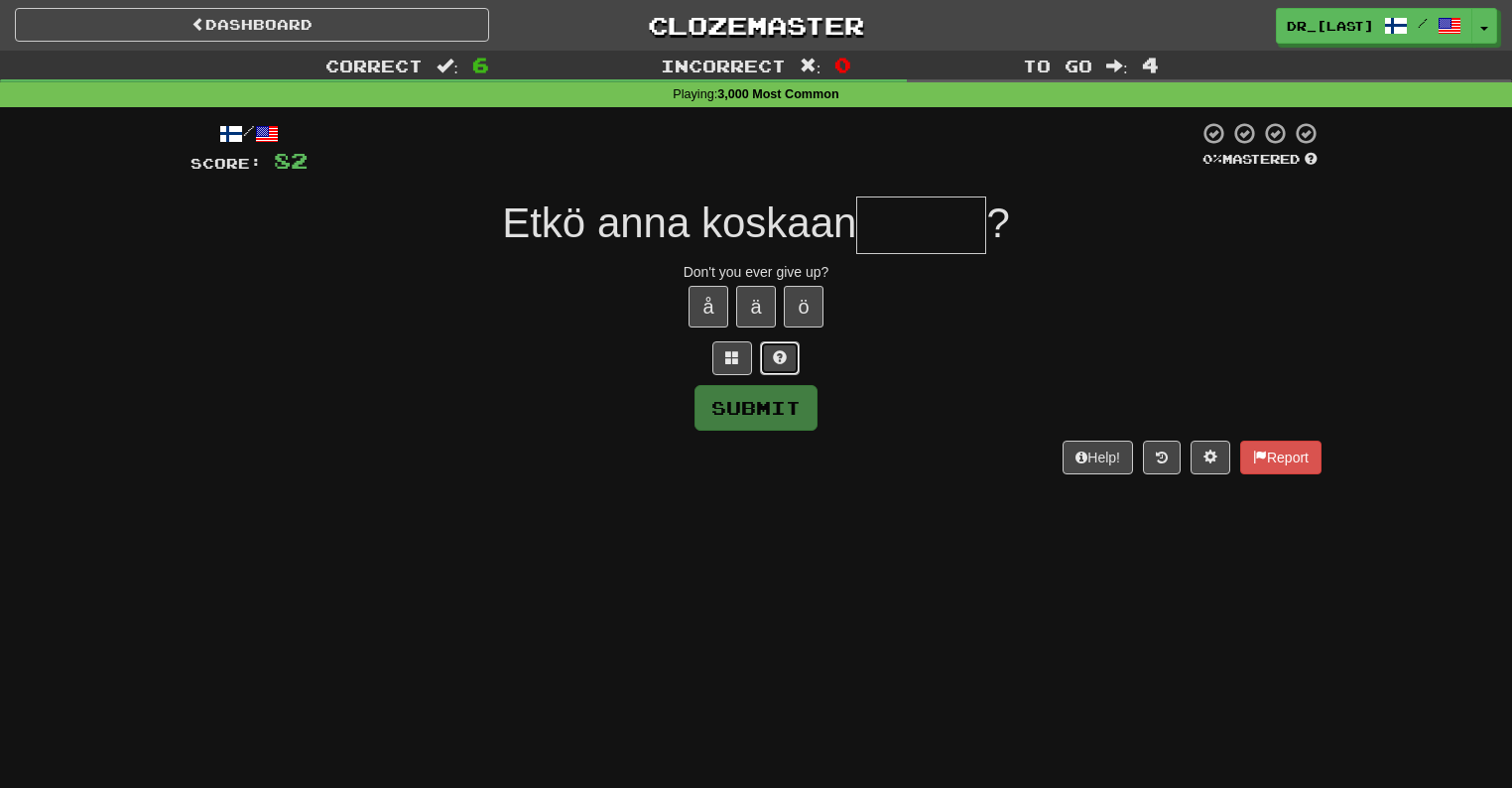 click at bounding box center [780, 357] 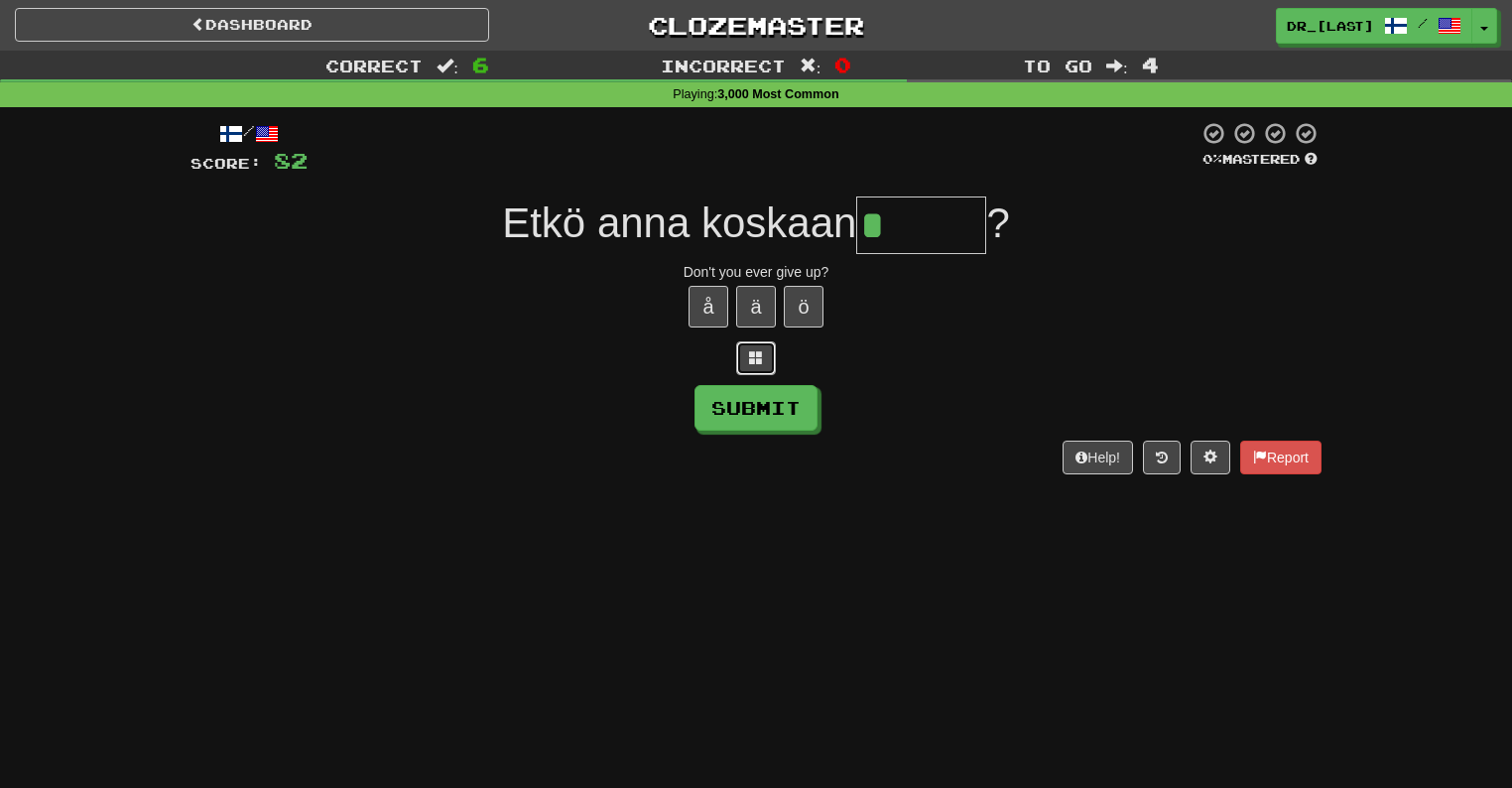 click at bounding box center (756, 357) 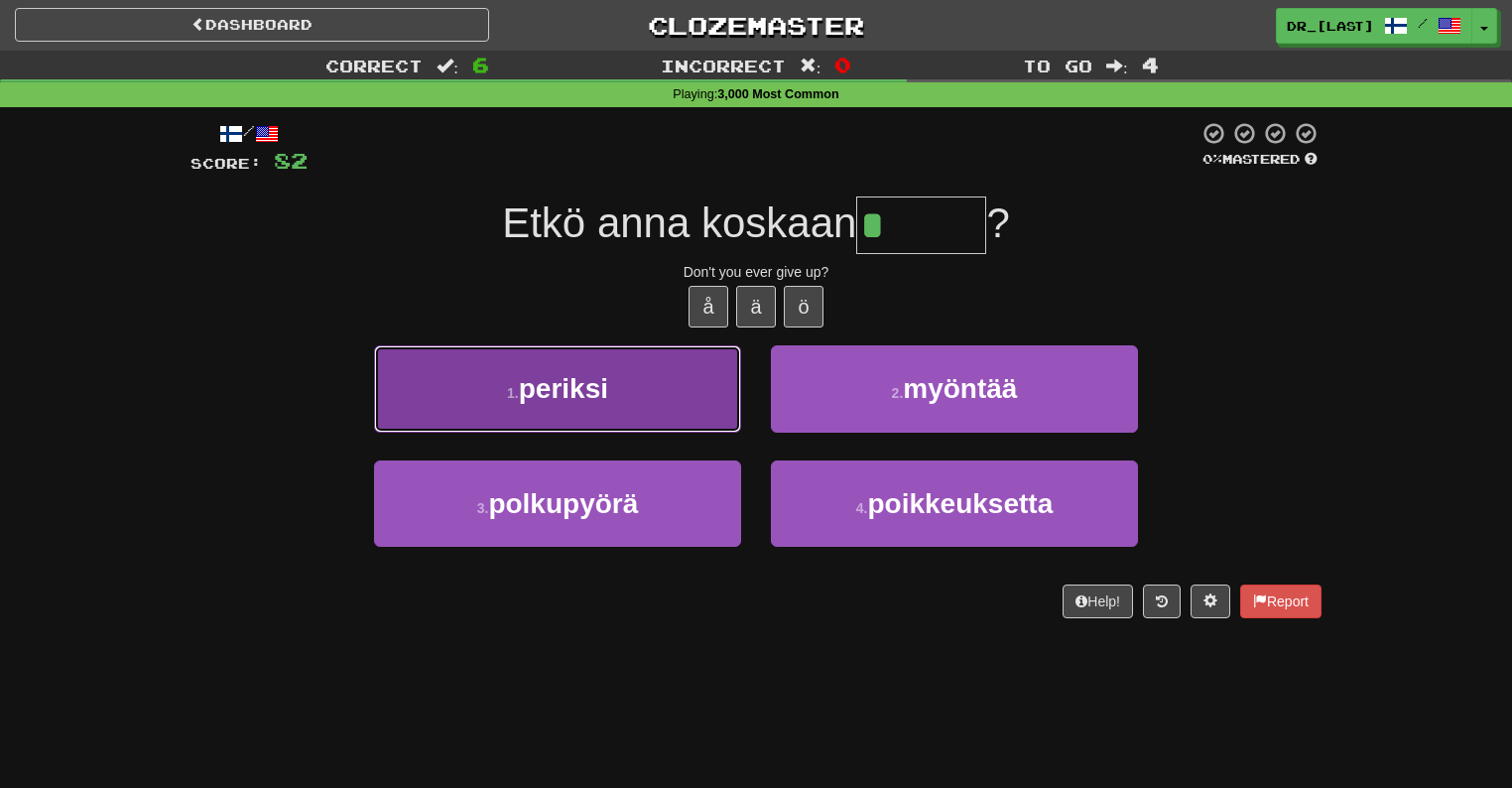 click on "1 .  periksi" at bounding box center (558, 388) 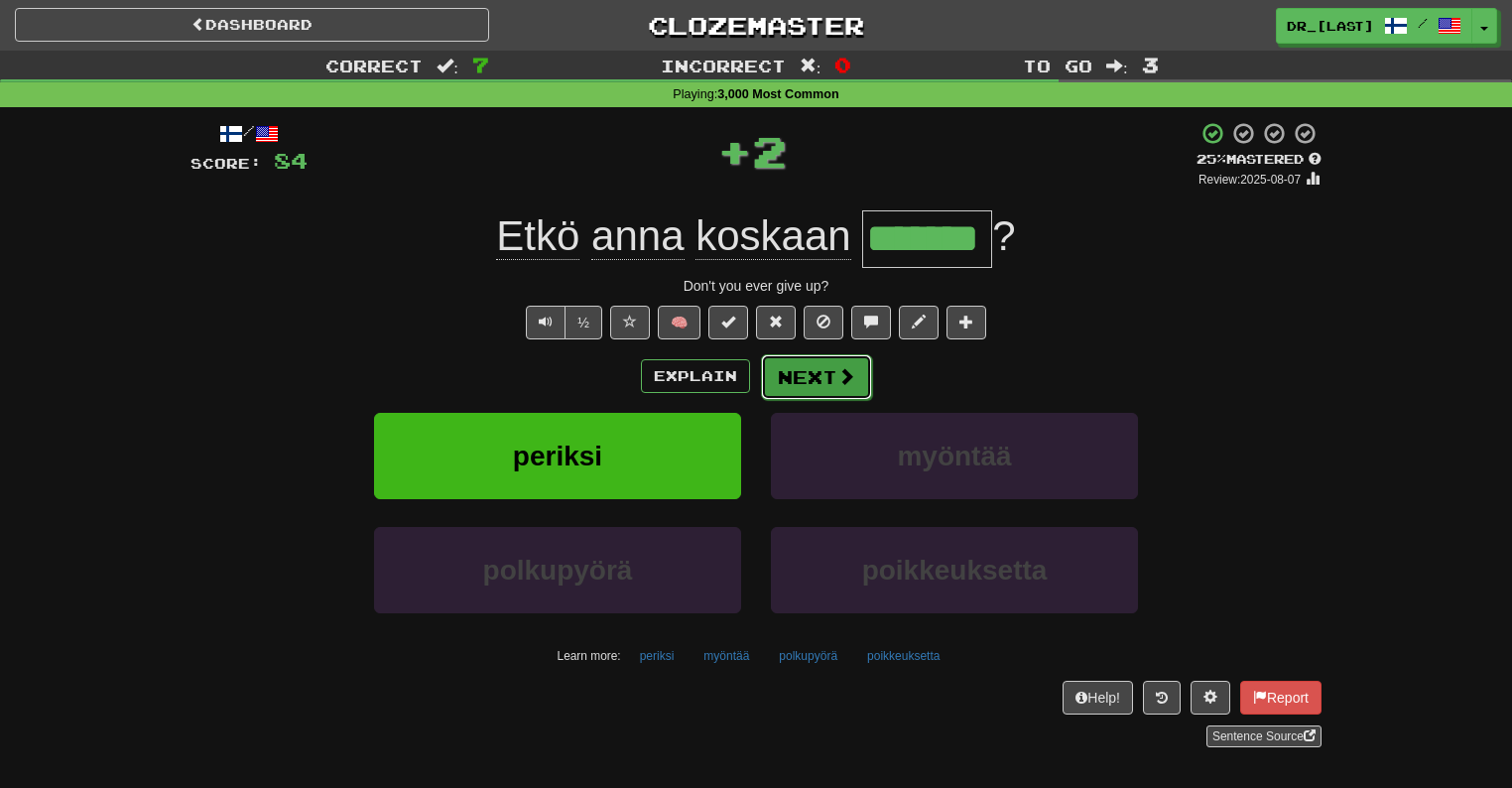click on "Next" at bounding box center (817, 377) 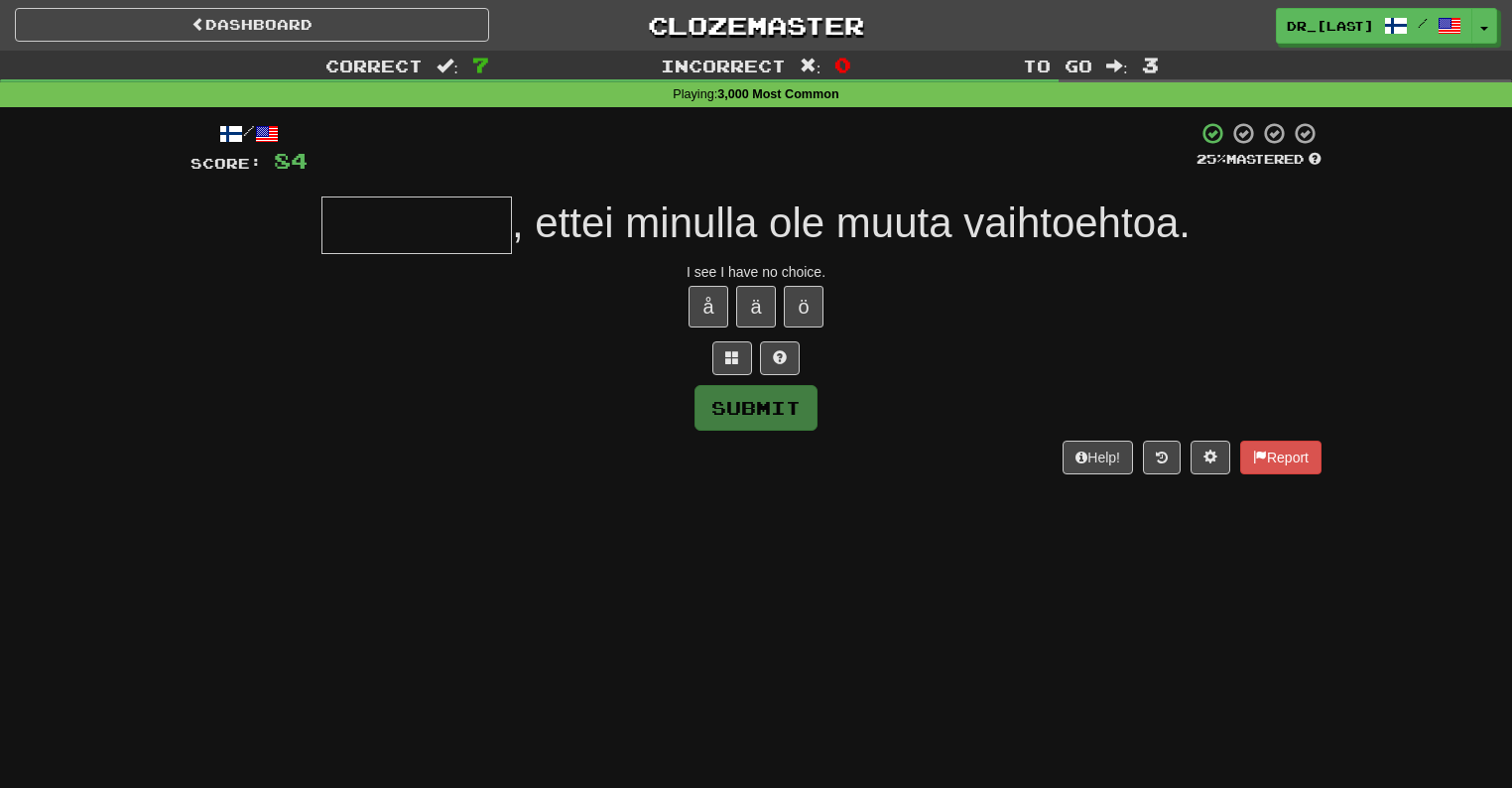 type on "*" 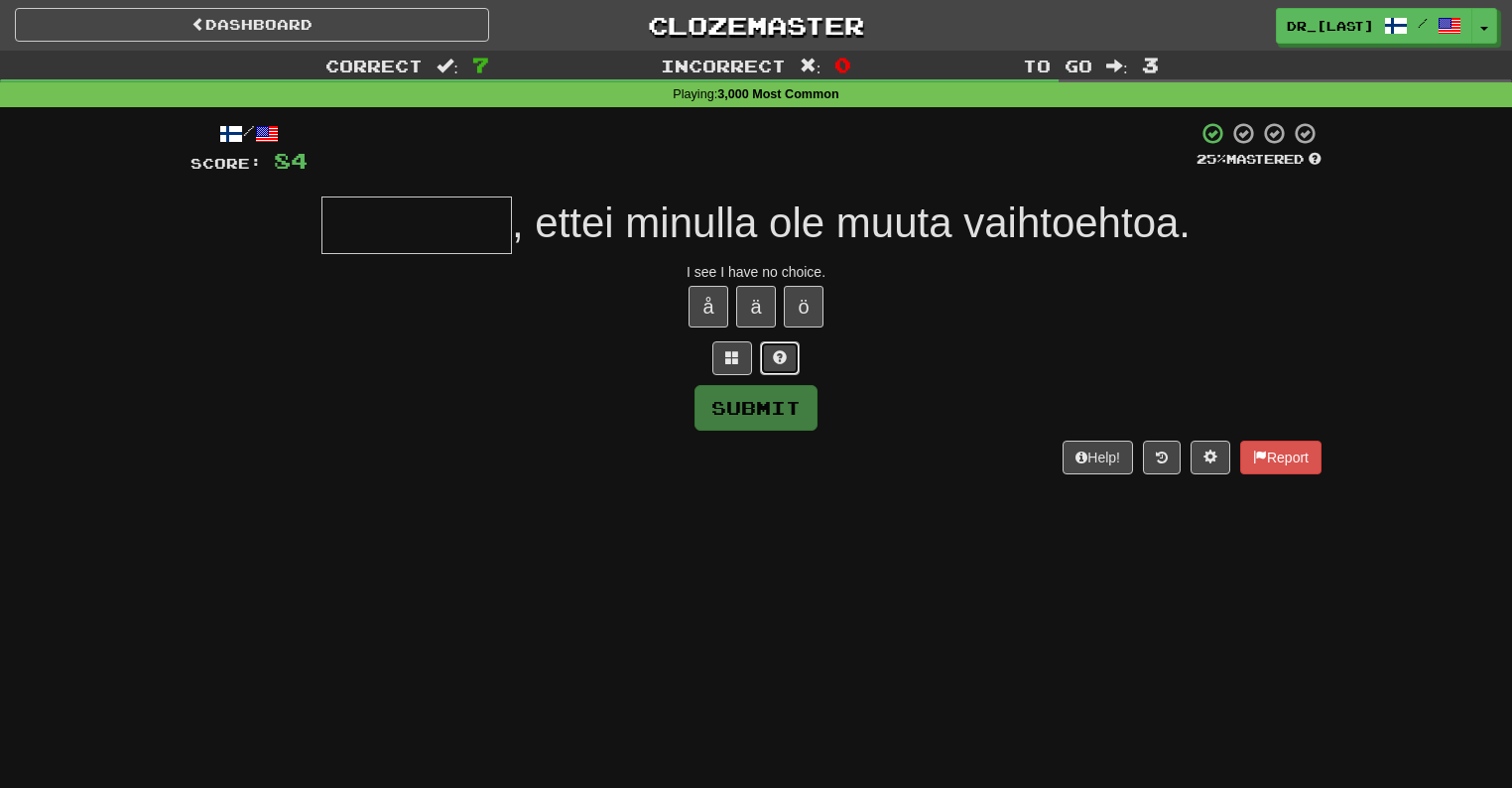 click at bounding box center (780, 357) 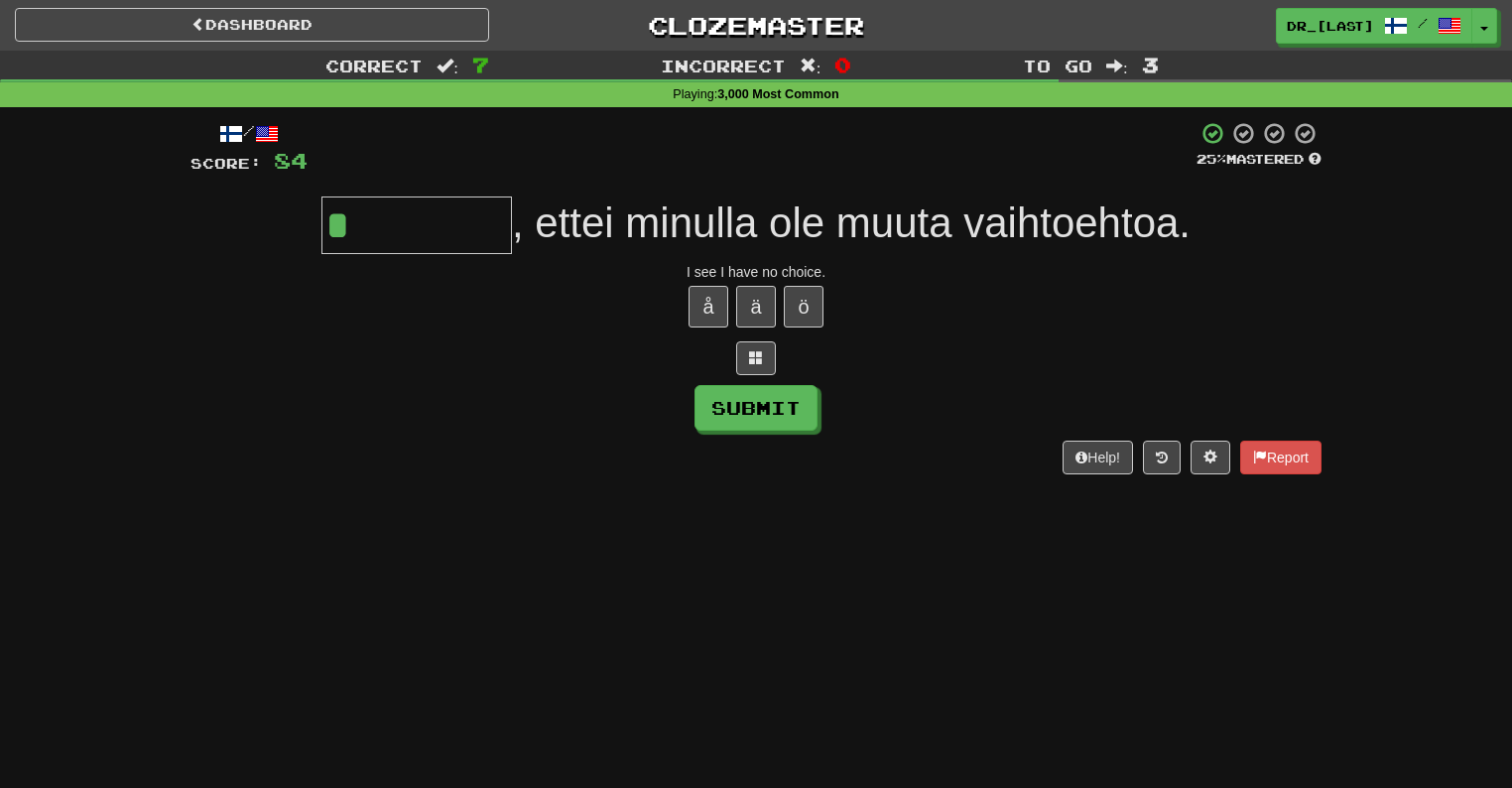 click on "*" at bounding box center [417, 225] 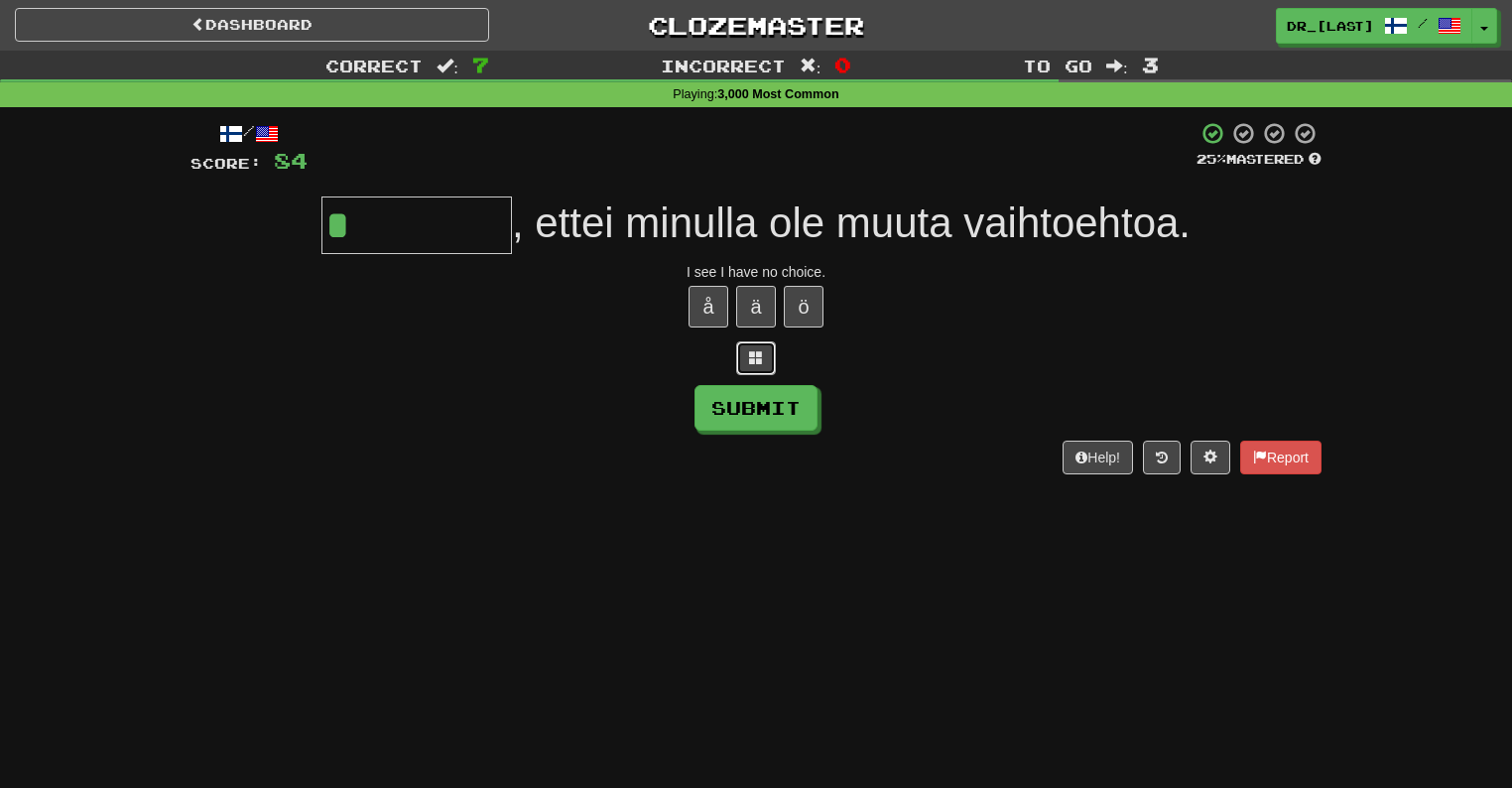 click at bounding box center [756, 358] 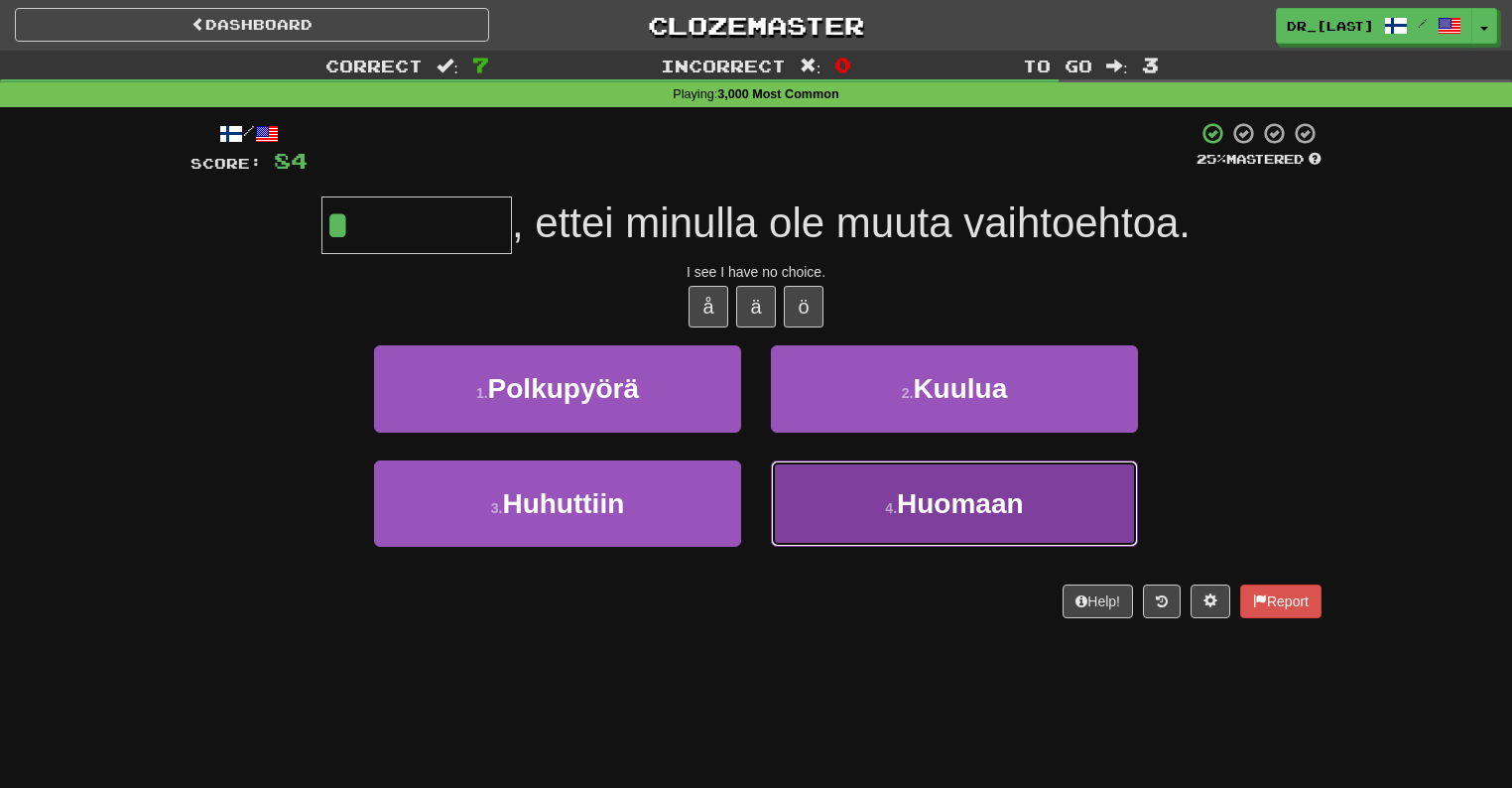 click on "4 .  Huomaan" at bounding box center (954, 503) 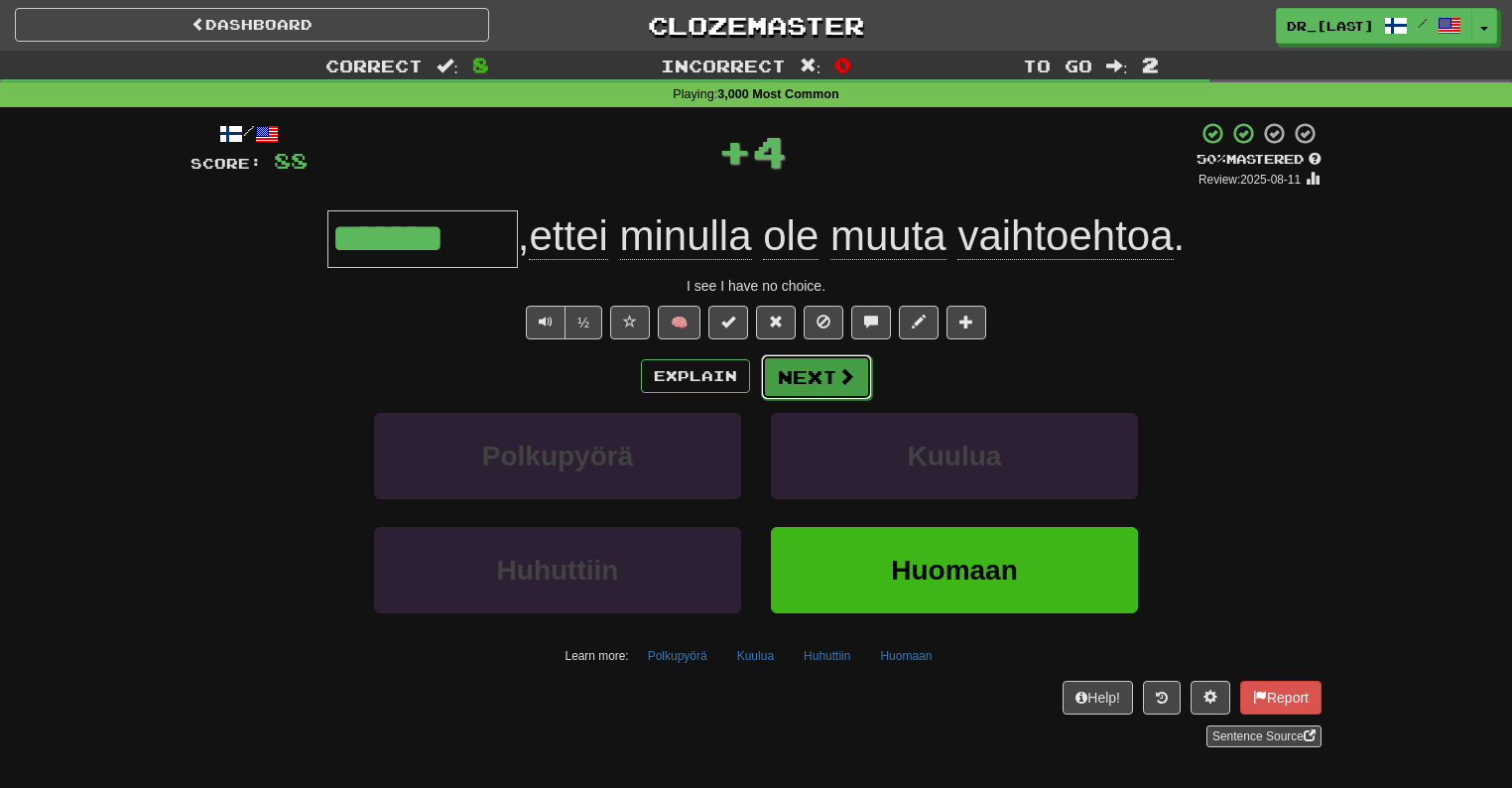 click on "Next" at bounding box center [817, 377] 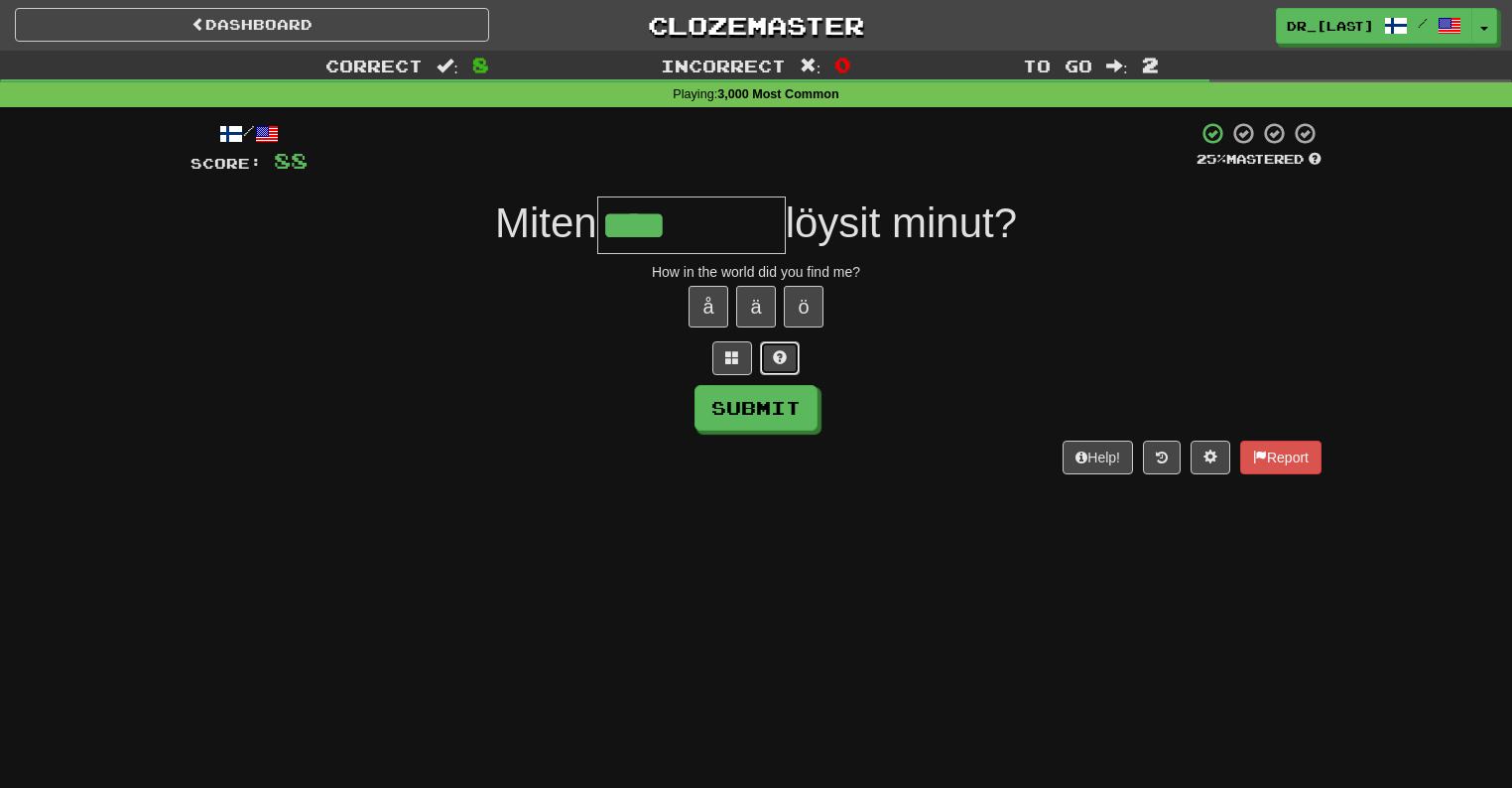 click at bounding box center [780, 358] 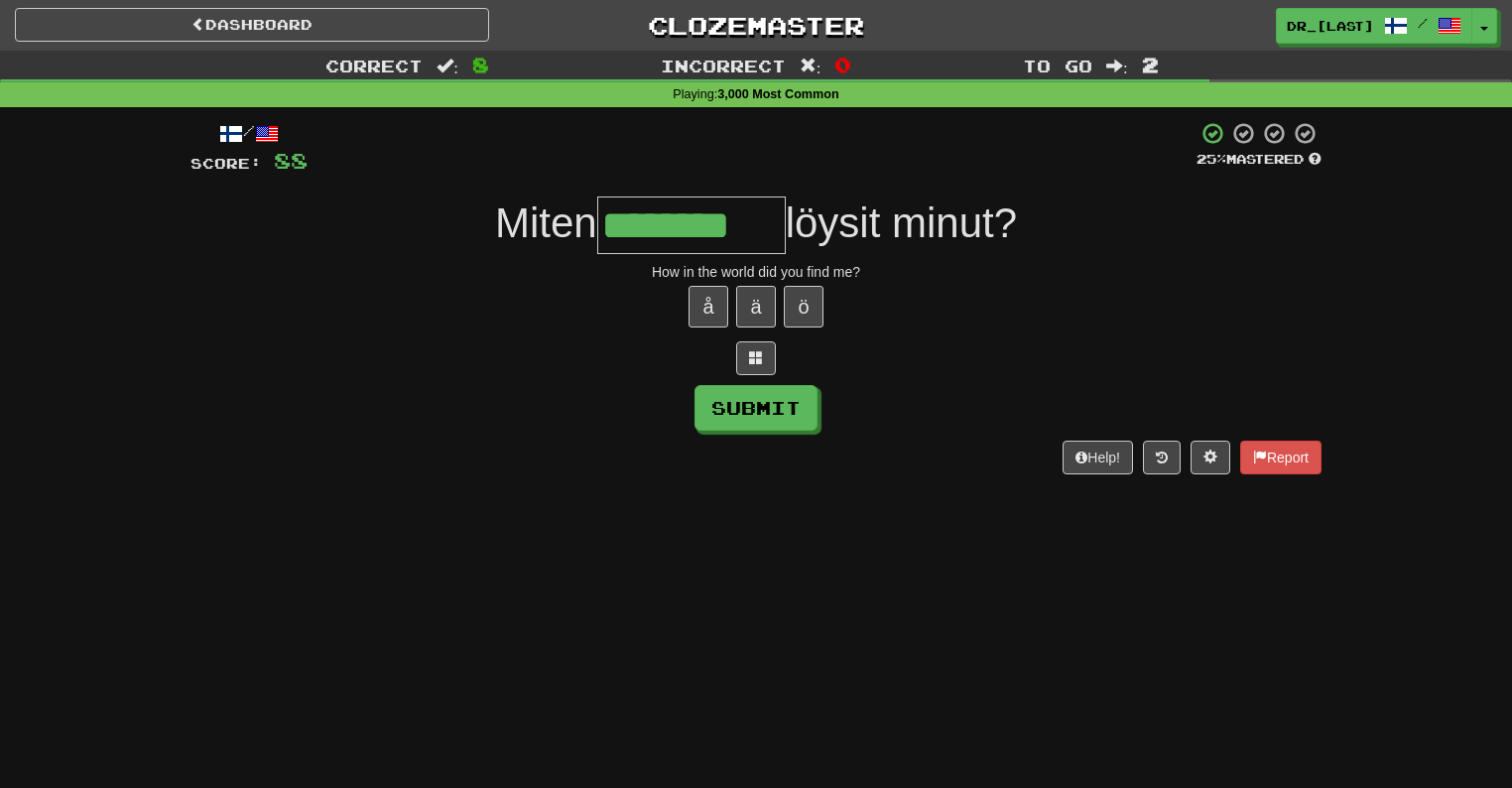 type on "********" 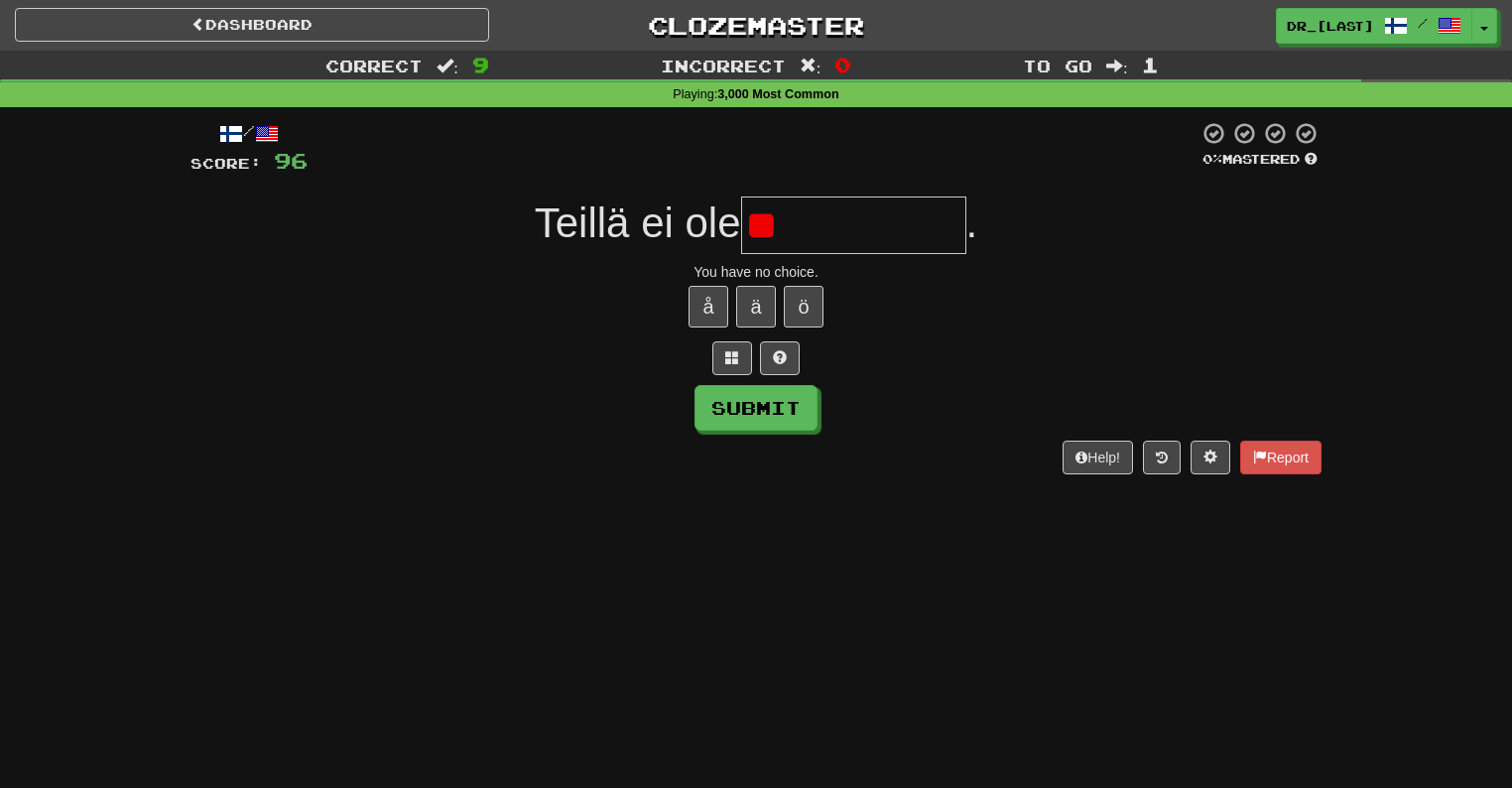 type on "*" 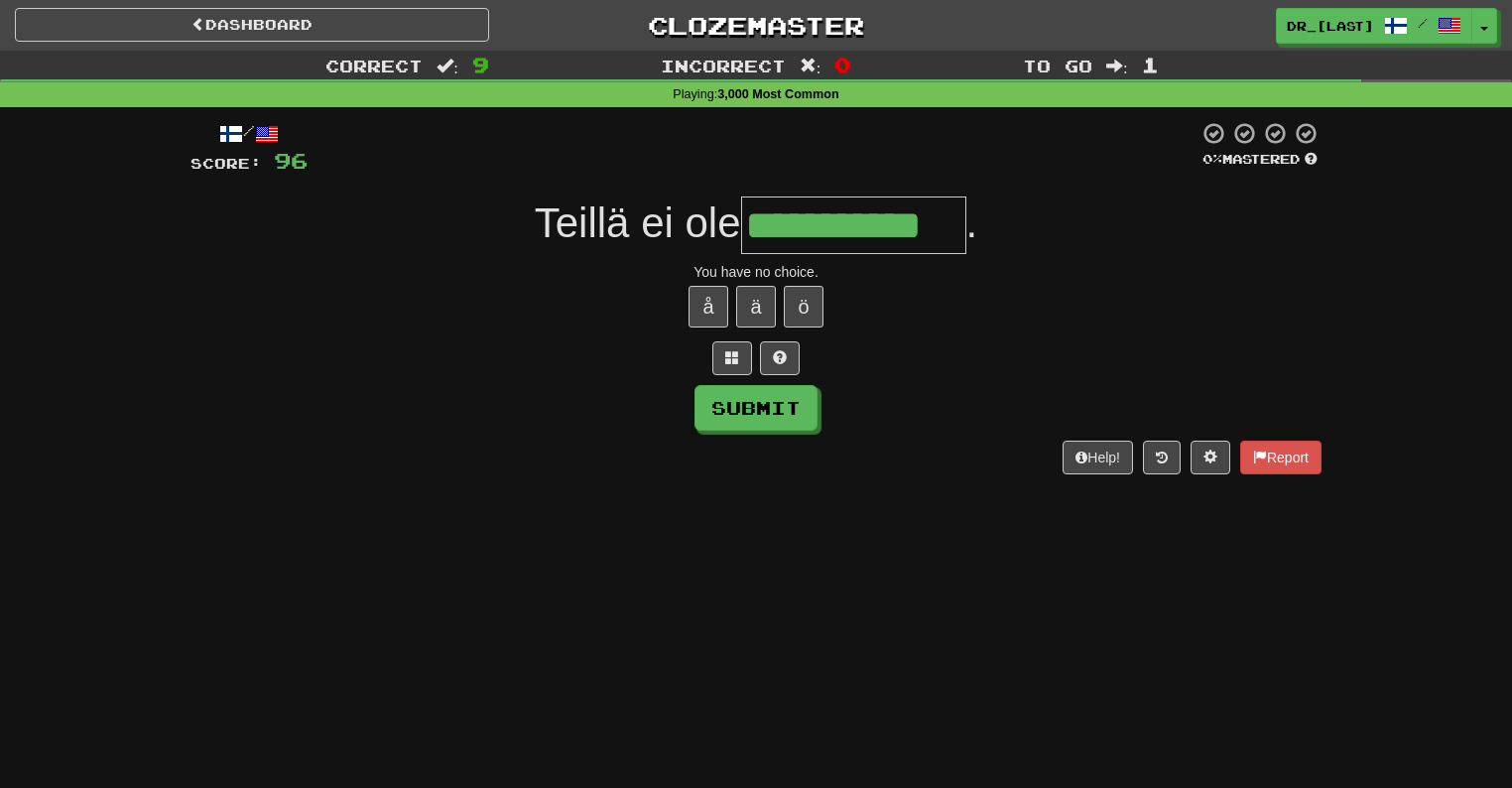 type on "**********" 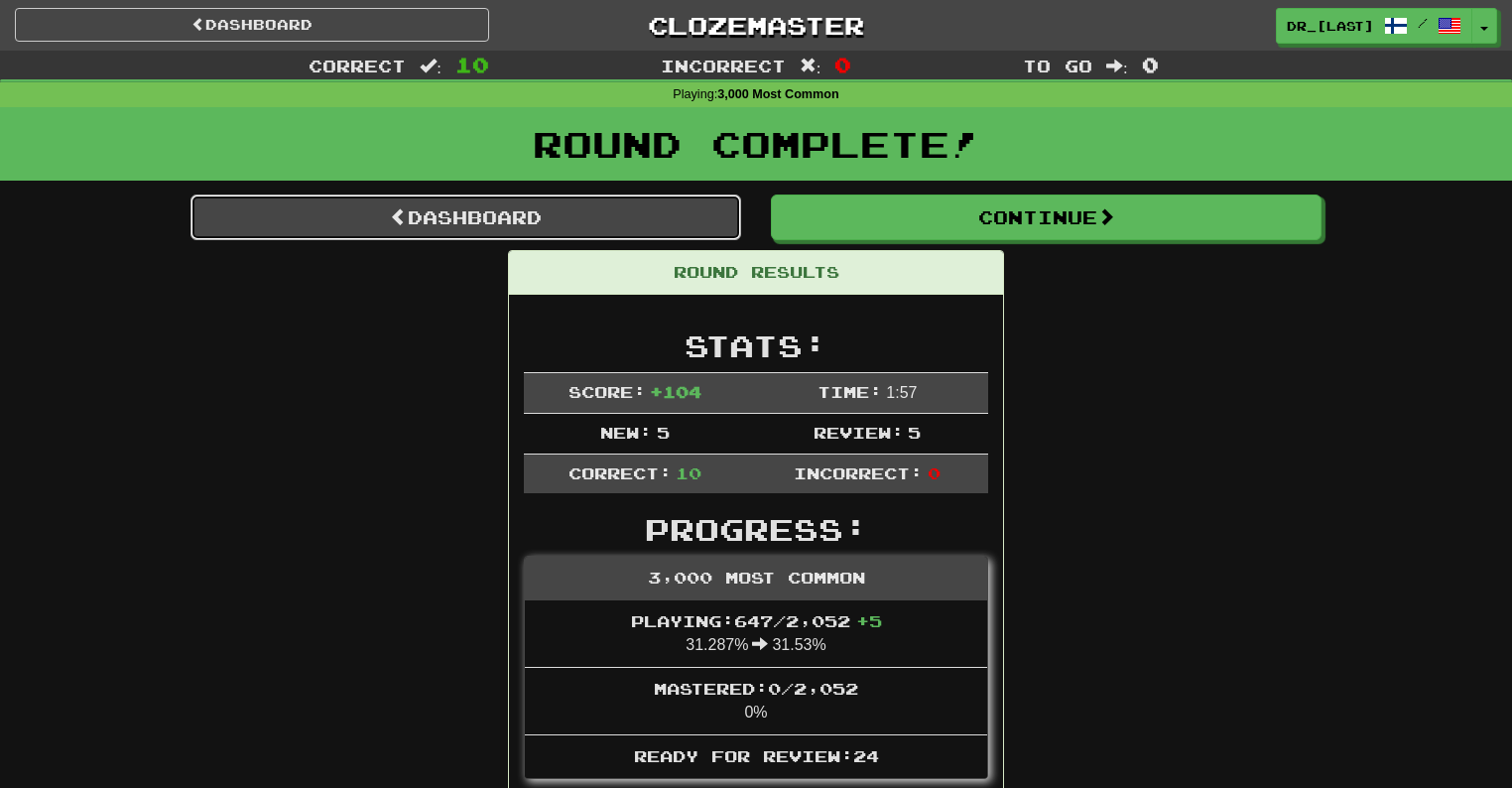 click on "Dashboard" at bounding box center (465, 217) 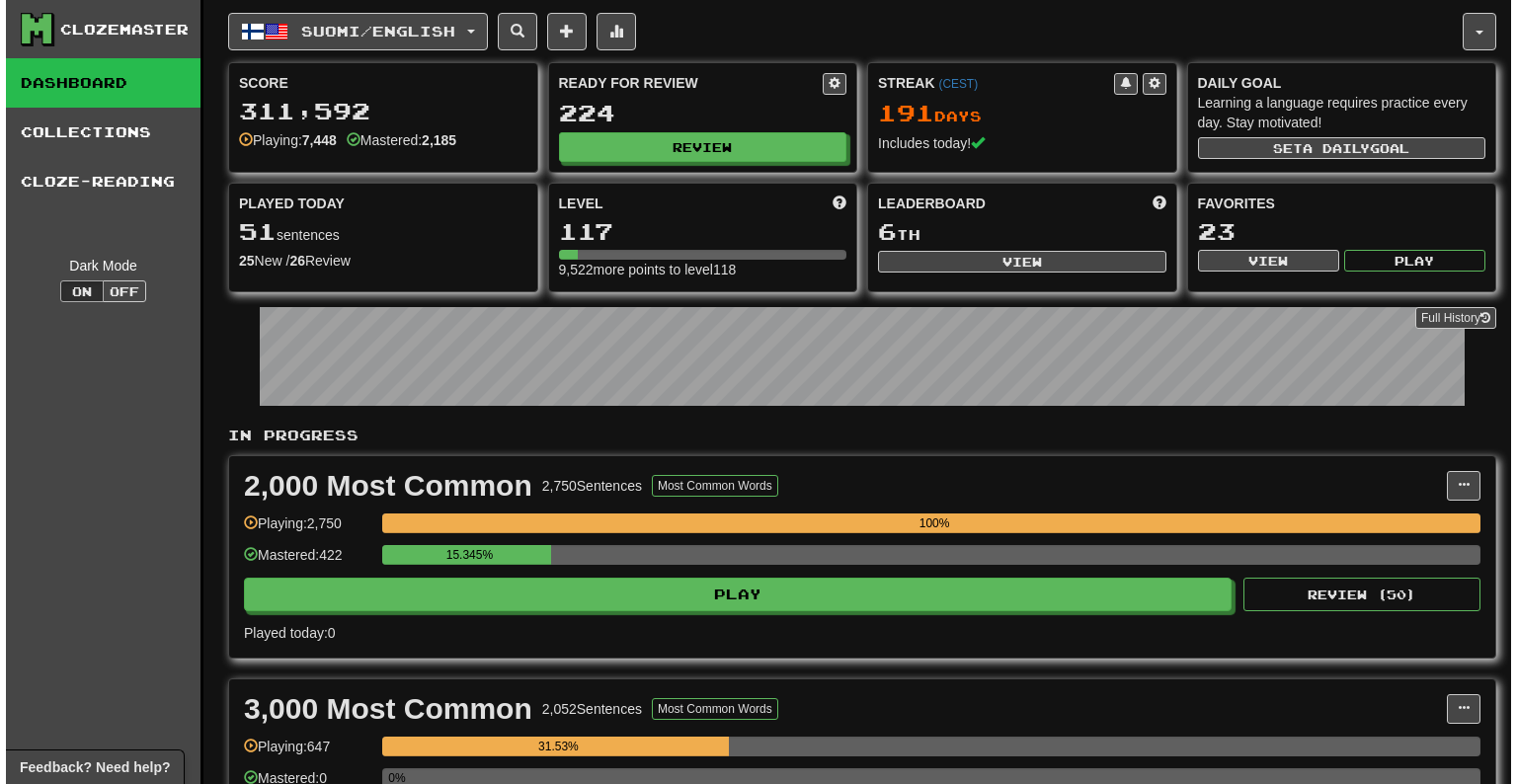 scroll, scrollTop: 0, scrollLeft: 0, axis: both 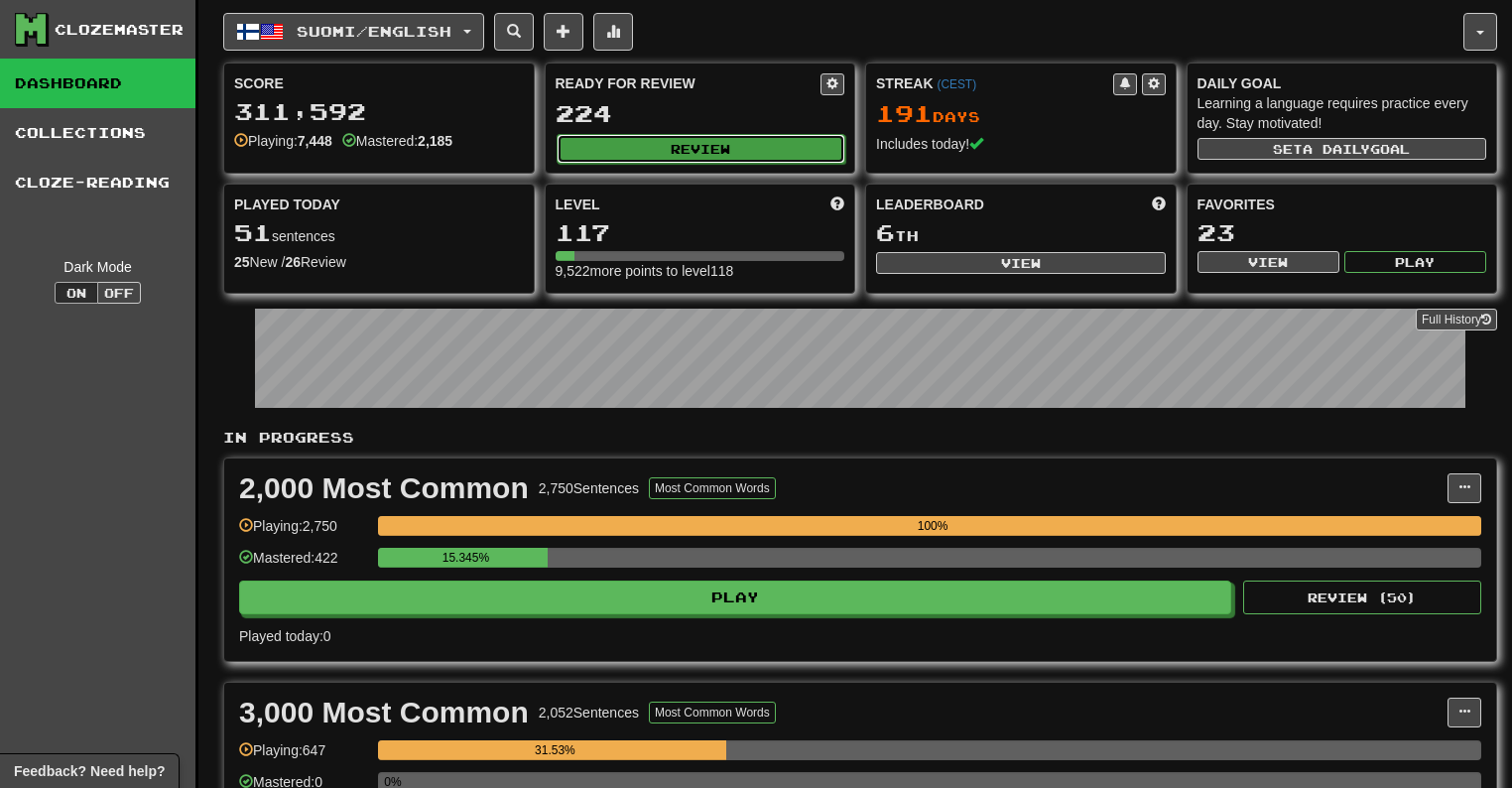 click on "Review" at bounding box center [701, 149] 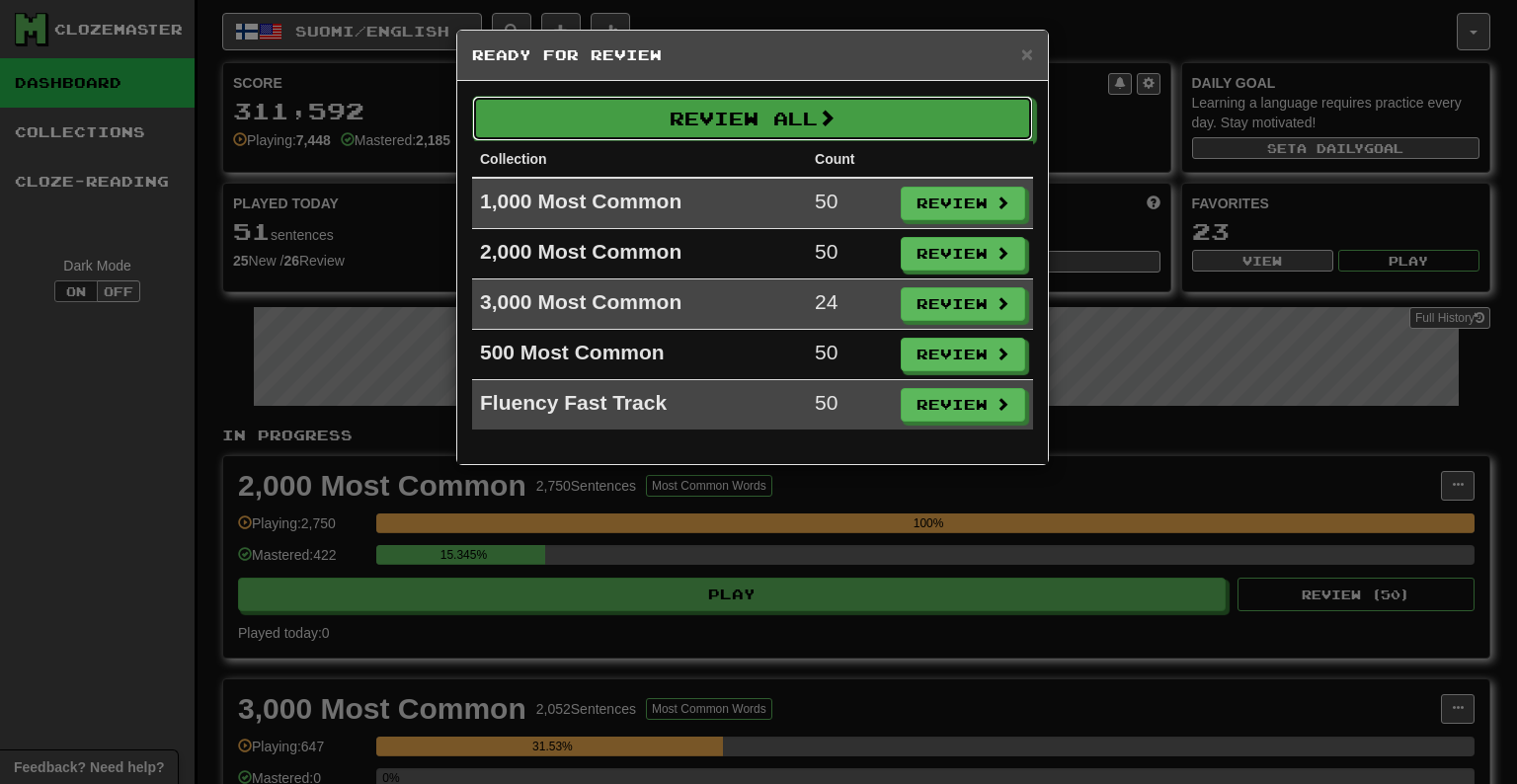 click on "Review All  Collection Count 1,000 Most Common 50 Review 2,000 Most Common 50 Review 3,000 Most Common 24 Review 500 Most Common 50 Review Fluency Fast Track 50 Review" at bounding box center [753, 273] 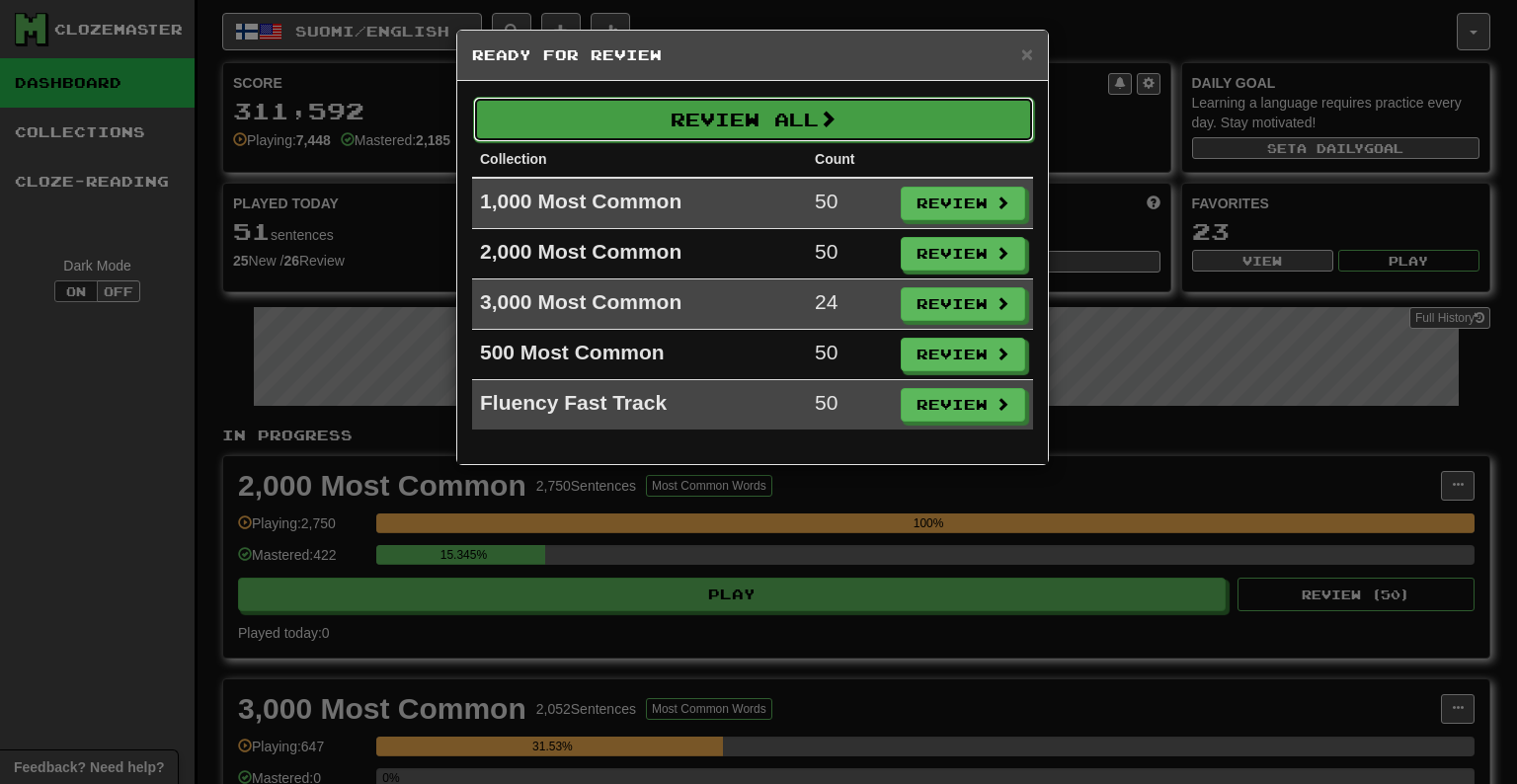 click on "Review All" at bounding box center [754, 119] 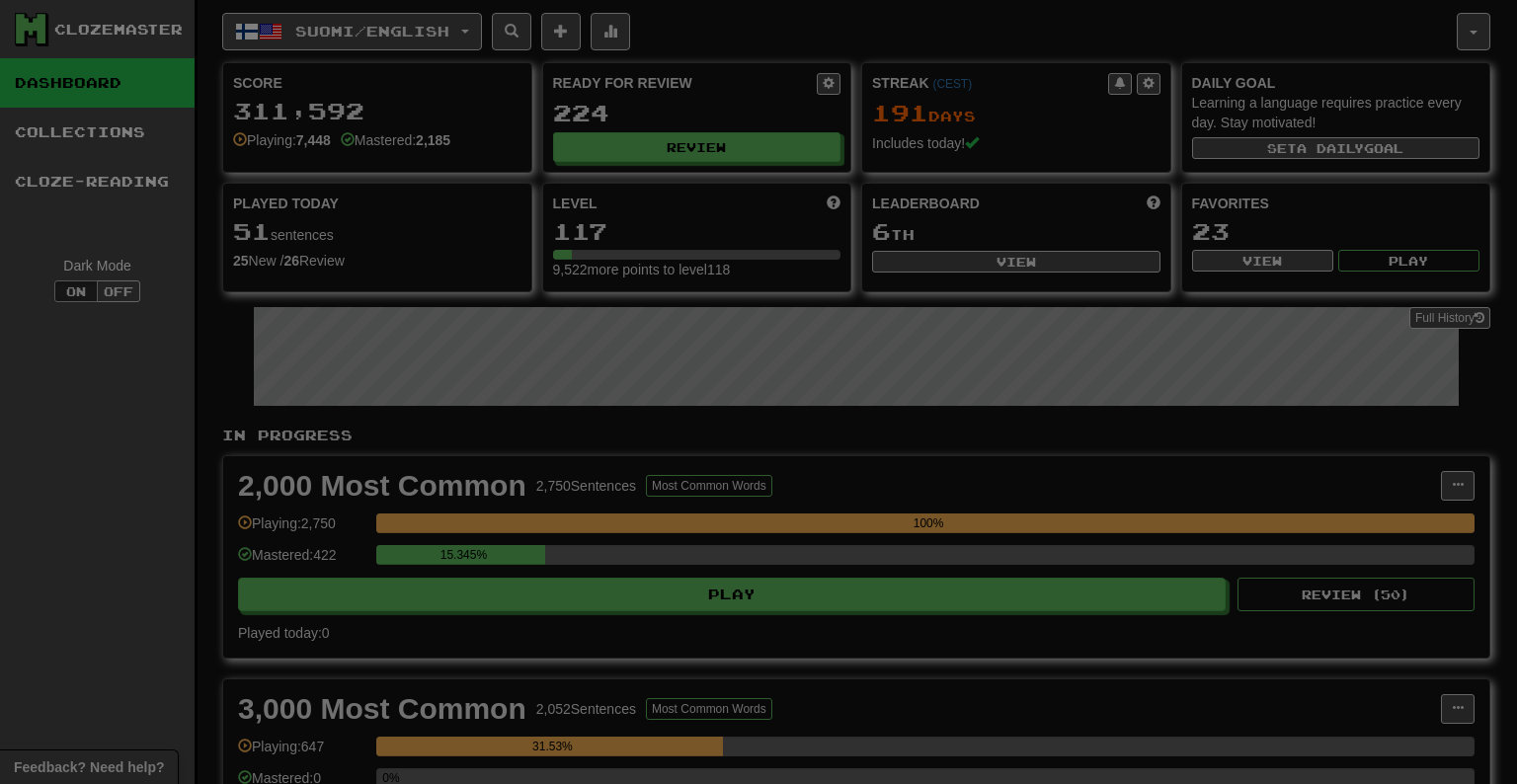 select on "**" 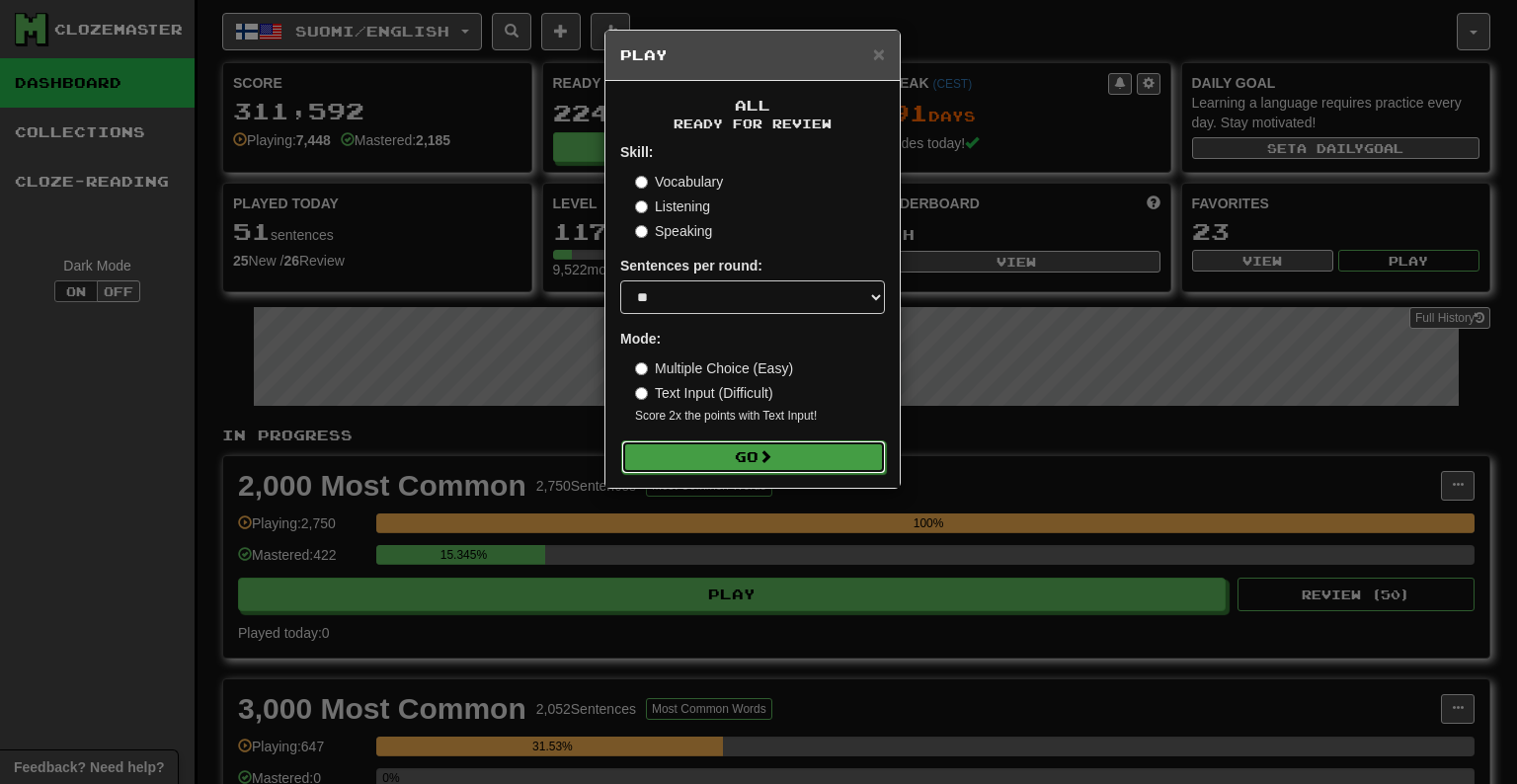 click on "Go" at bounding box center [754, 457] 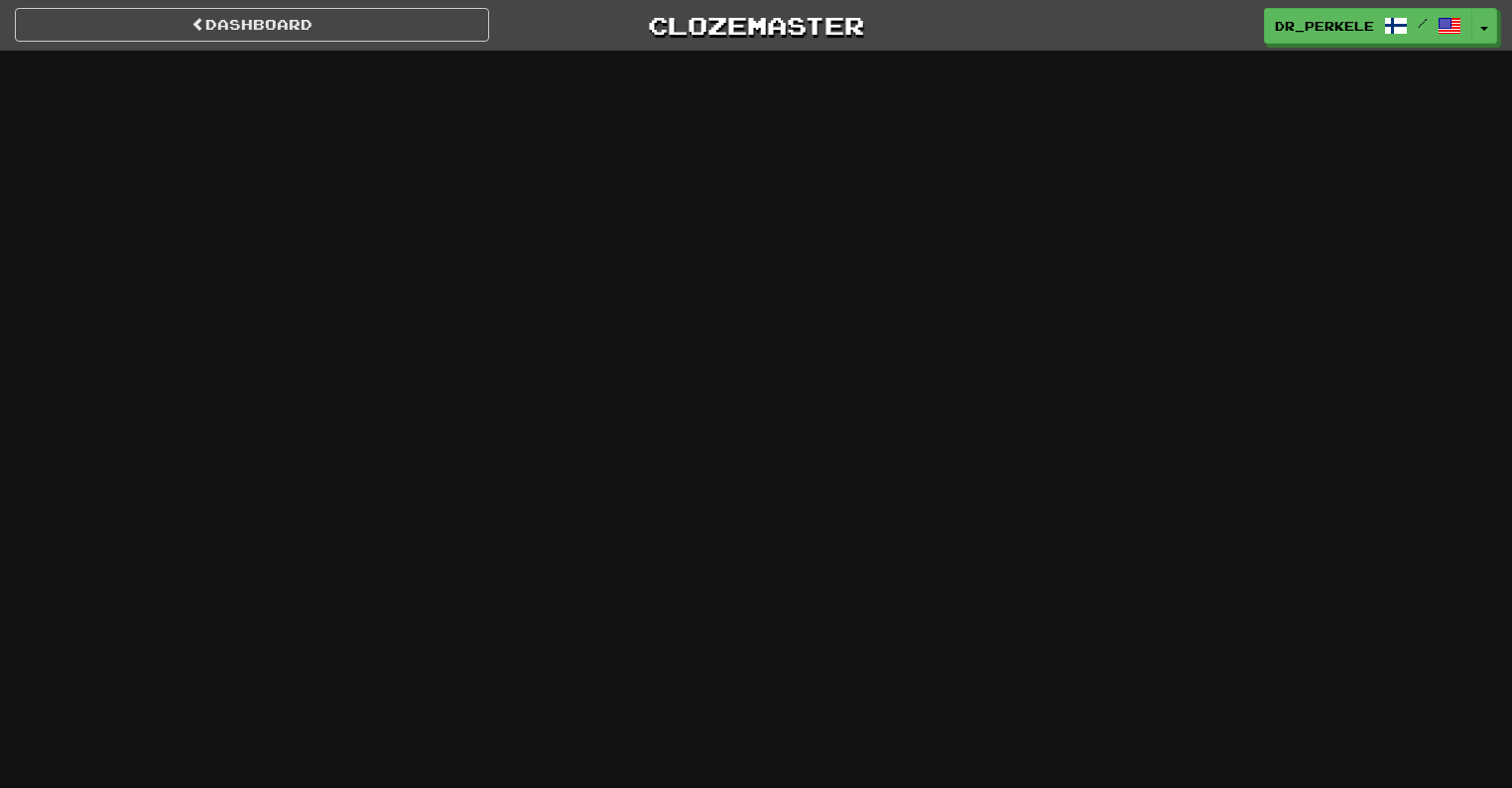 scroll, scrollTop: 0, scrollLeft: 0, axis: both 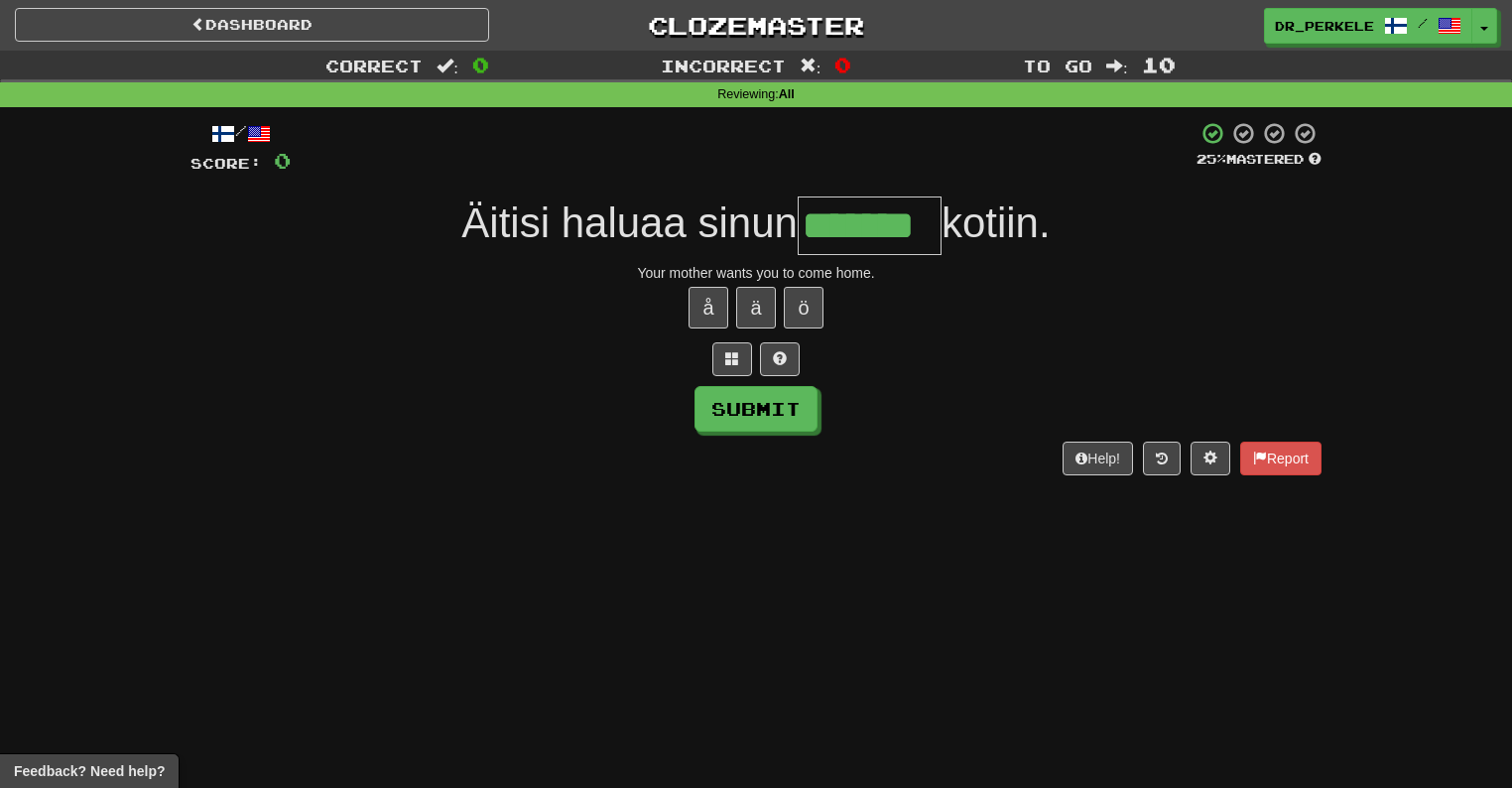type on "*******" 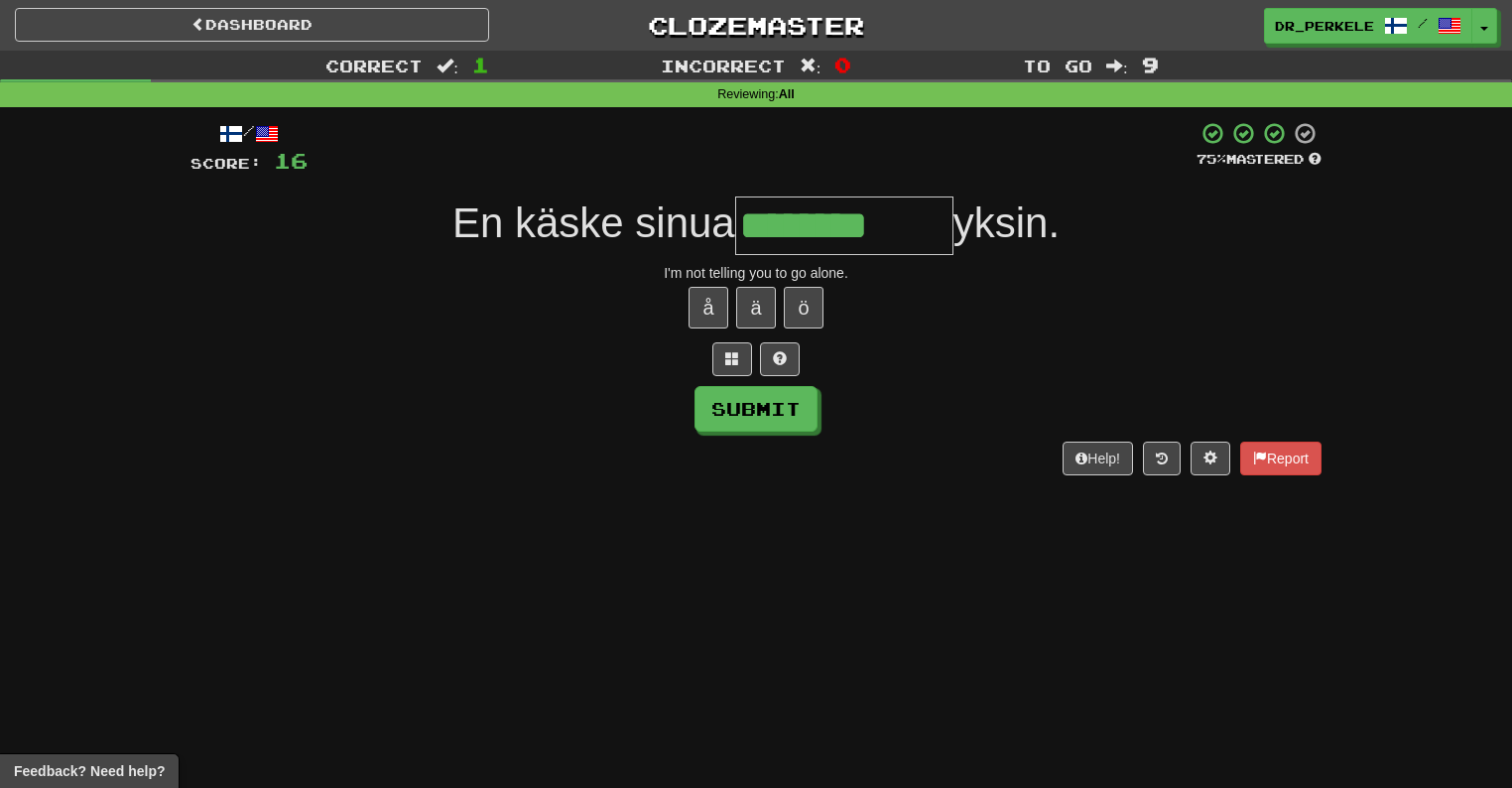 type on "********" 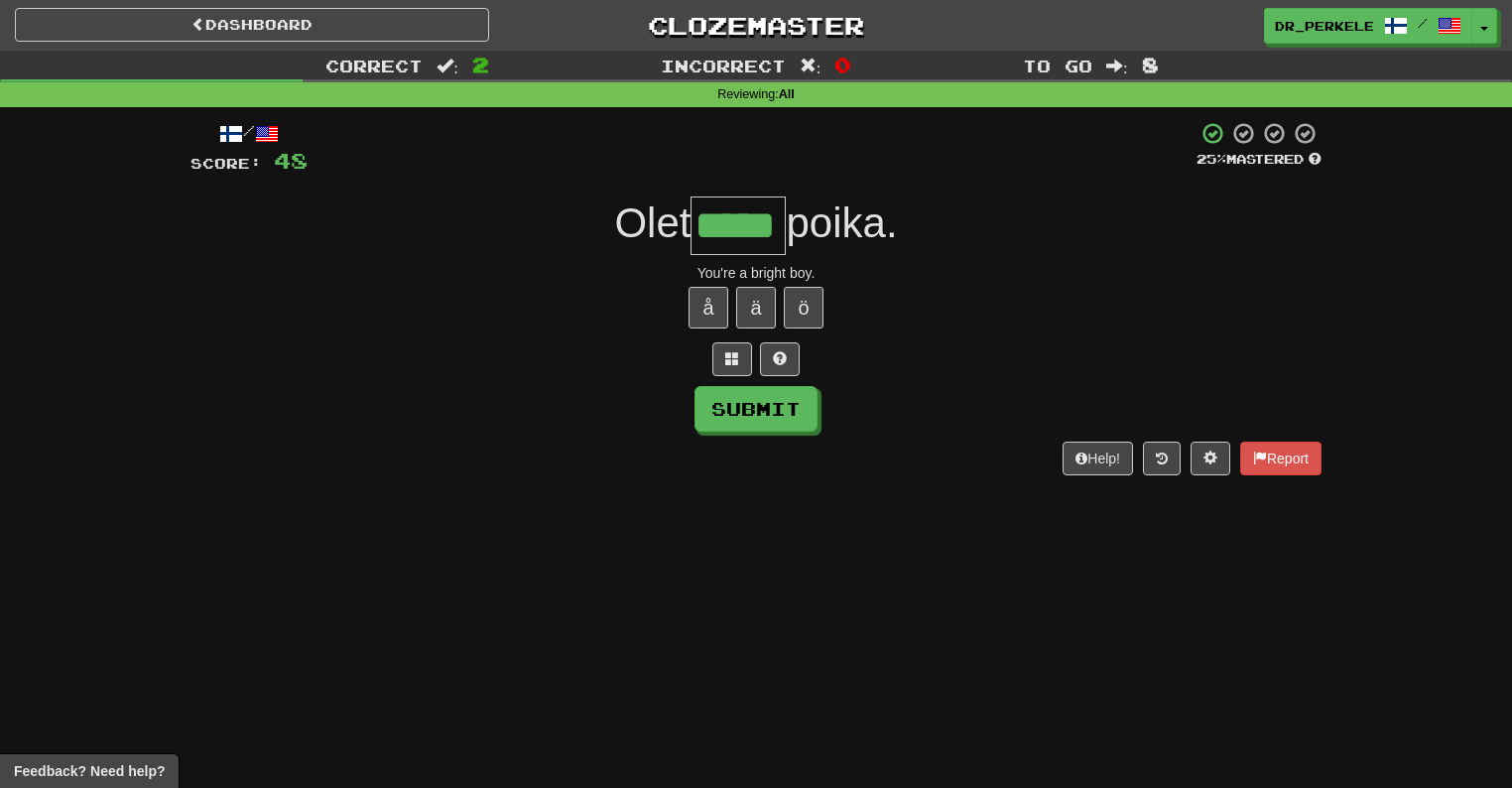 type on "*****" 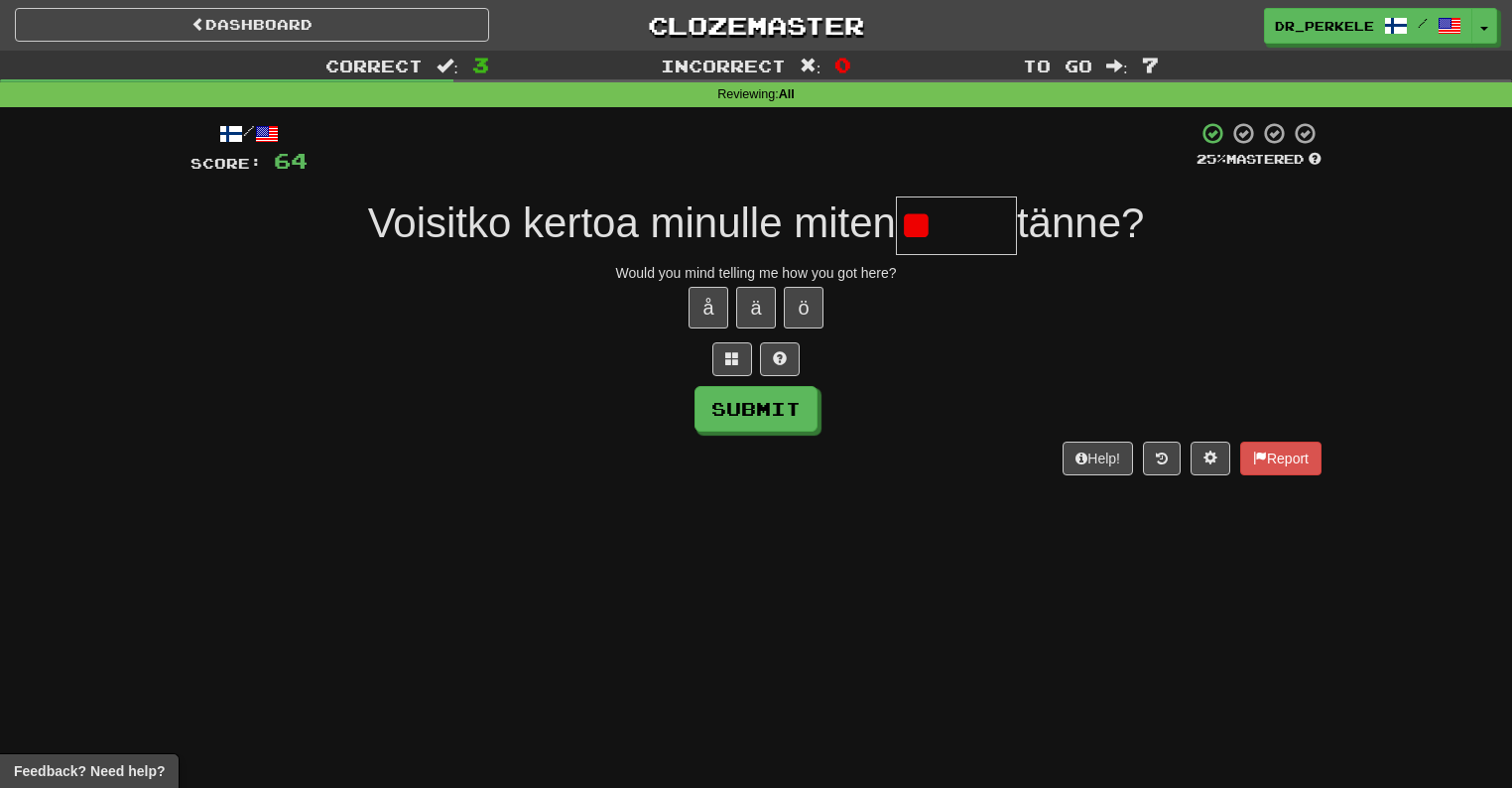 type on "*" 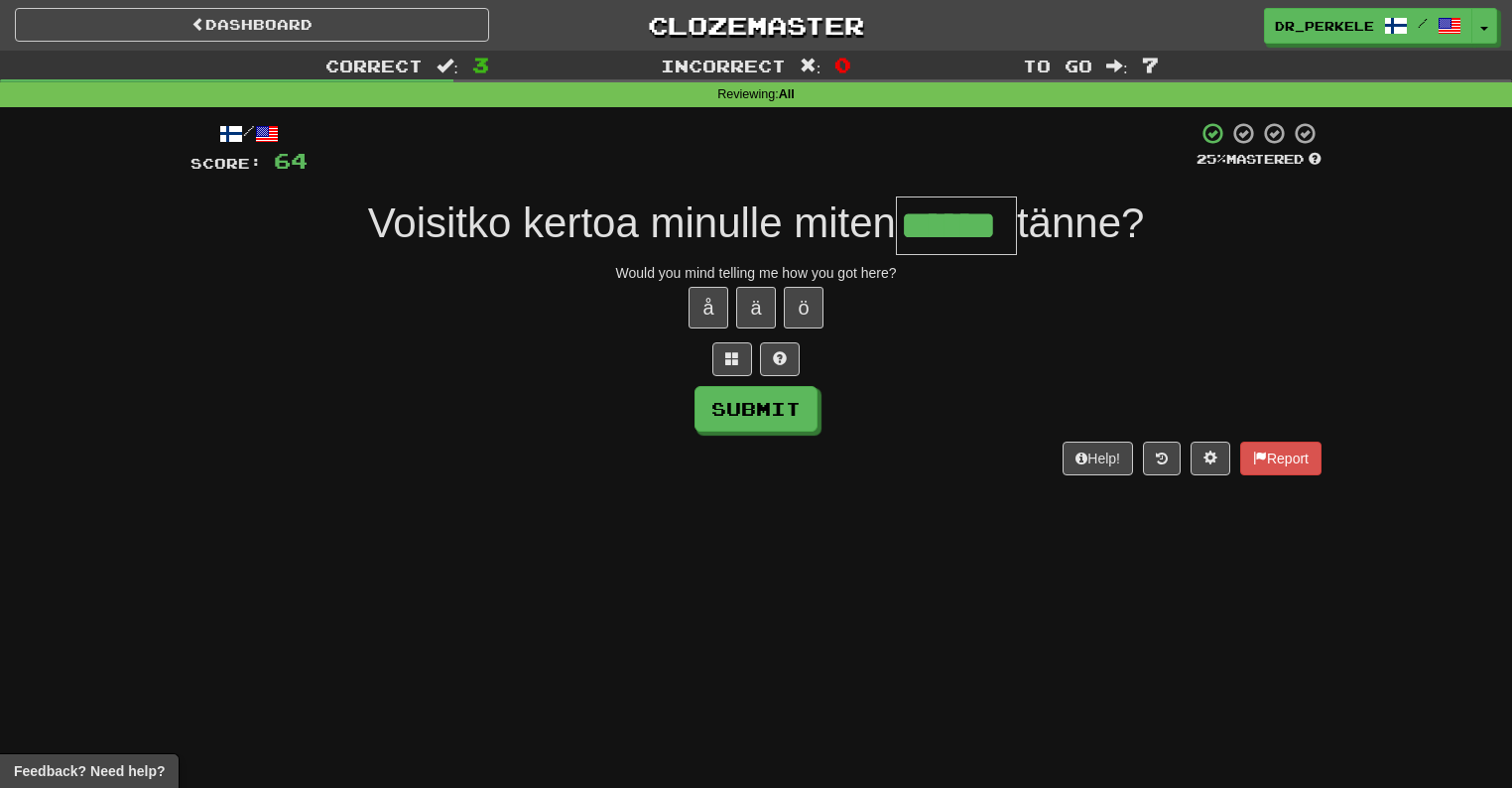 type on "******" 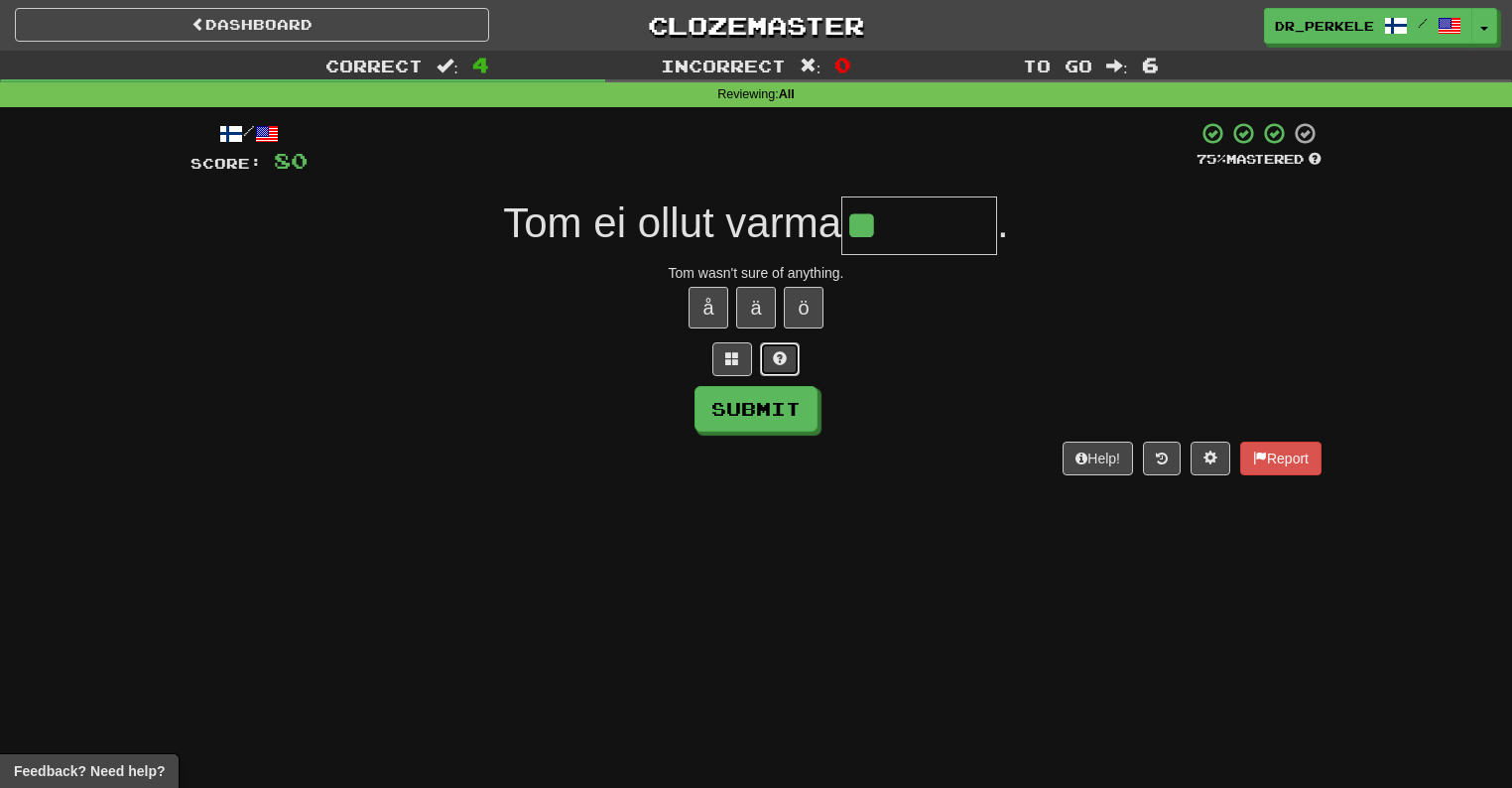 click at bounding box center [780, 358] 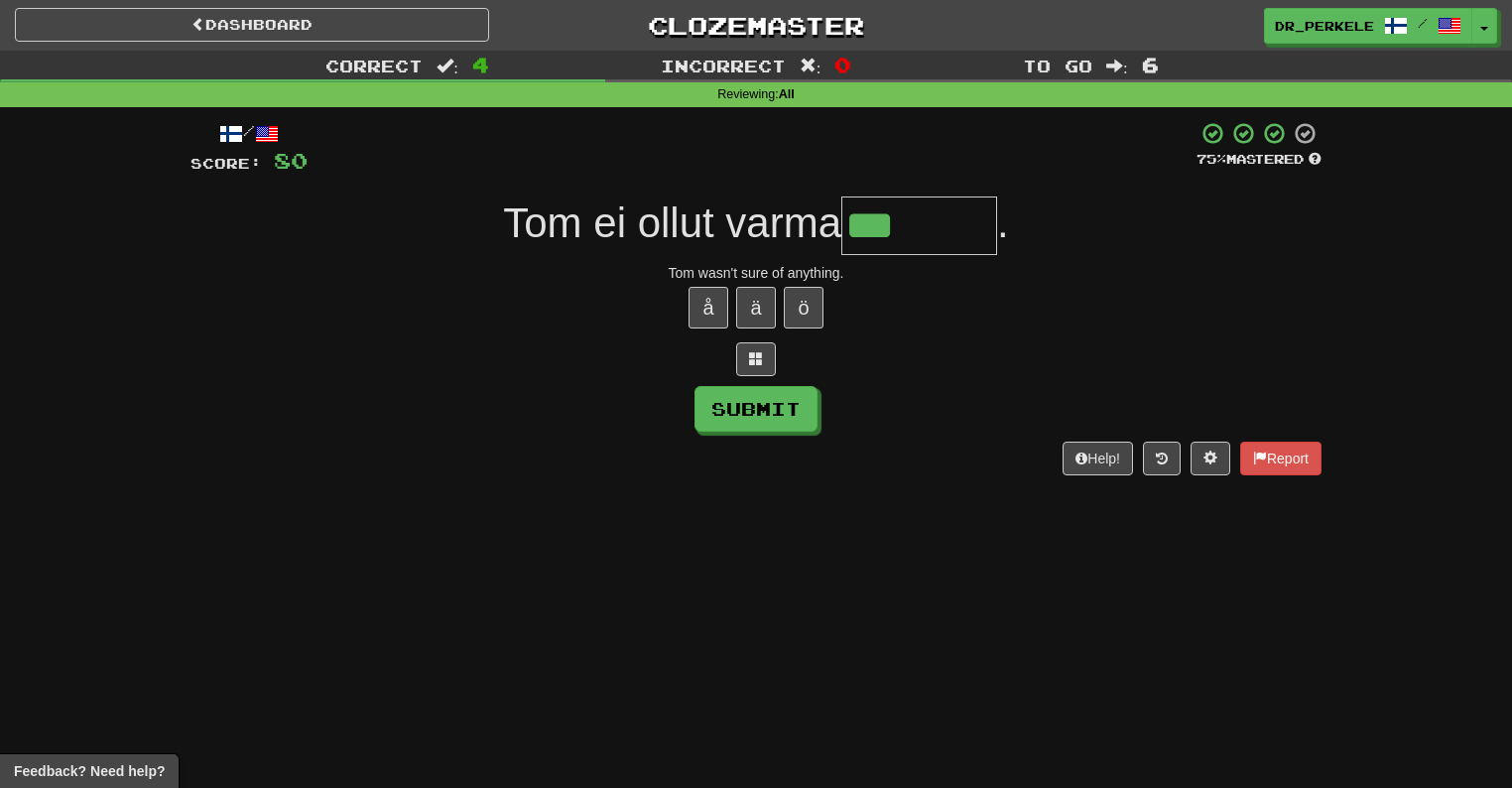 click on "***" at bounding box center (919, 225) 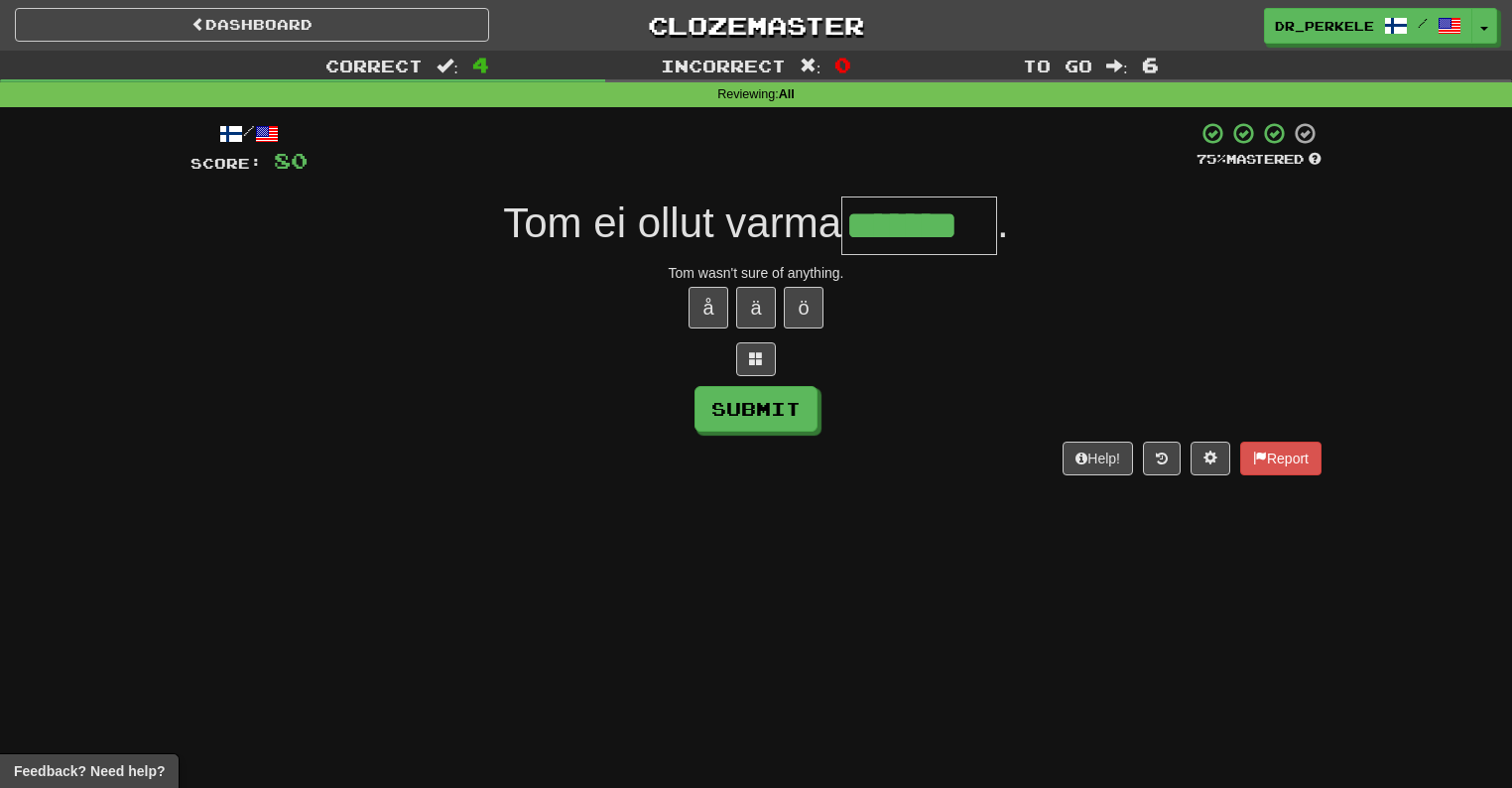 type on "*******" 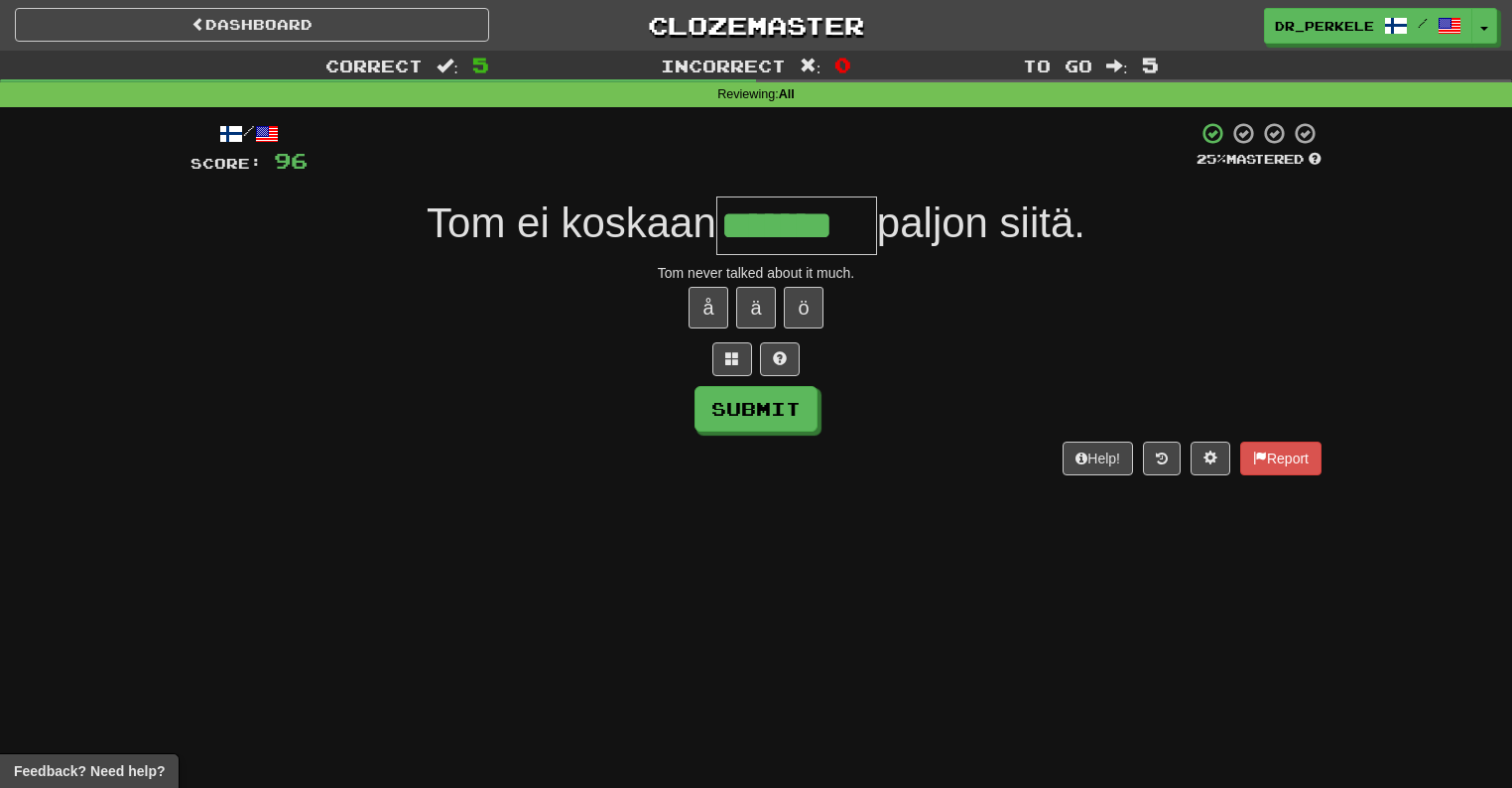 type on "*******" 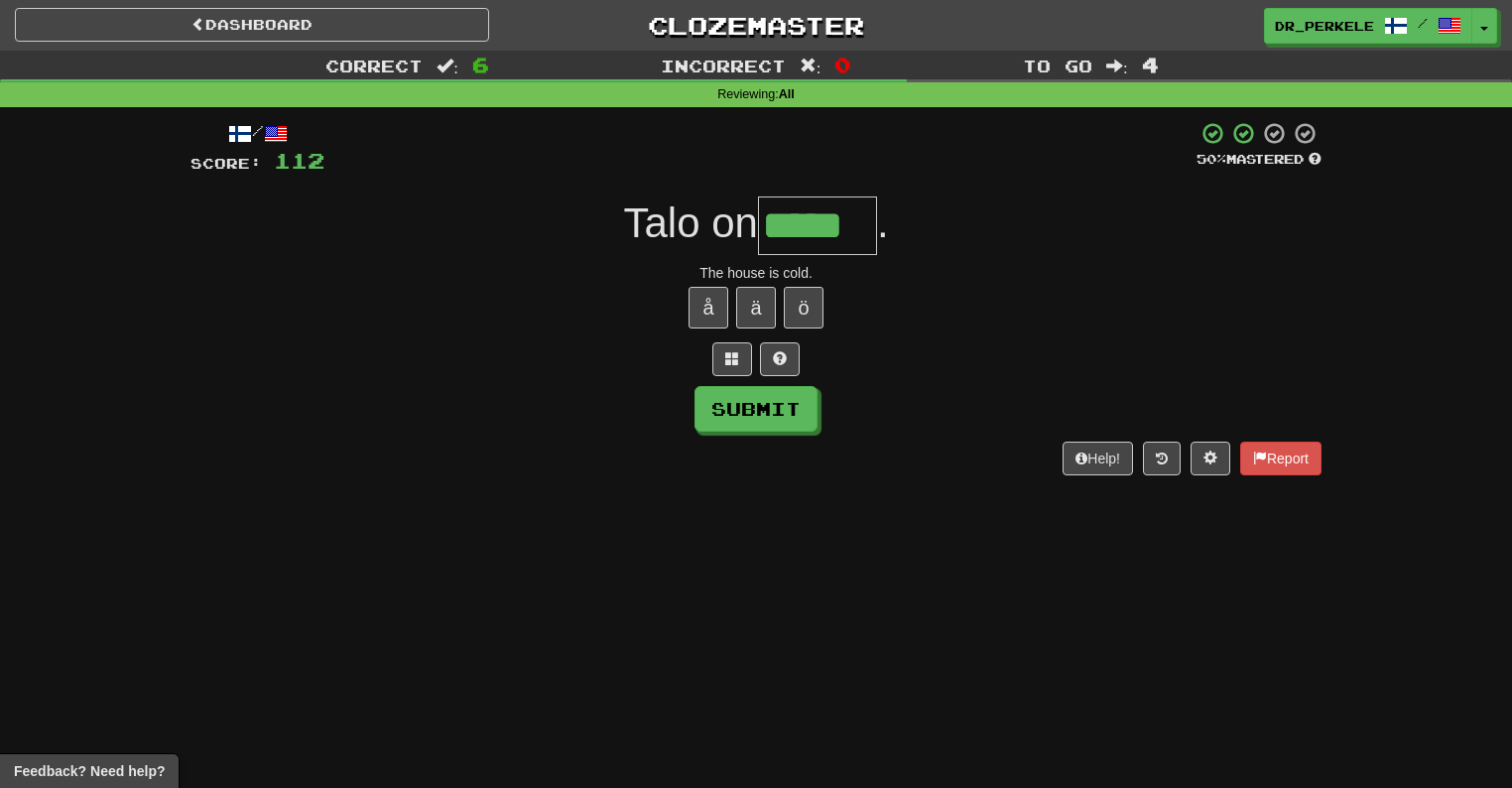 type on "*****" 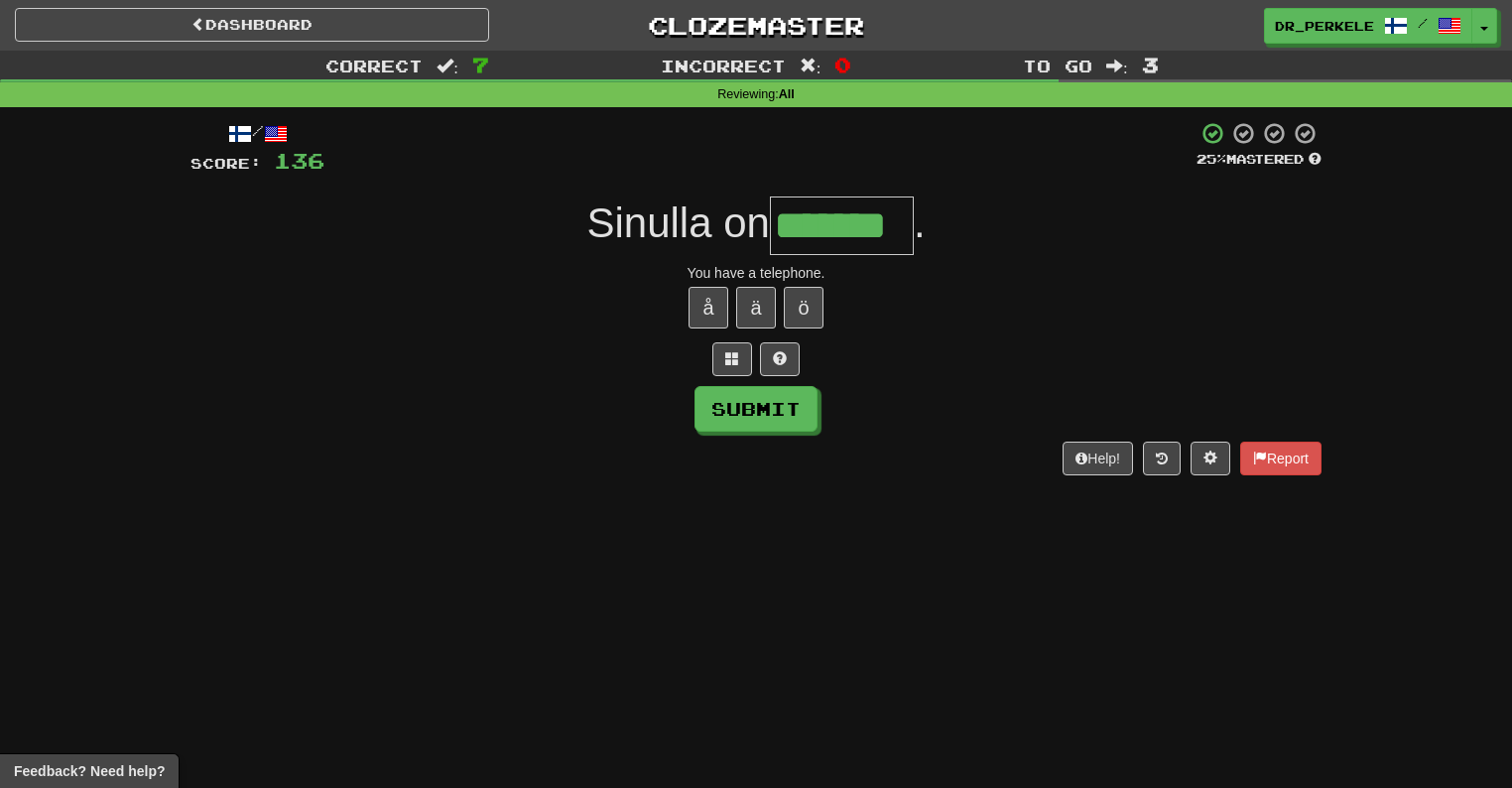 type on "*******" 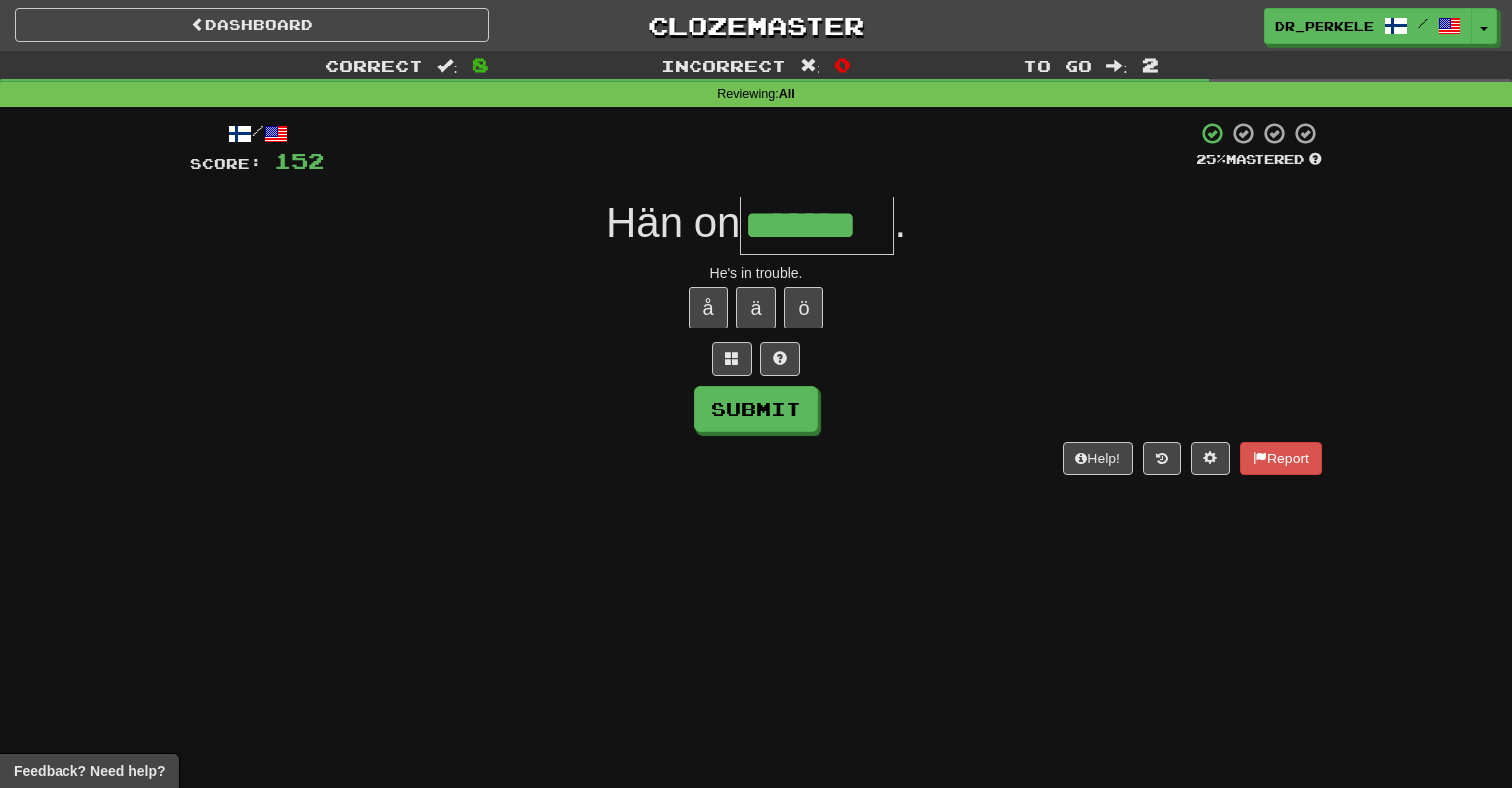 type on "*******" 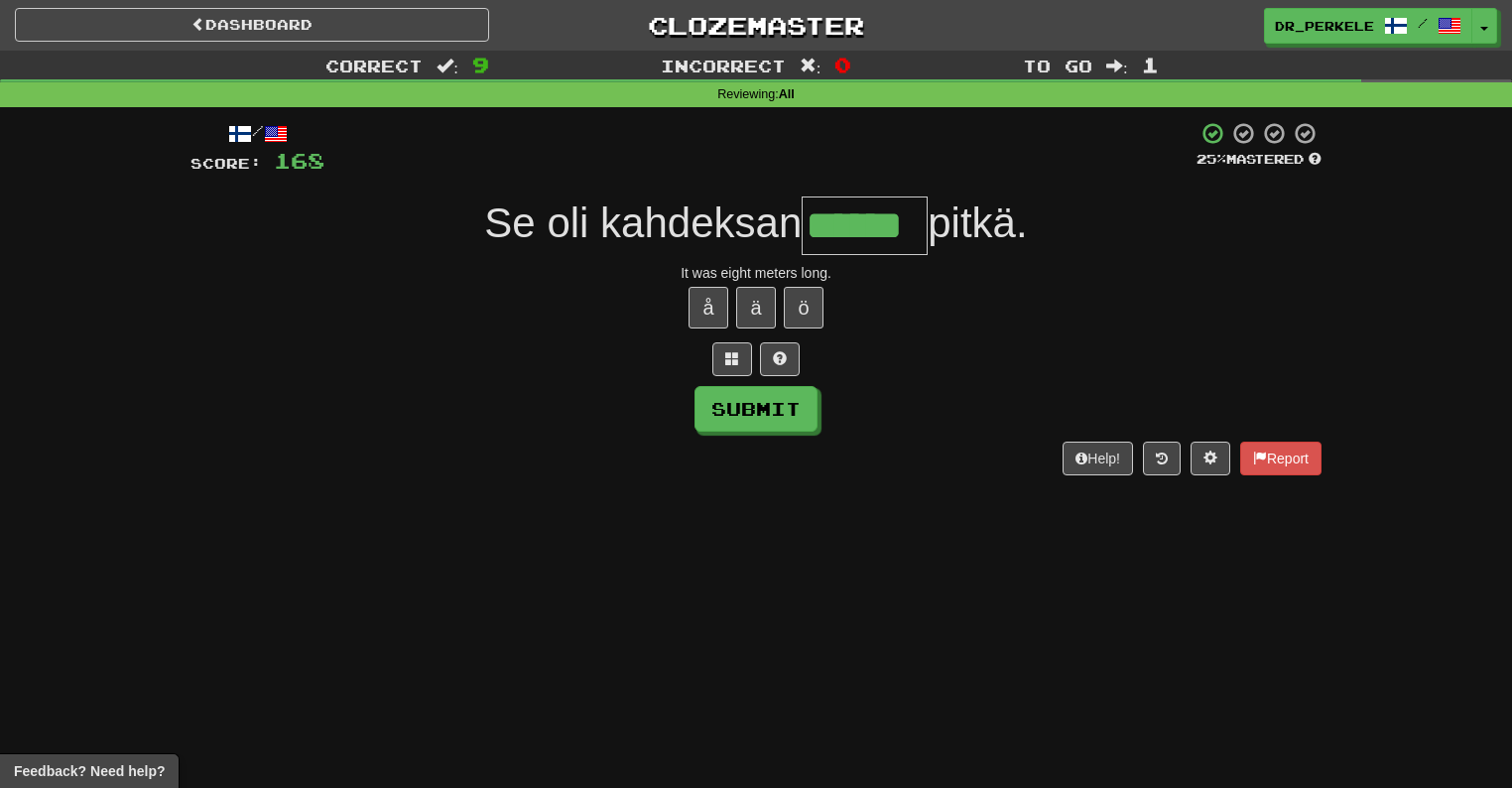 type on "******" 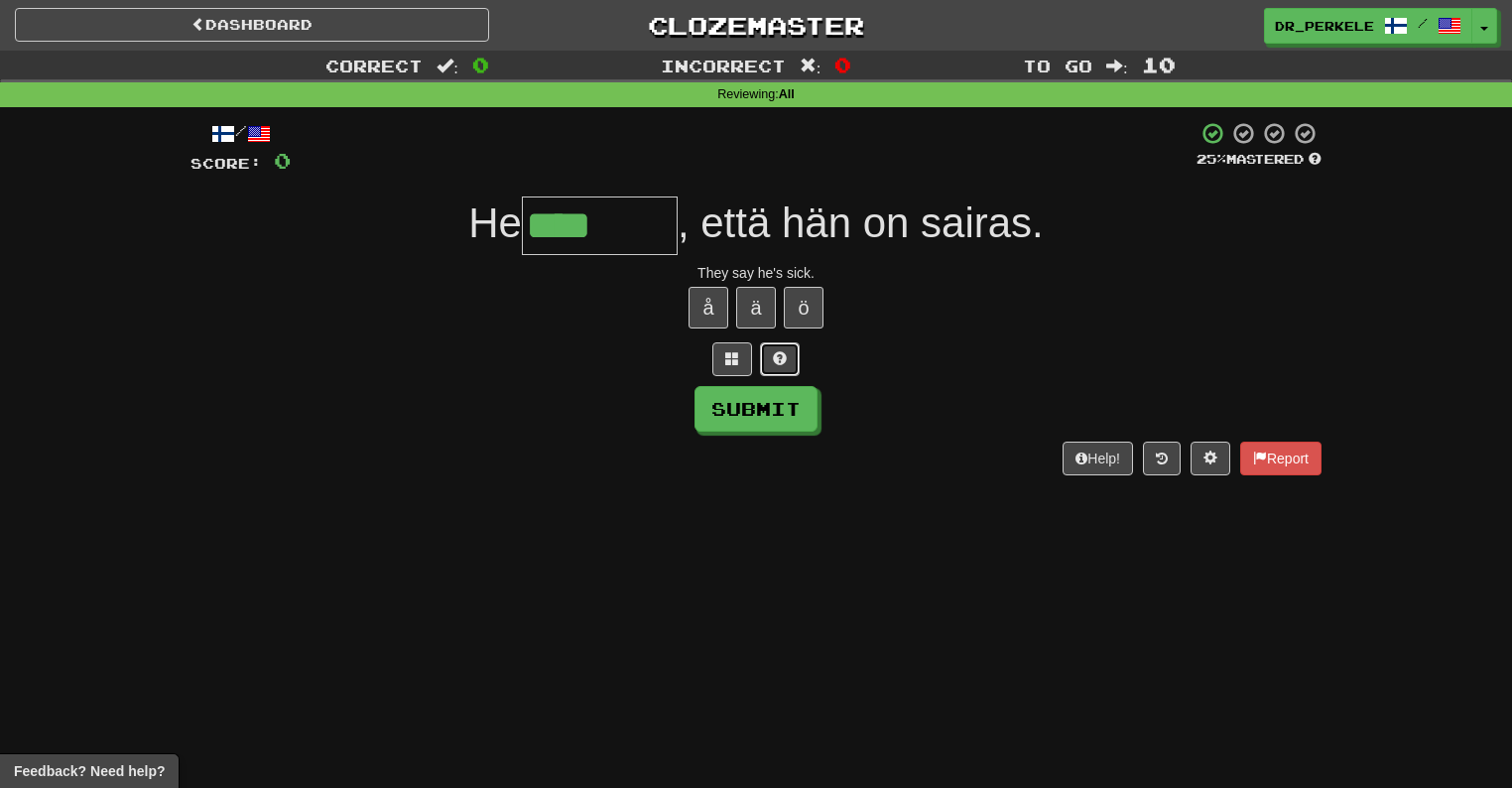 click at bounding box center (780, 359) 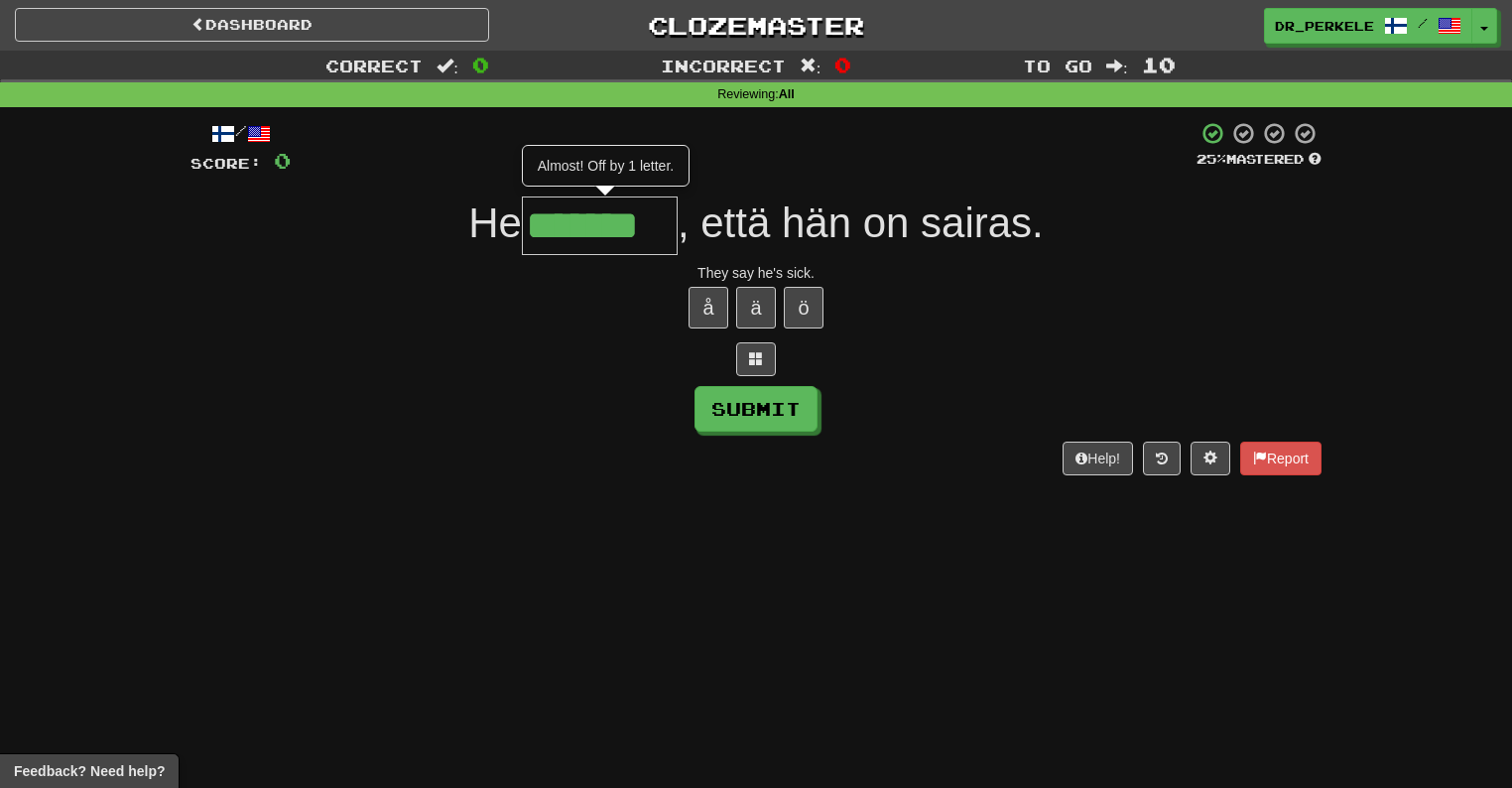 type on "*******" 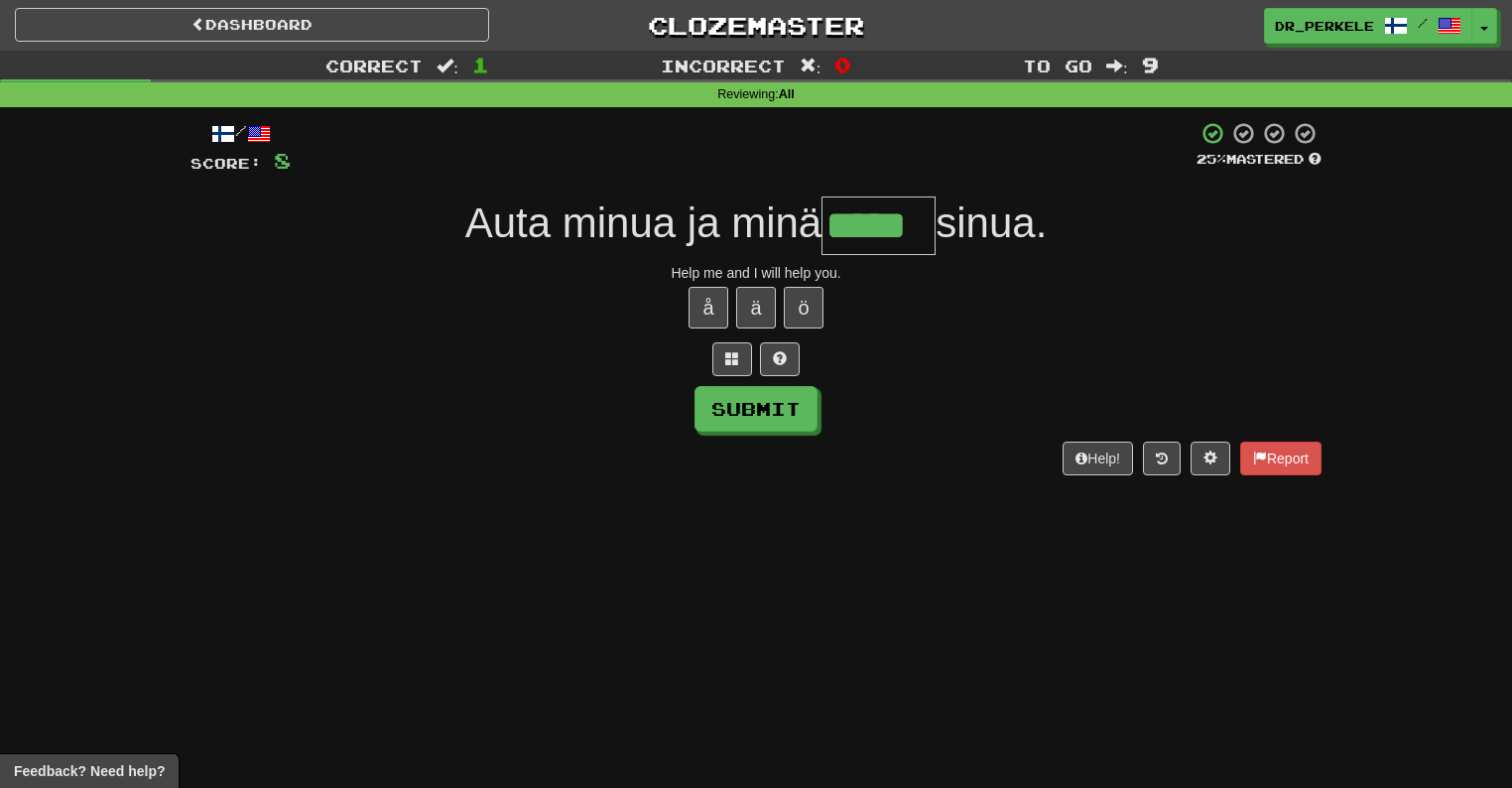 type on "*****" 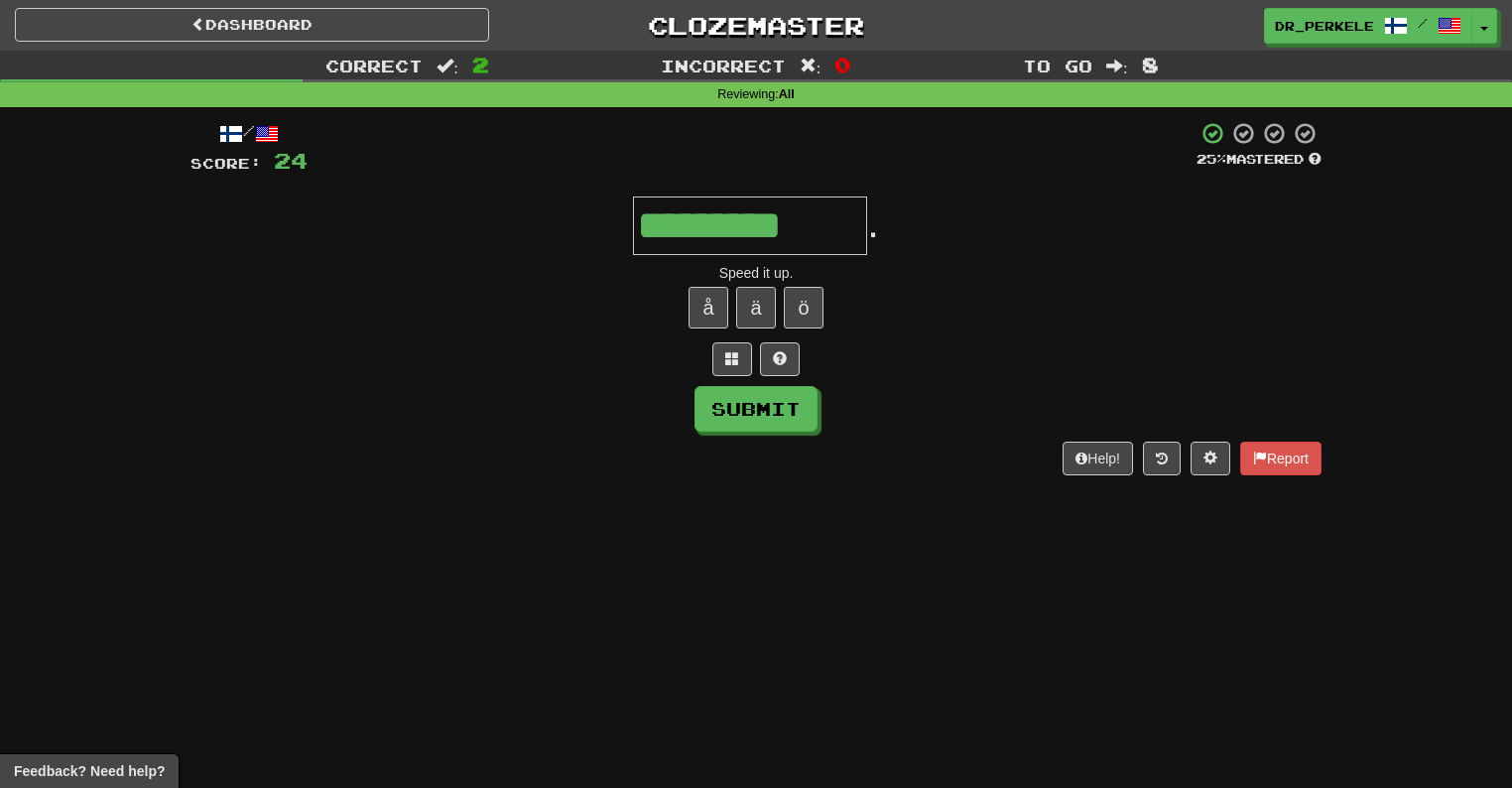 type on "*********" 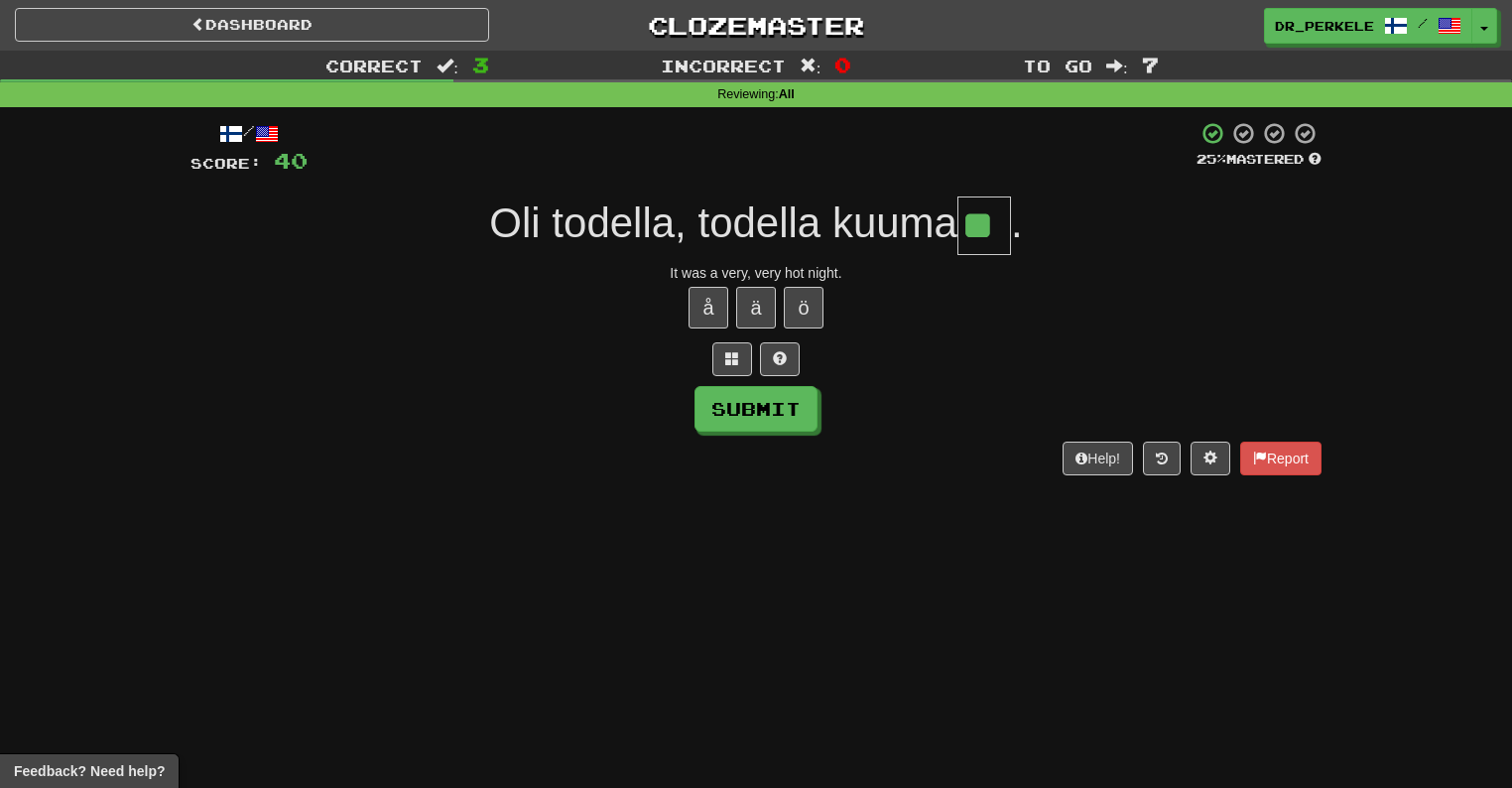 type on "**" 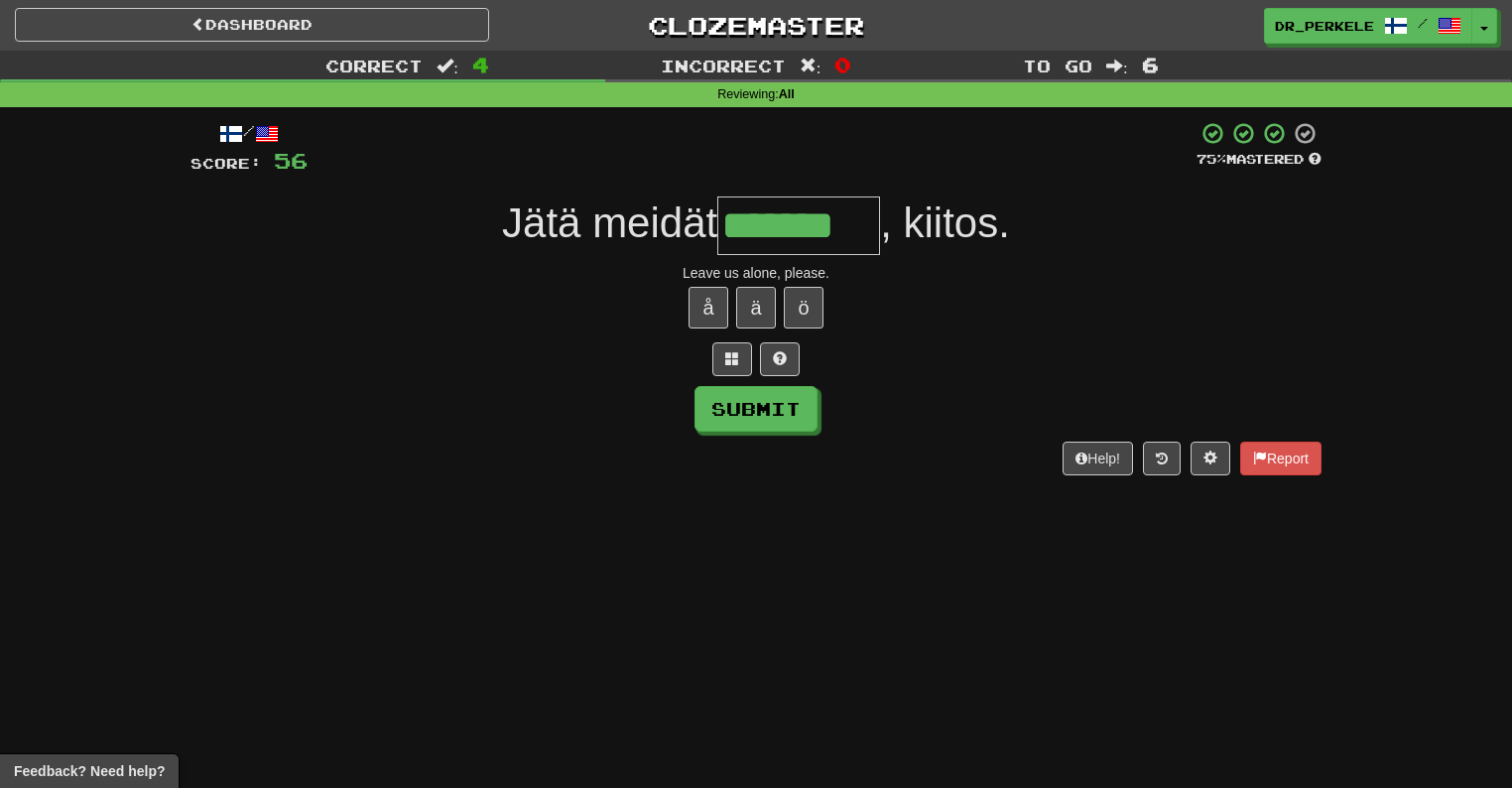 type on "*******" 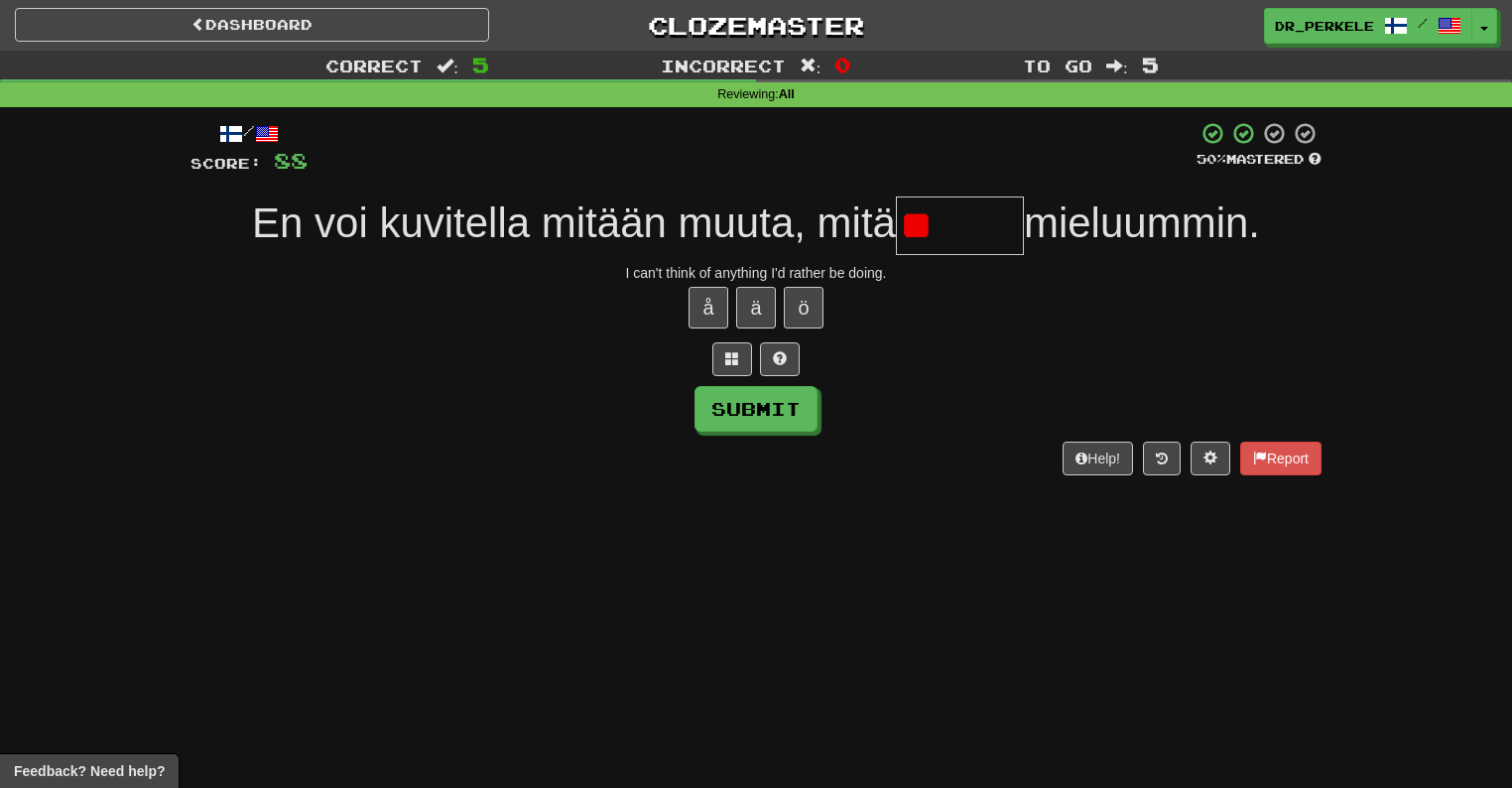 type on "*" 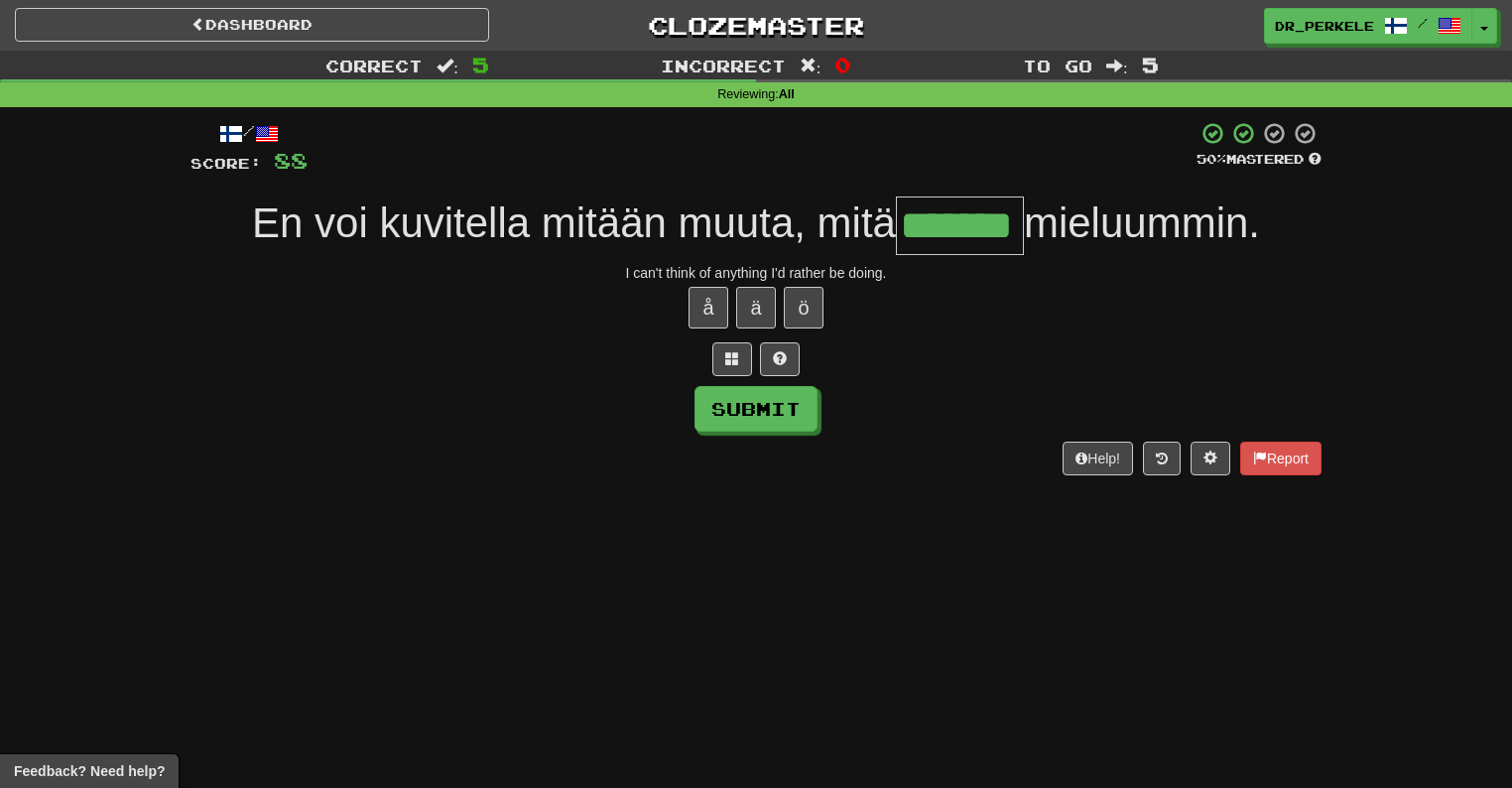 type on "*******" 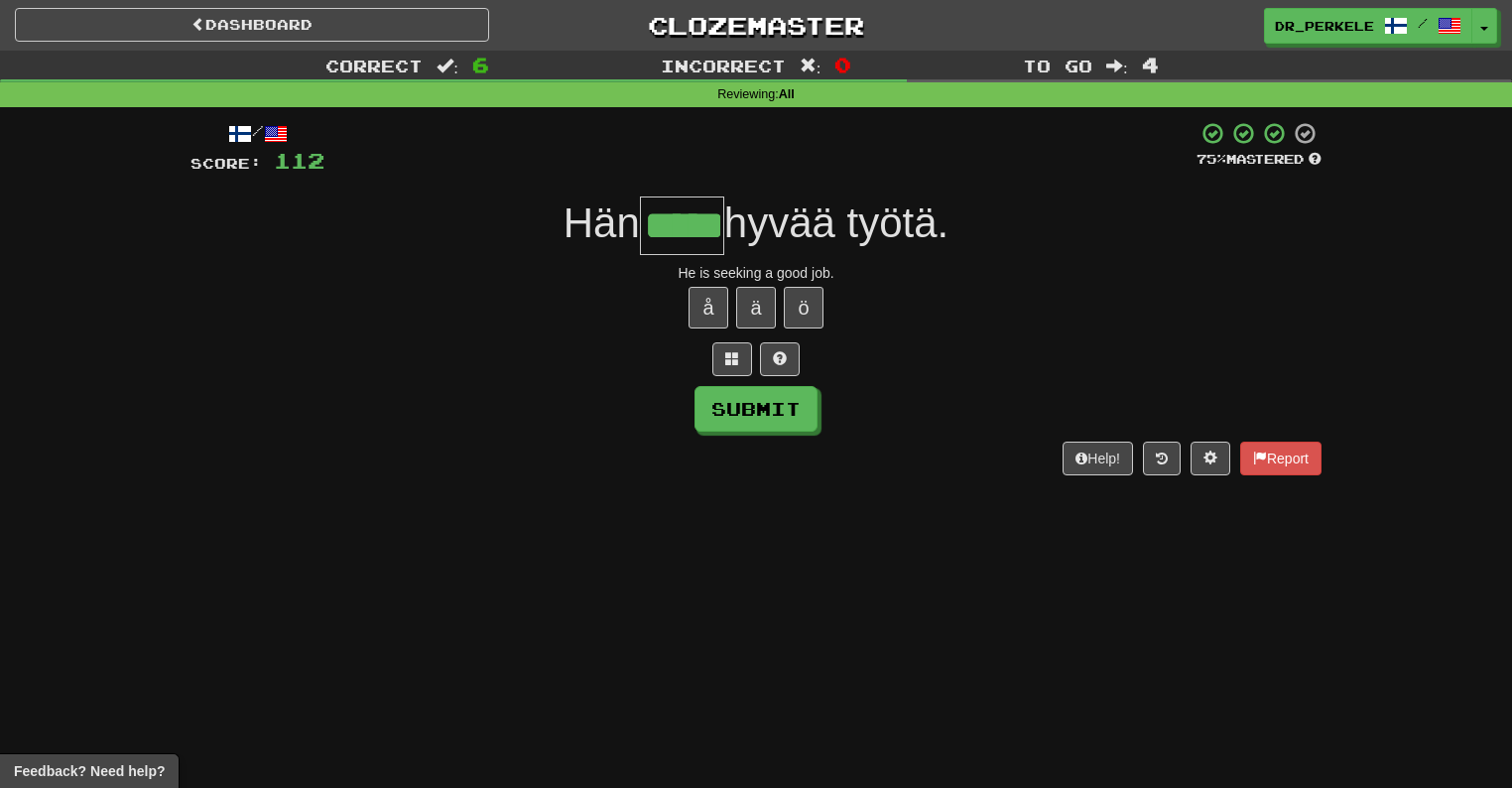 type on "*****" 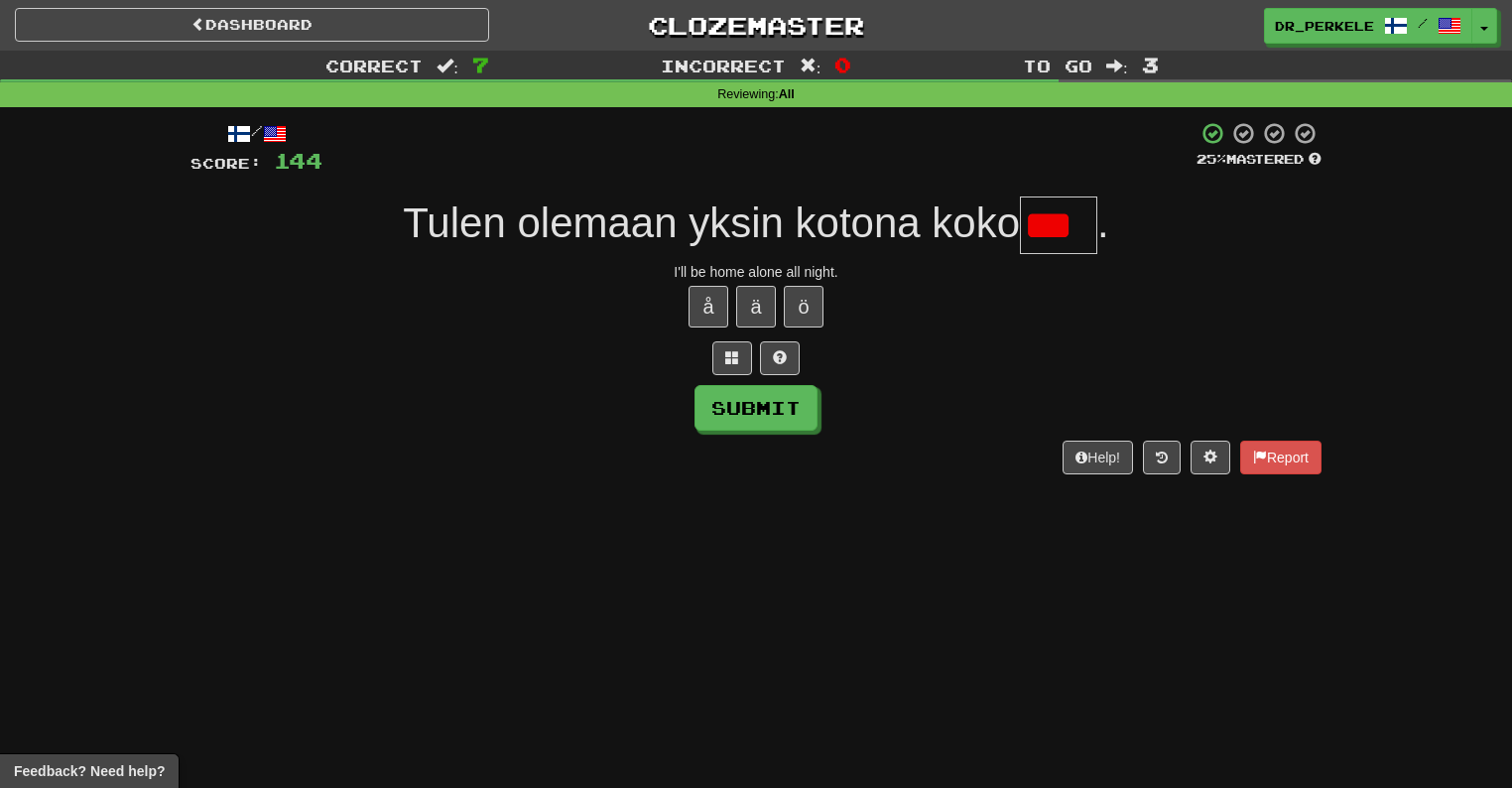 scroll, scrollTop: 0, scrollLeft: 0, axis: both 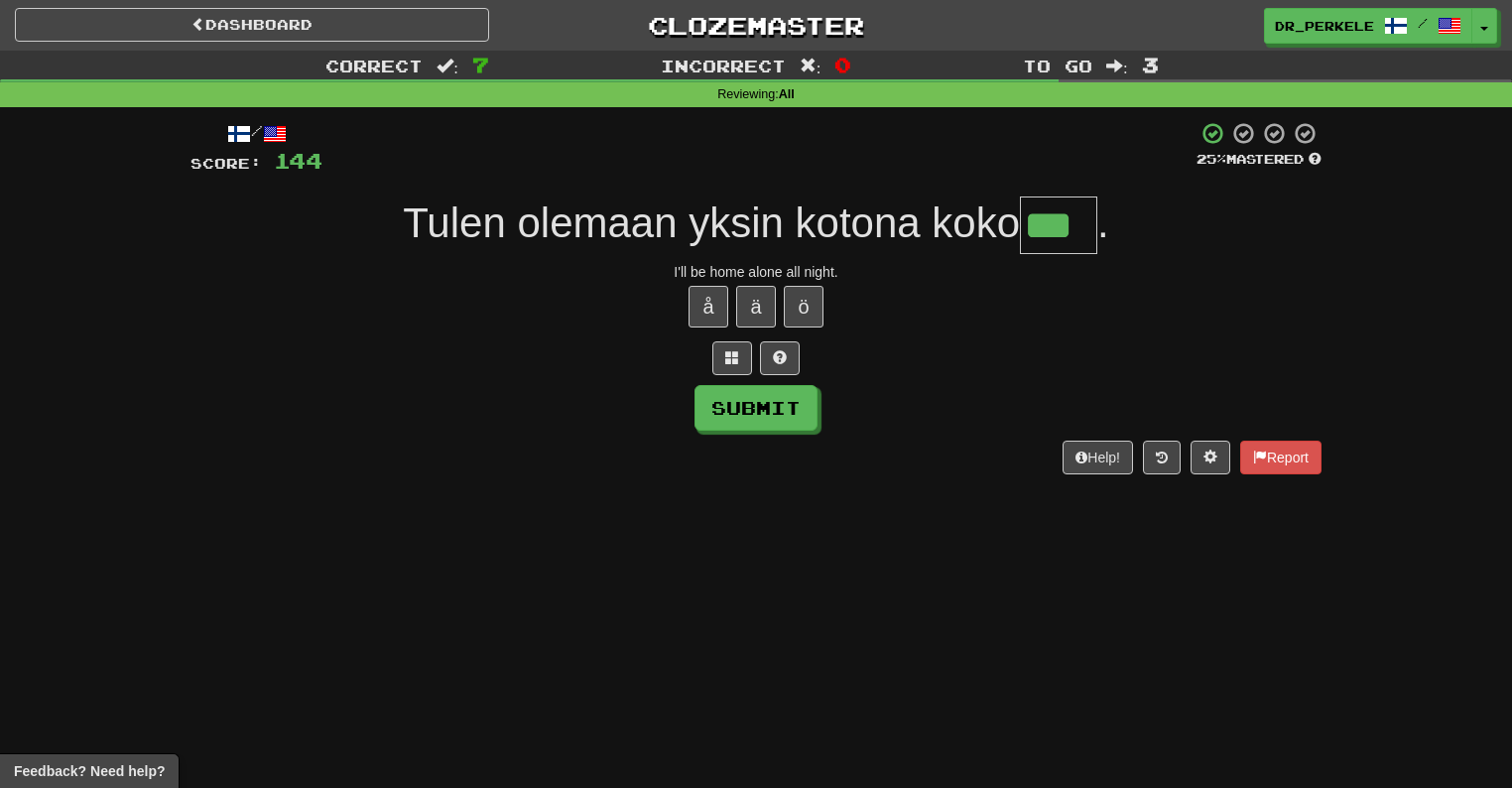 type on "***" 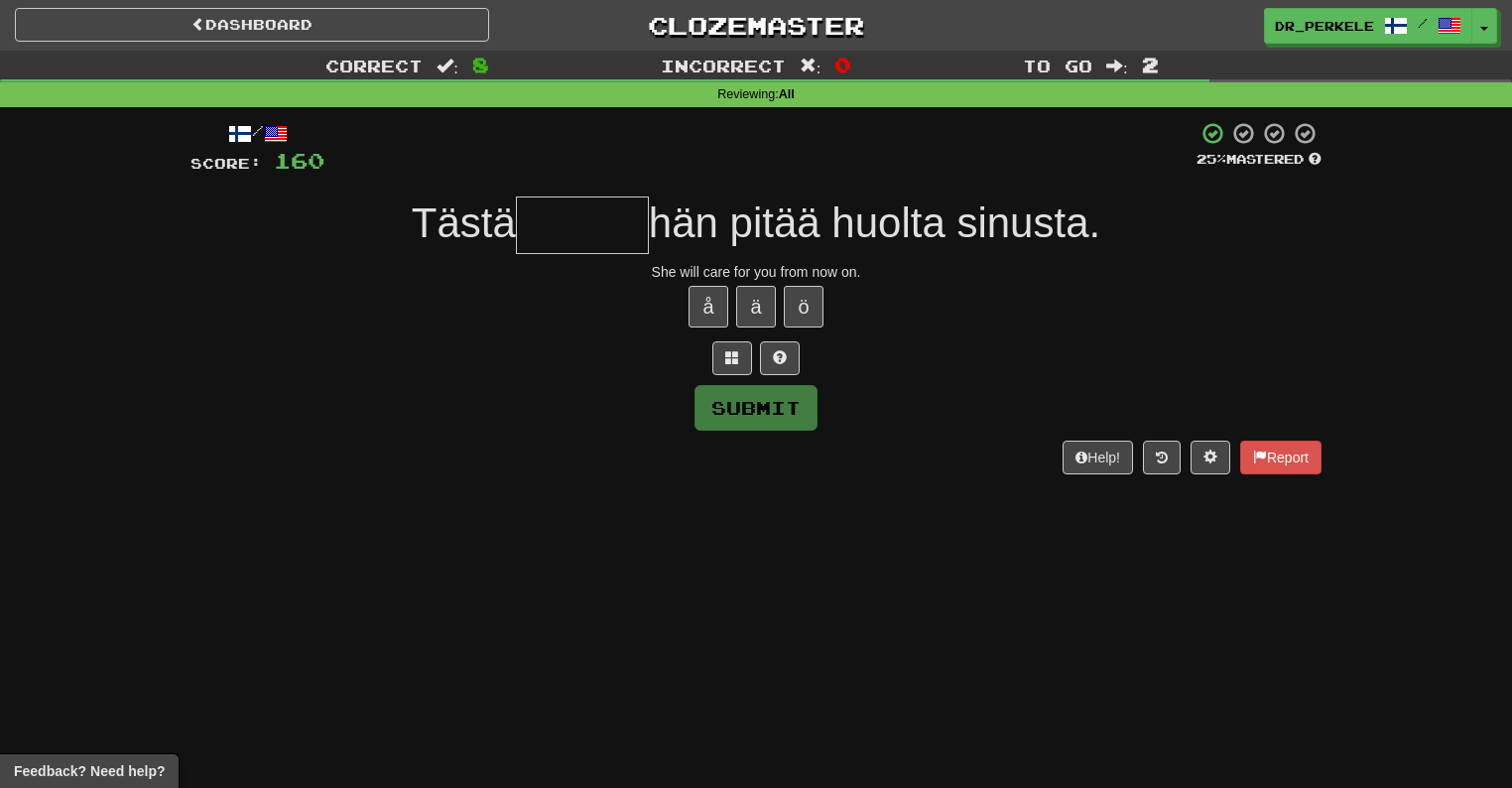 type on "*" 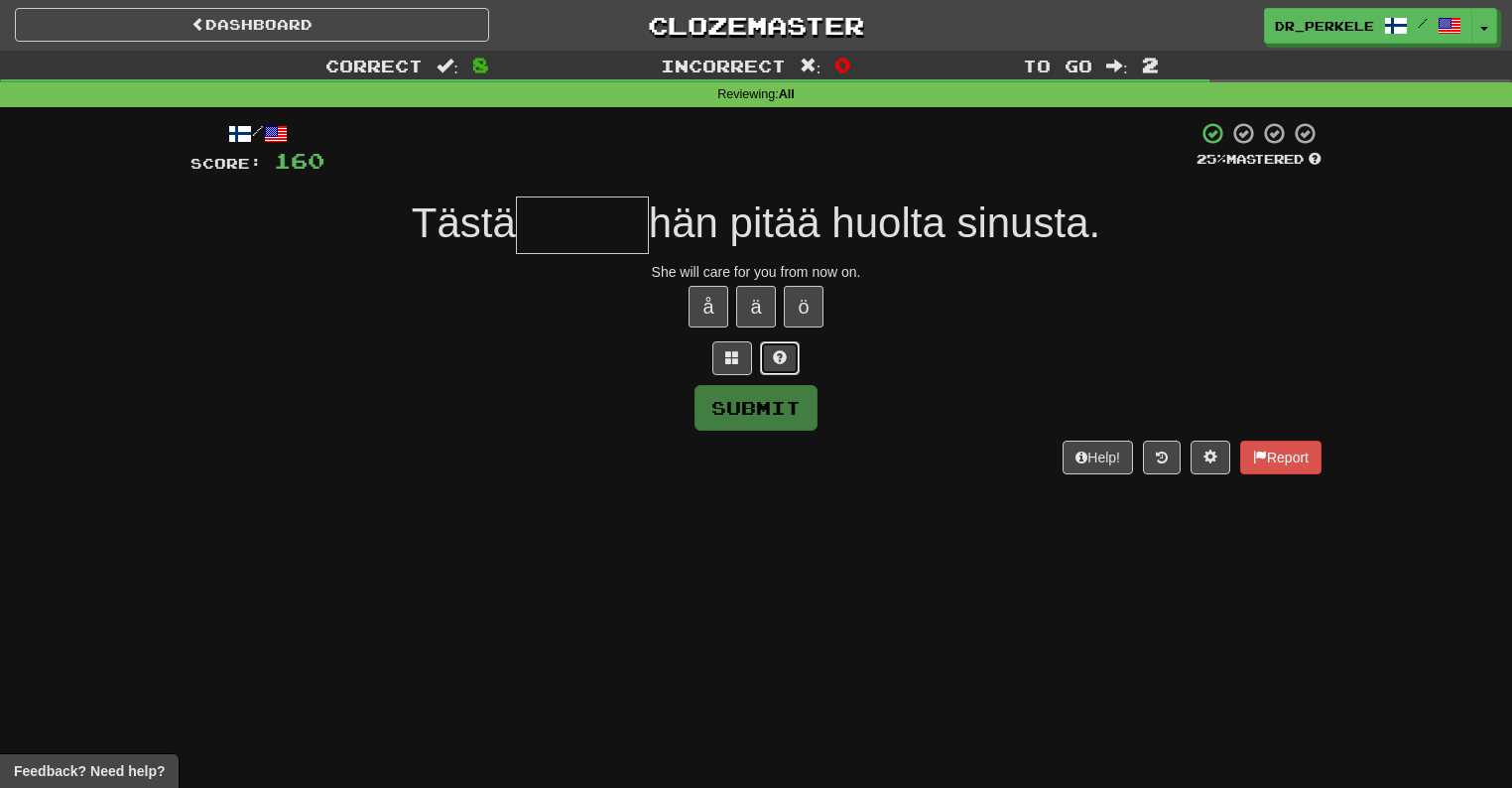 click at bounding box center [780, 357] 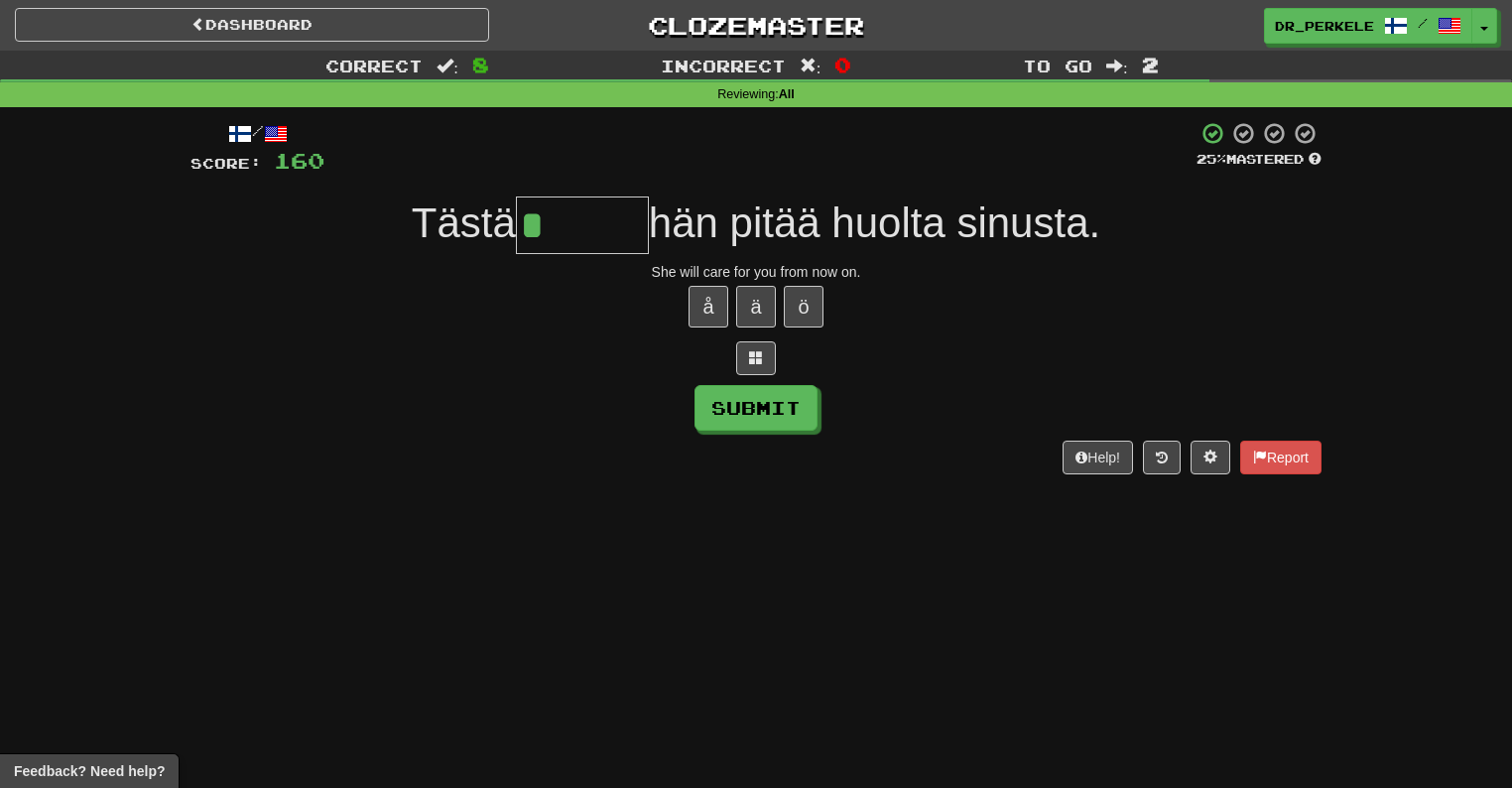 click on "*" at bounding box center [582, 225] 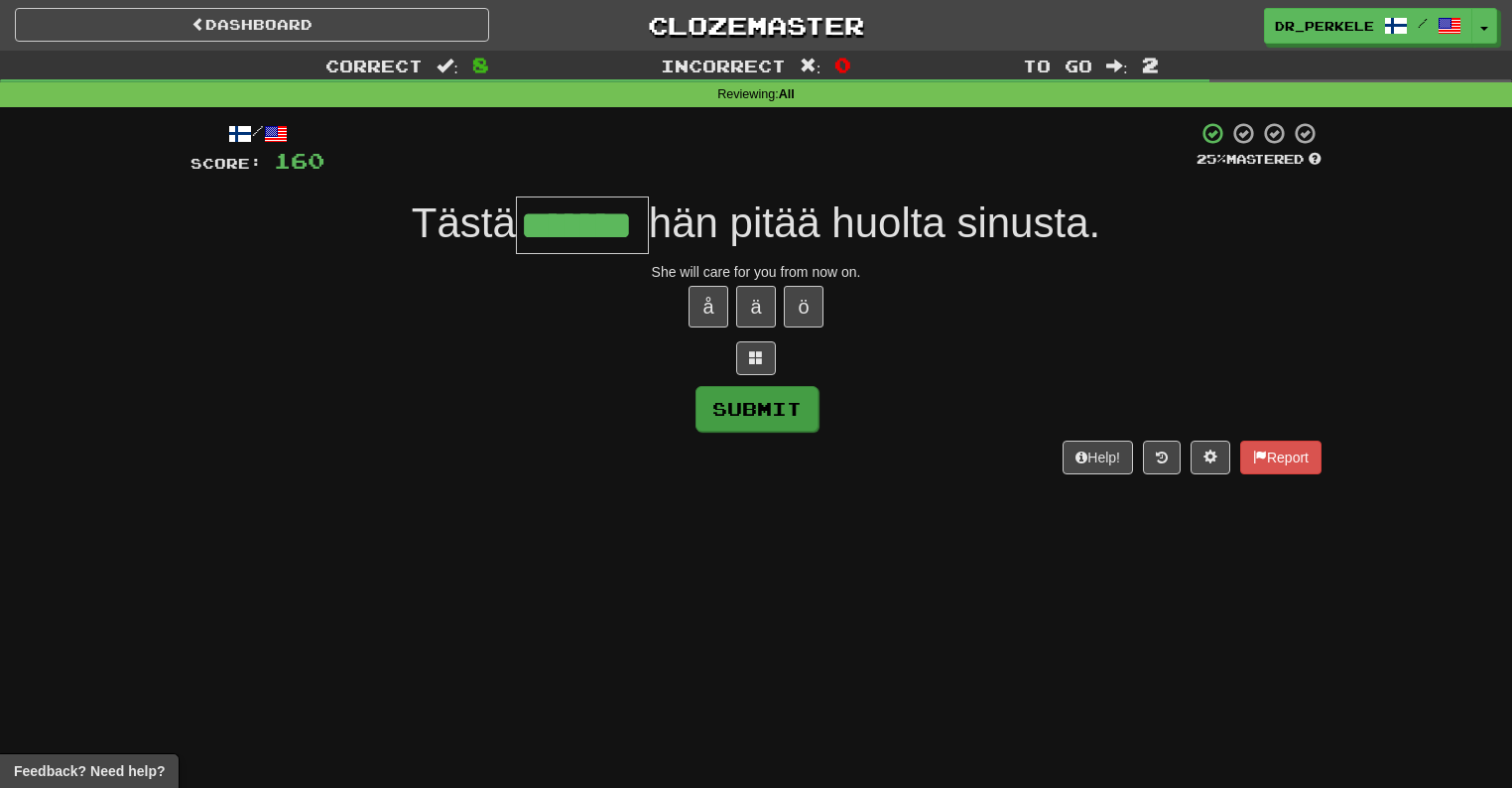 type on "*******" 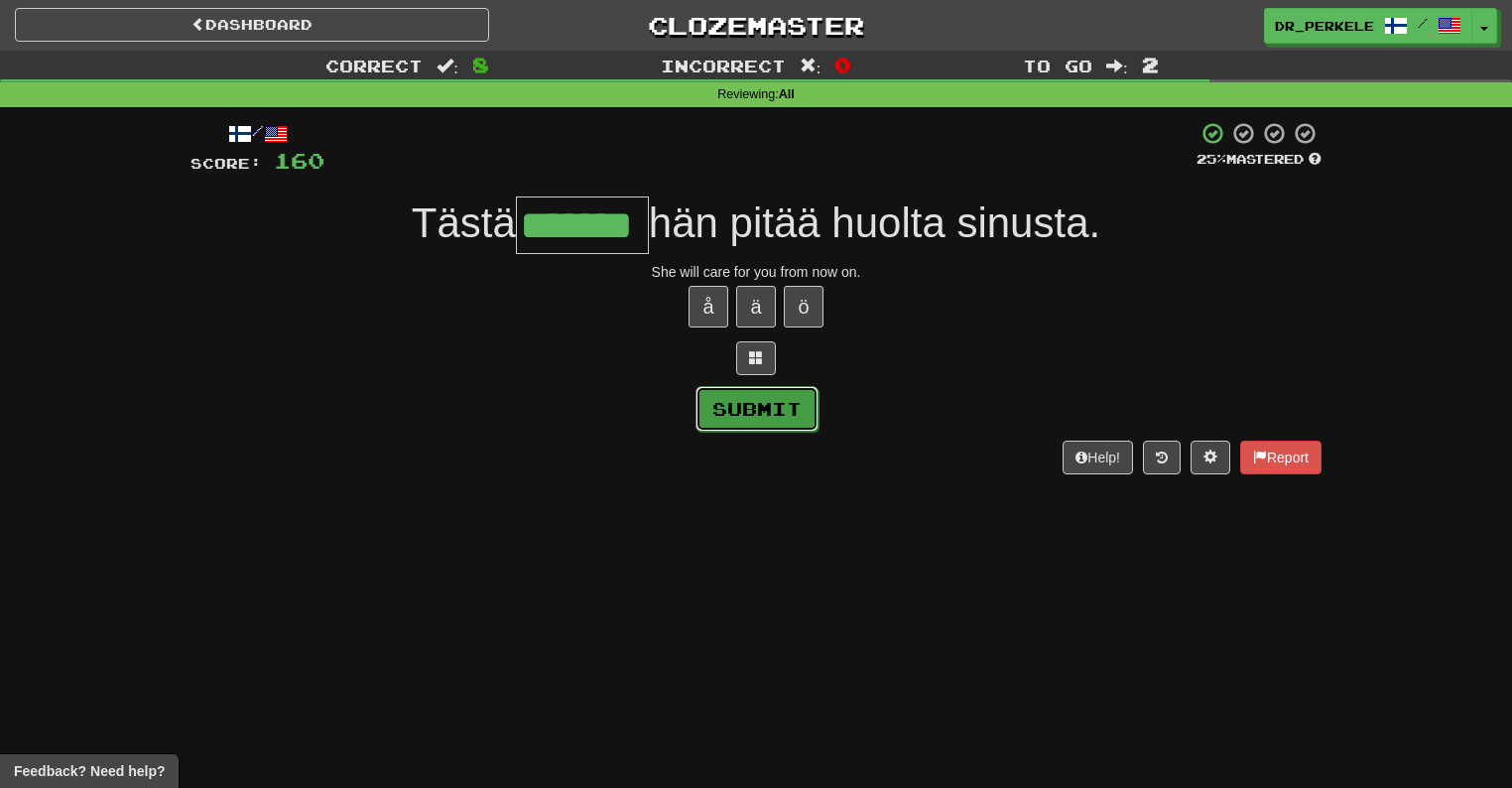 click on "Submit" at bounding box center (757, 409) 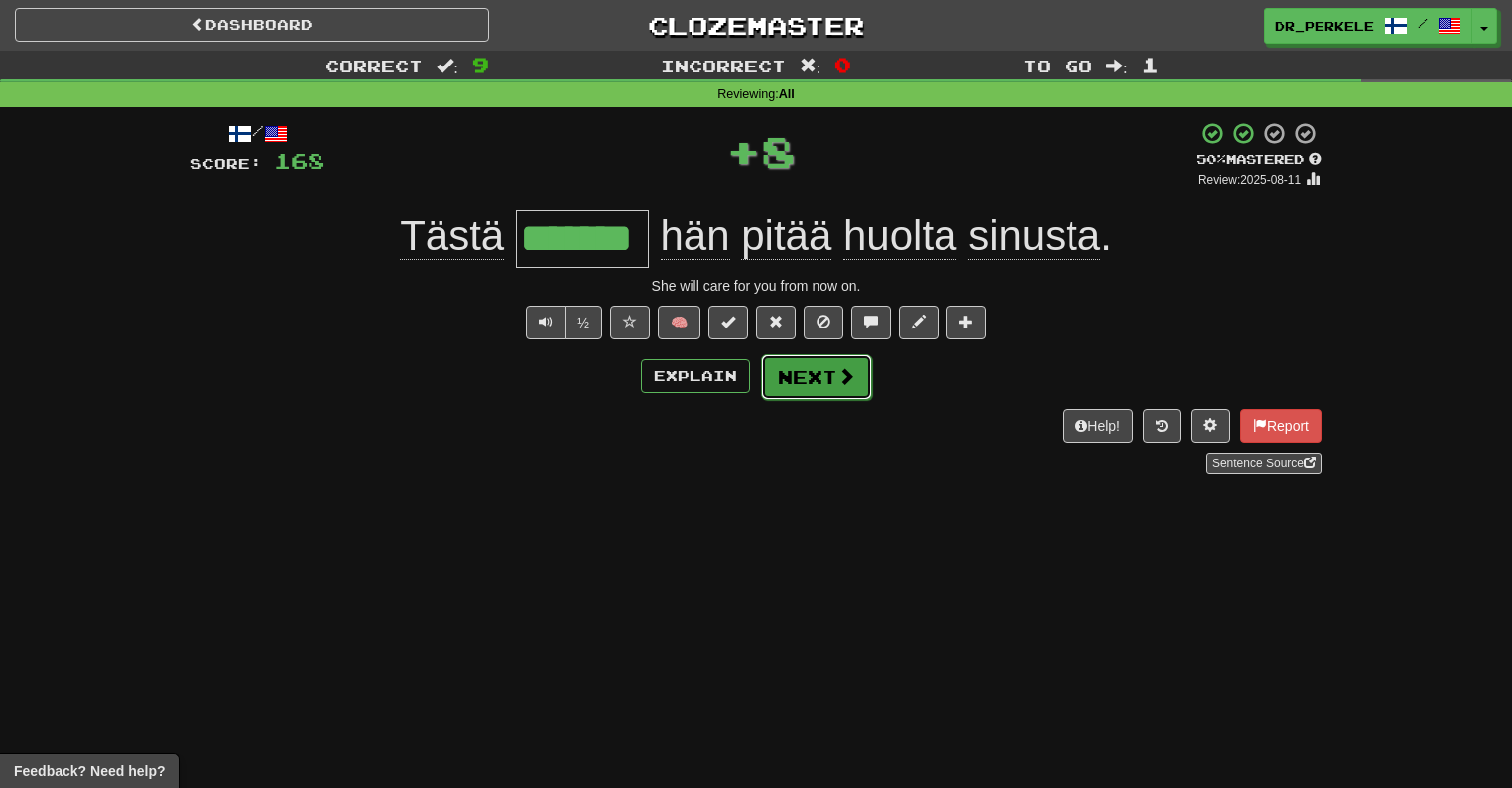 click on "Next" at bounding box center [817, 377] 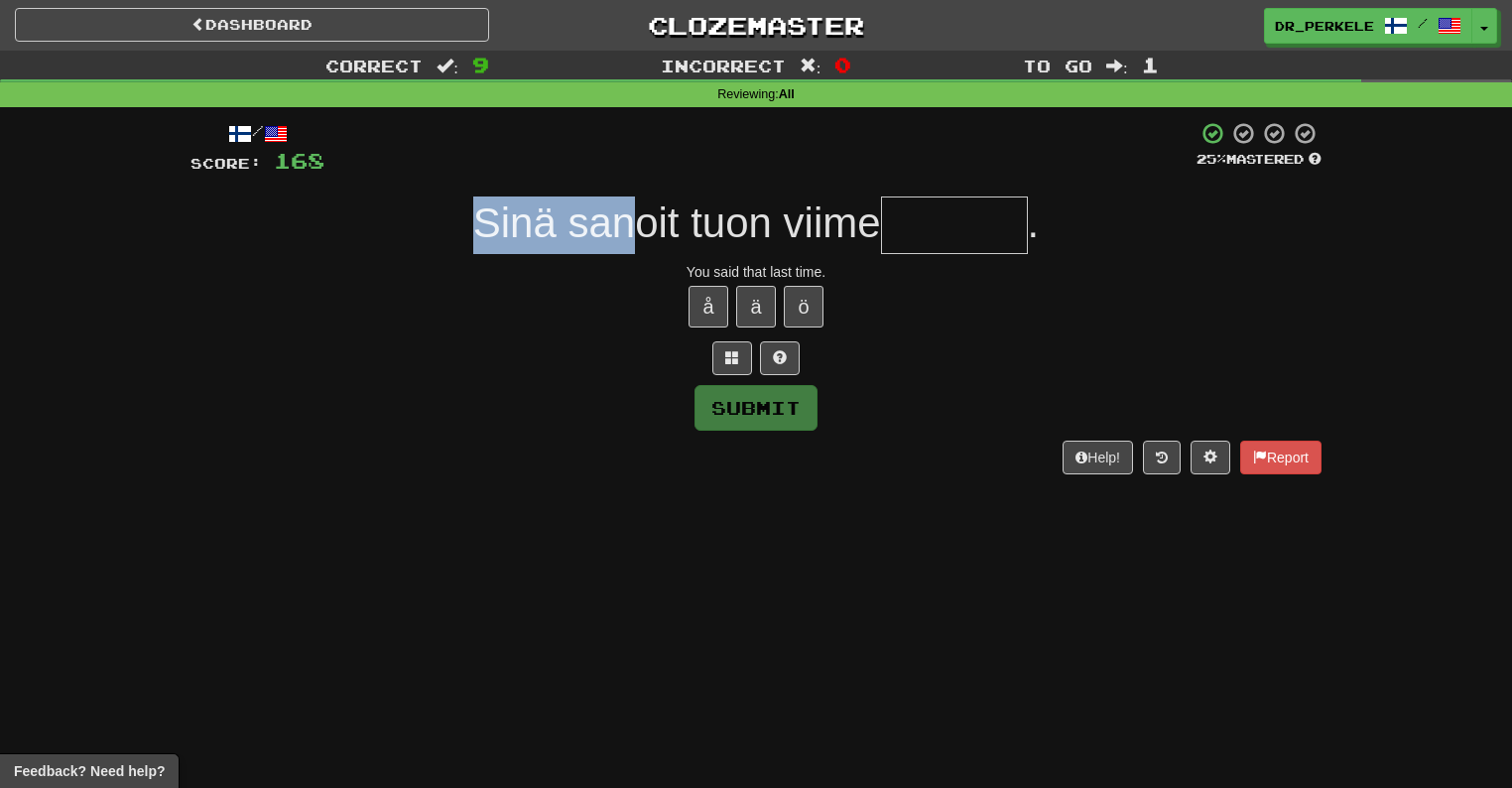 drag, startPoint x: 809, startPoint y: 230, endPoint x: 931, endPoint y: 233, distance: 122.03688 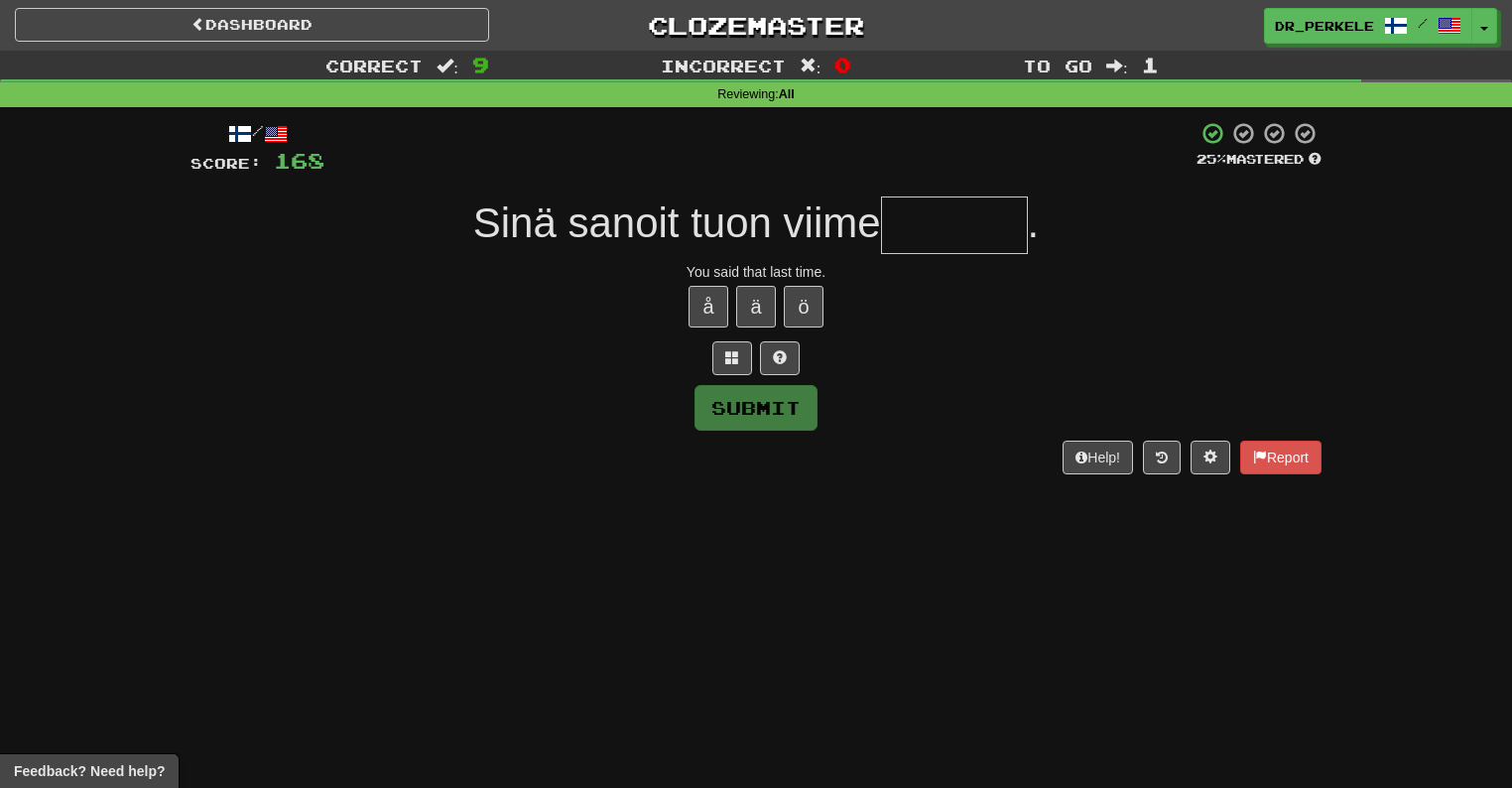 click on "Sinä sanoit tuon viime" at bounding box center [677, 222] 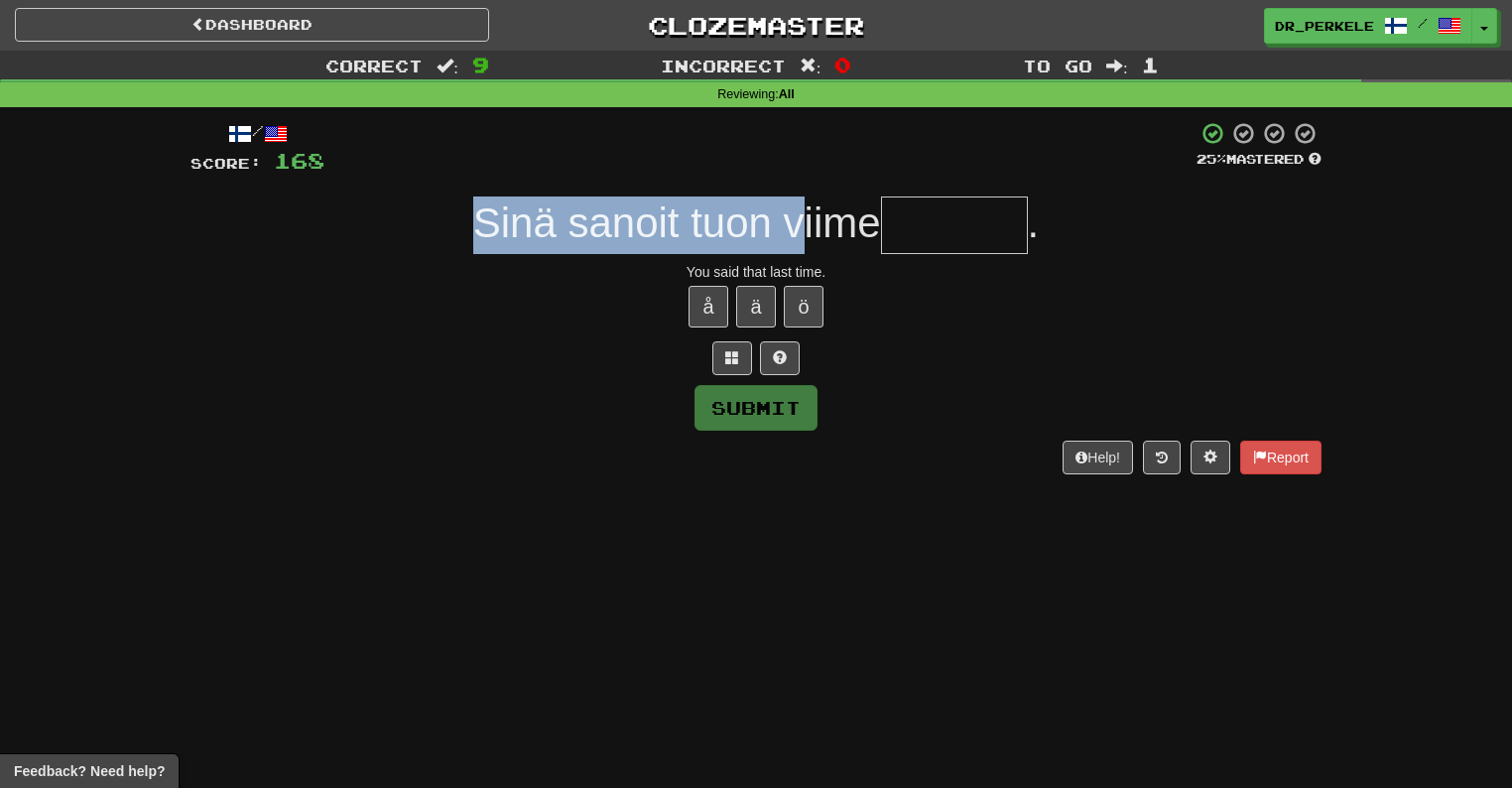 drag, startPoint x: 455, startPoint y: 232, endPoint x: 796, endPoint y: 227, distance: 341.03665 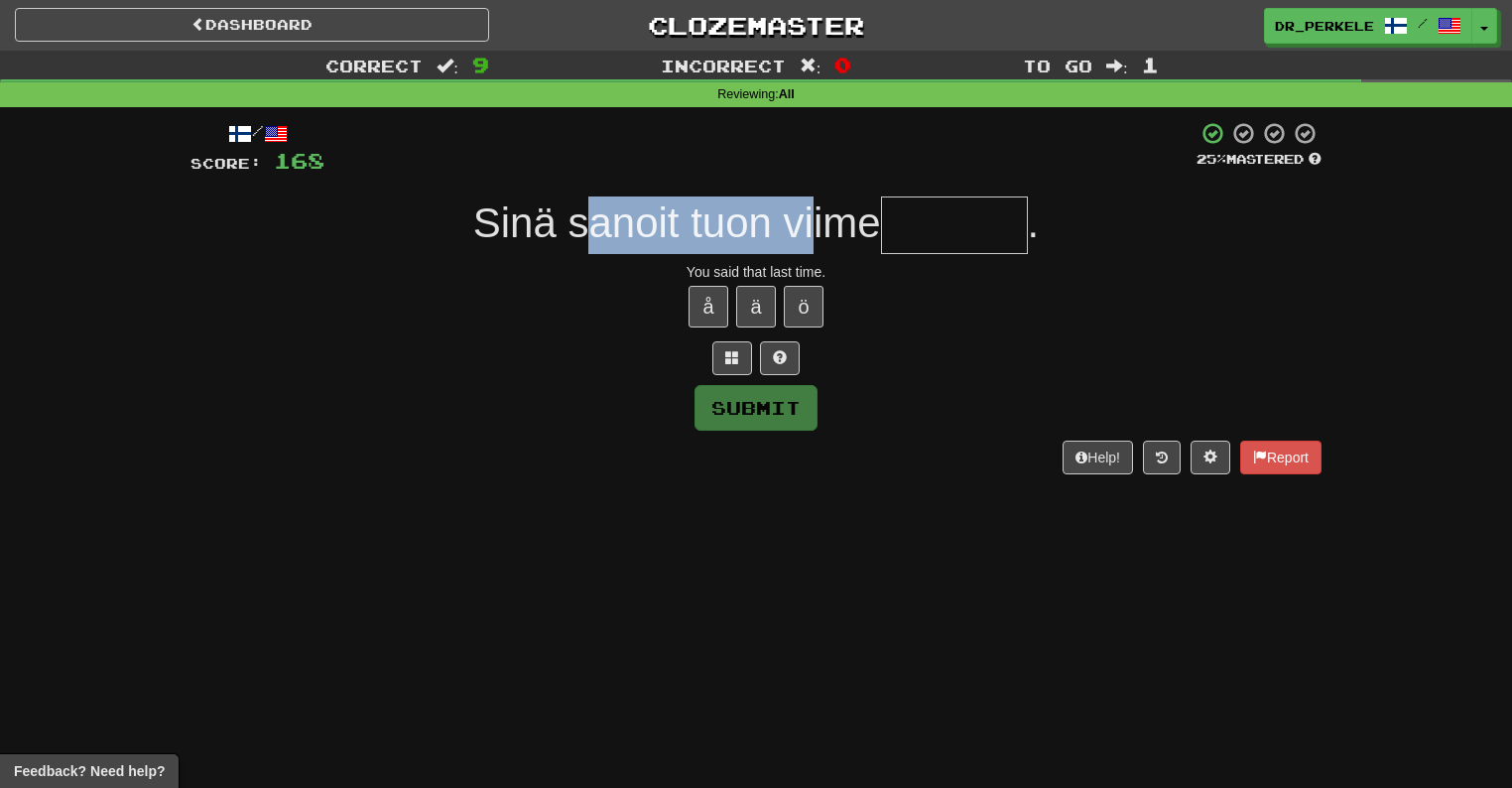 drag, startPoint x: 798, startPoint y: 230, endPoint x: 381, endPoint y: 229, distance: 417.0012 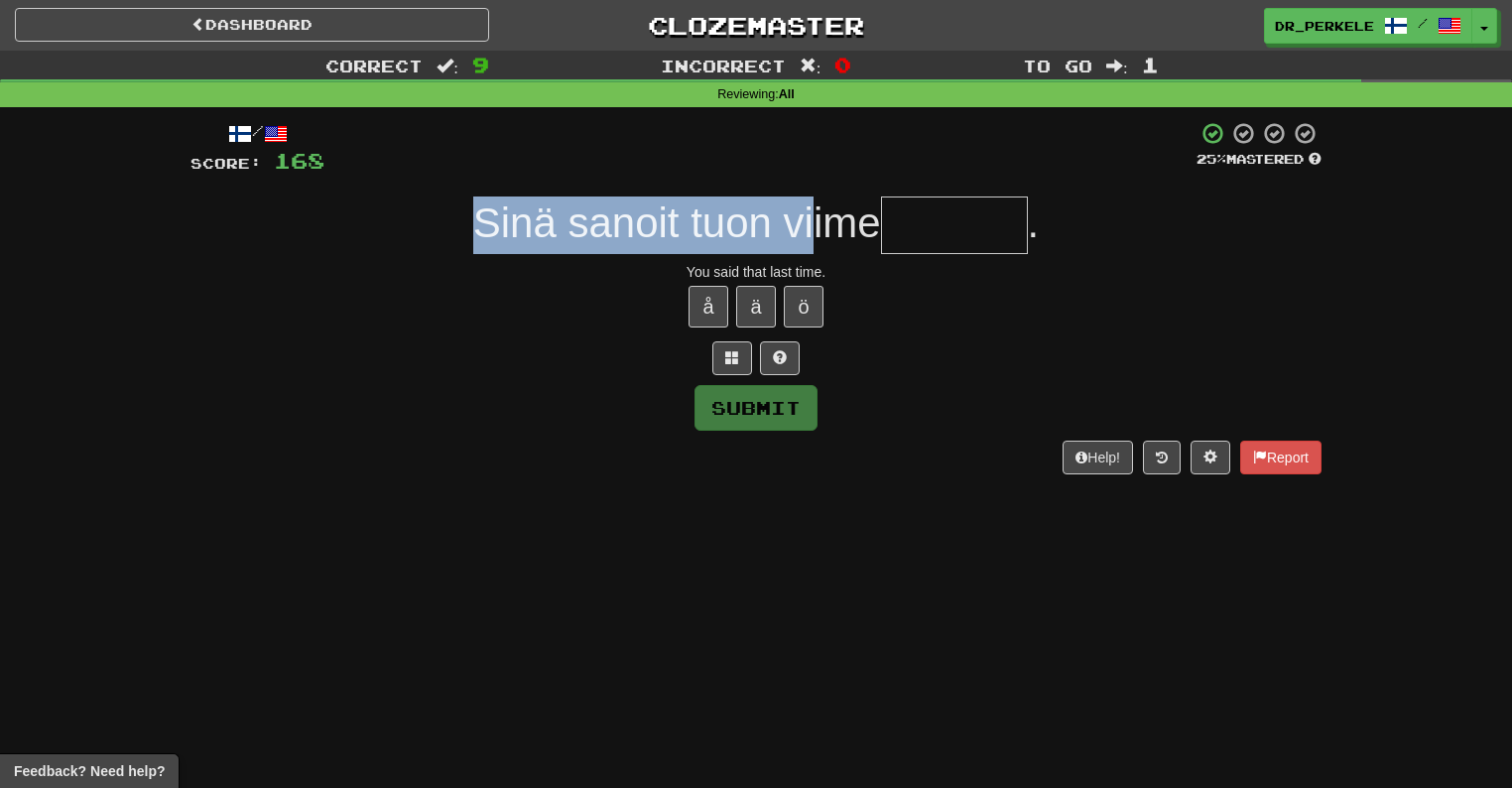 click on "Sinä sanoit tuon viime  ." at bounding box center [756, 225] 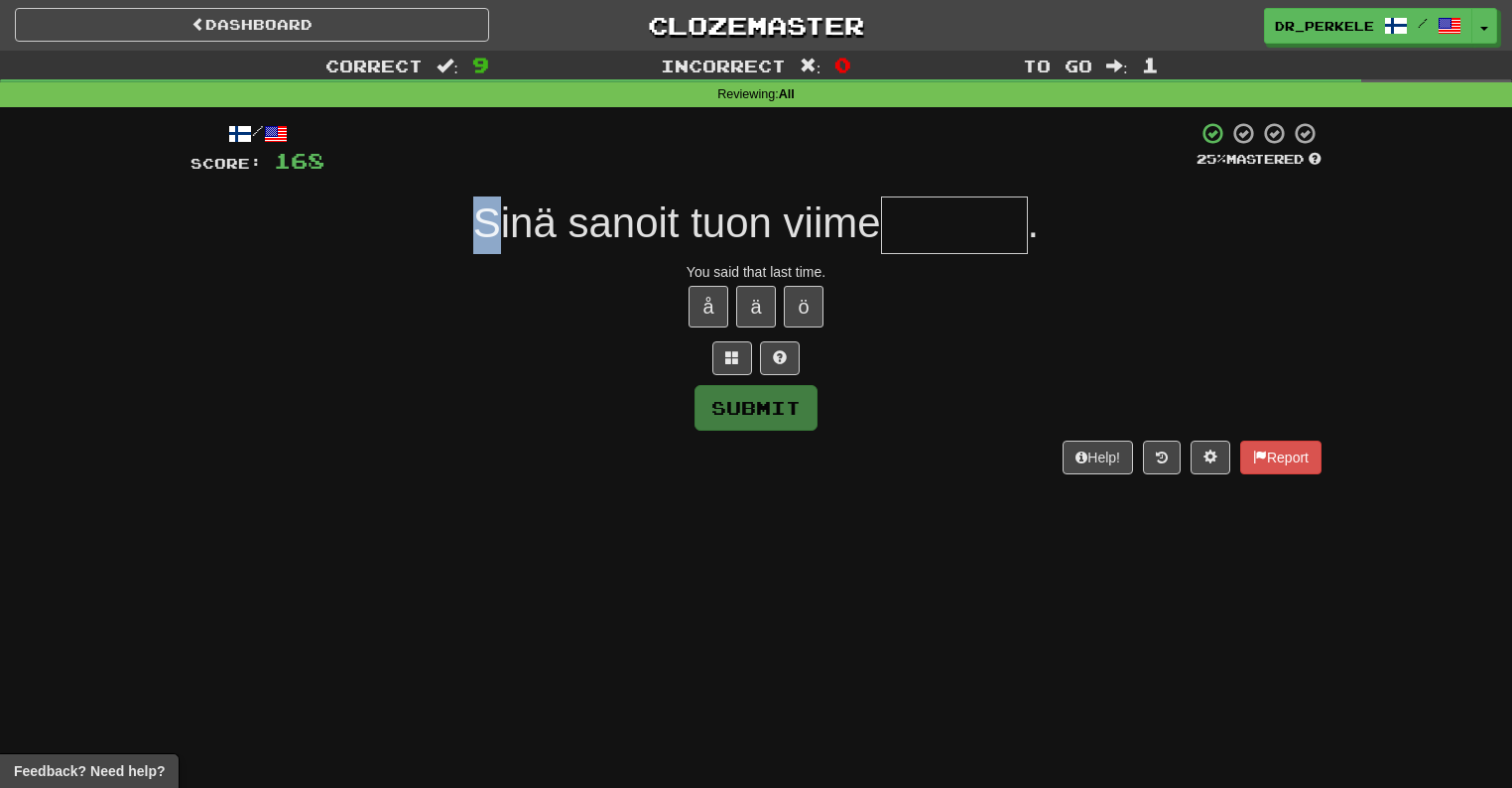 drag, startPoint x: 476, startPoint y: 215, endPoint x: 867, endPoint y: 197, distance: 391.4141 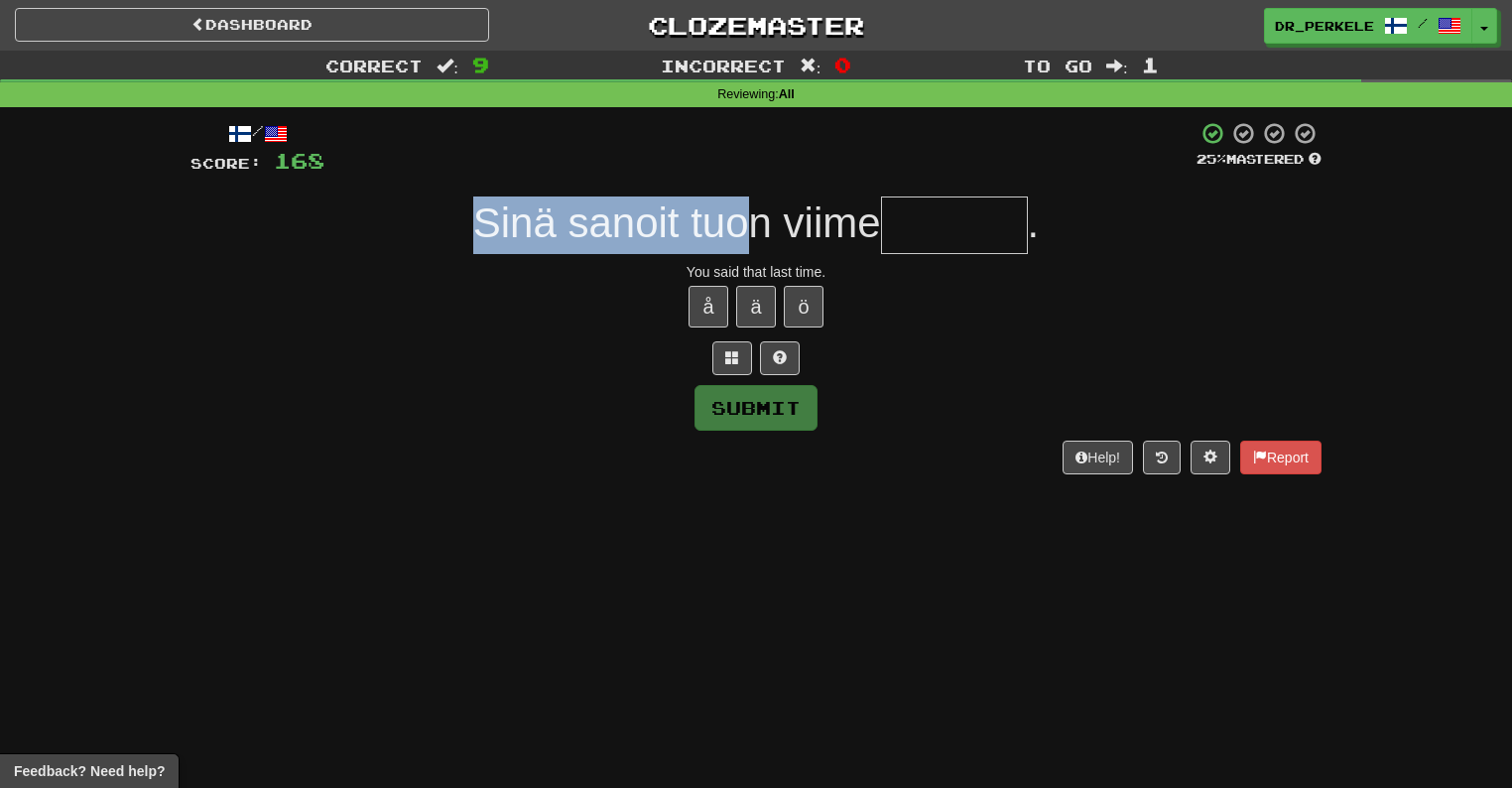 click on "Sinä sanoit tuon viime" at bounding box center (677, 222) 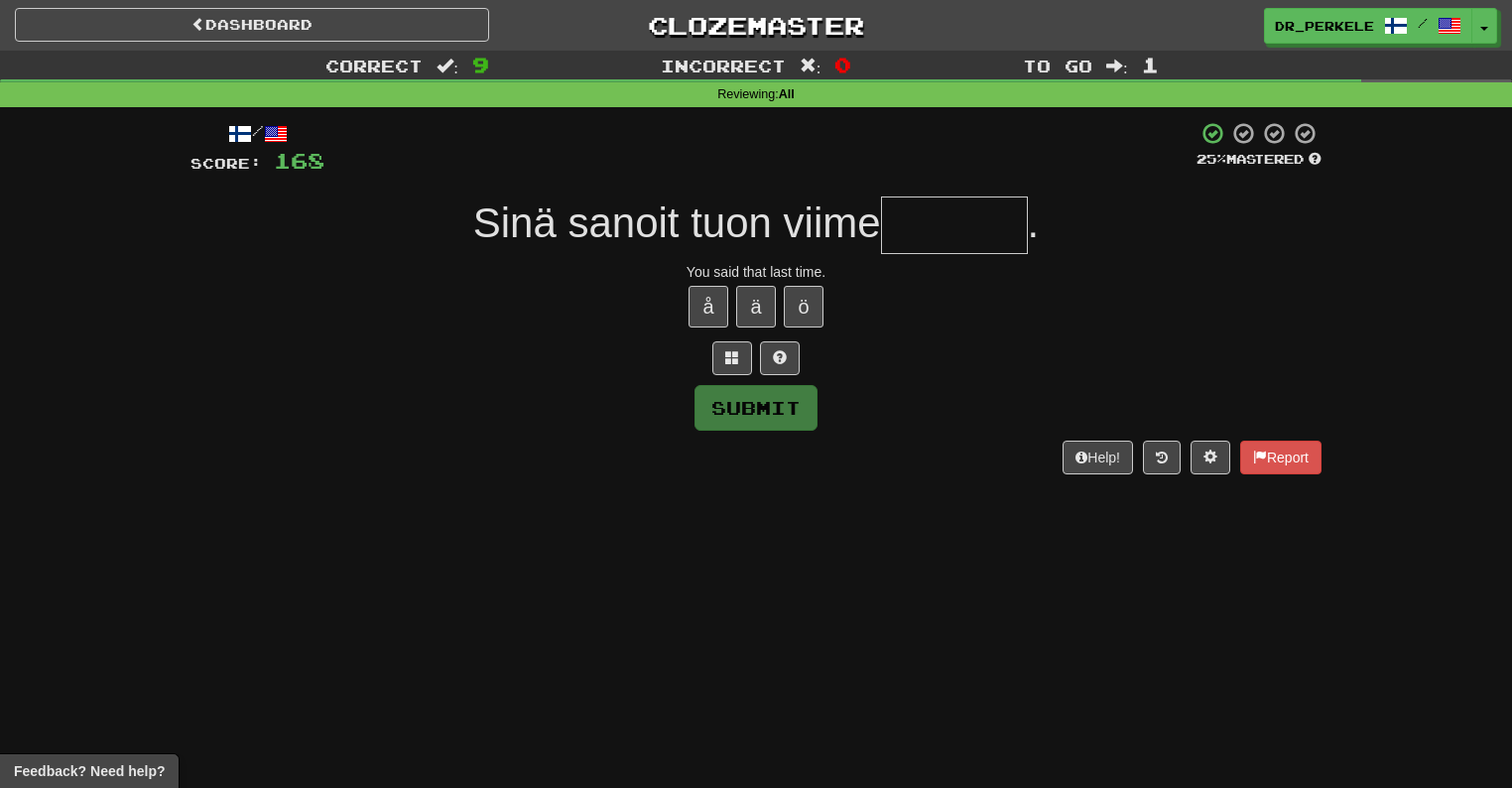 click on "Sinä sanoit tuon viime" at bounding box center [677, 222] 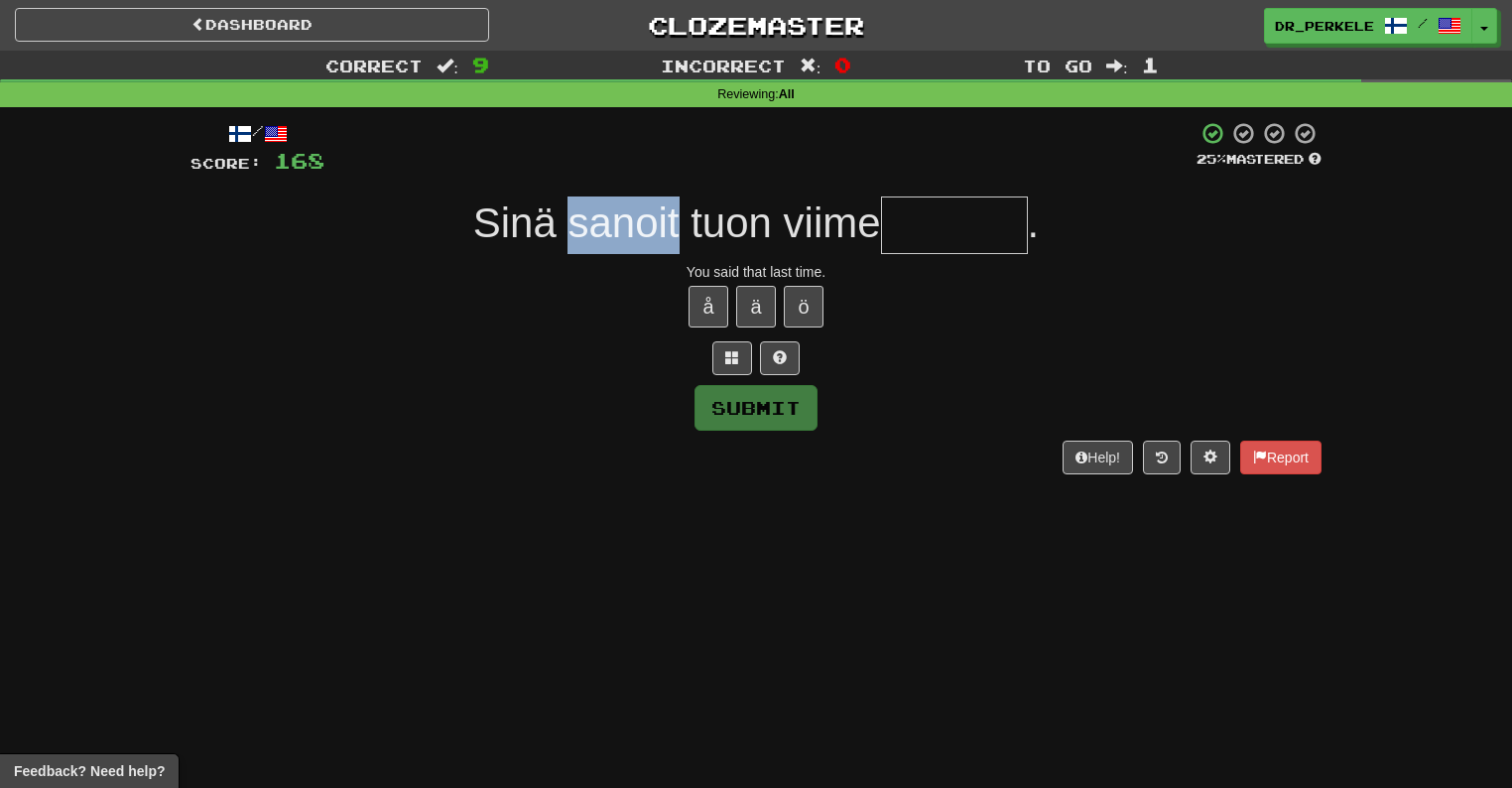 click on "Sinä sanoit tuon viime" at bounding box center [677, 222] 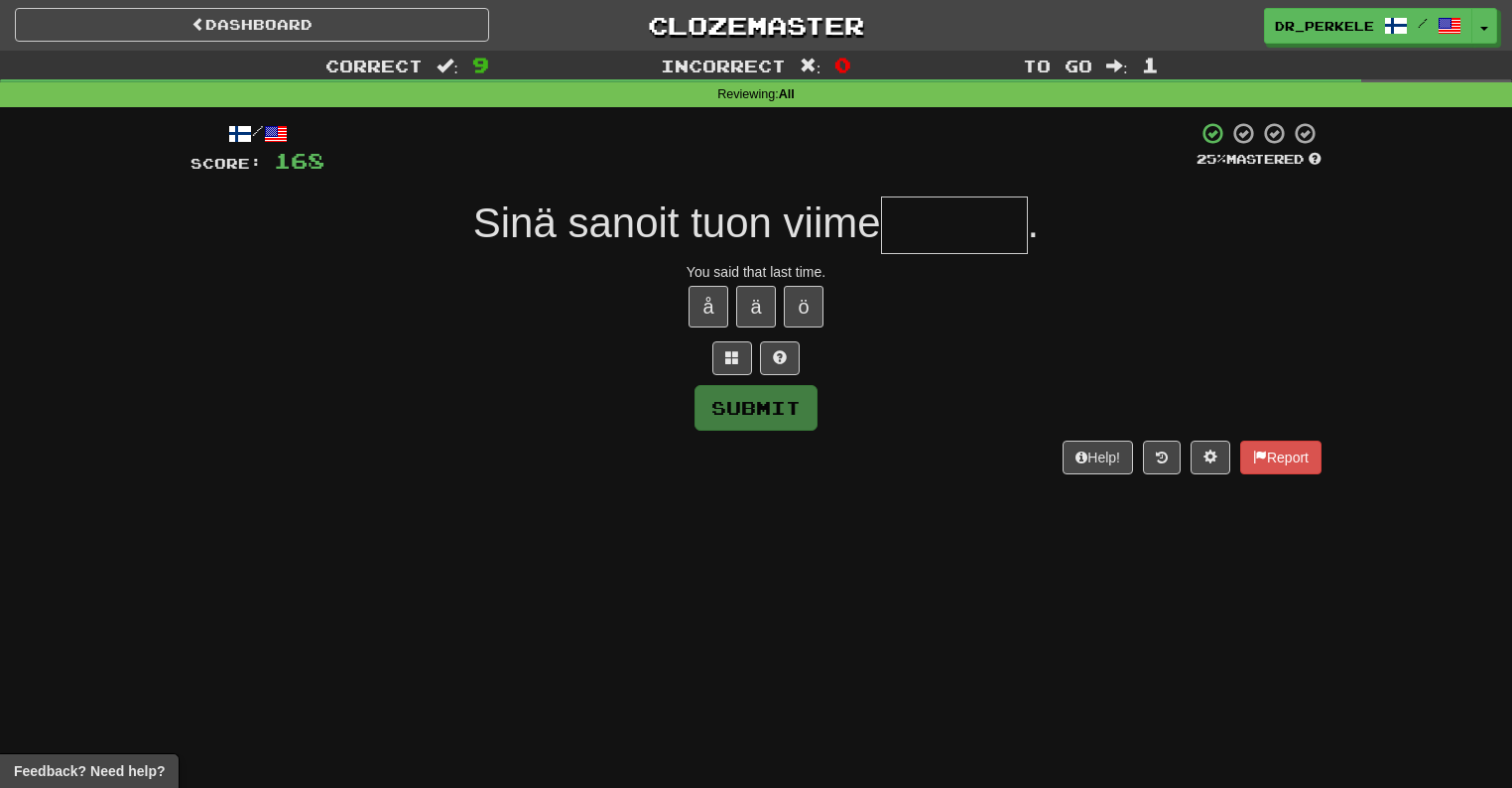click on "Sinä sanoit tuon viime" at bounding box center (677, 222) 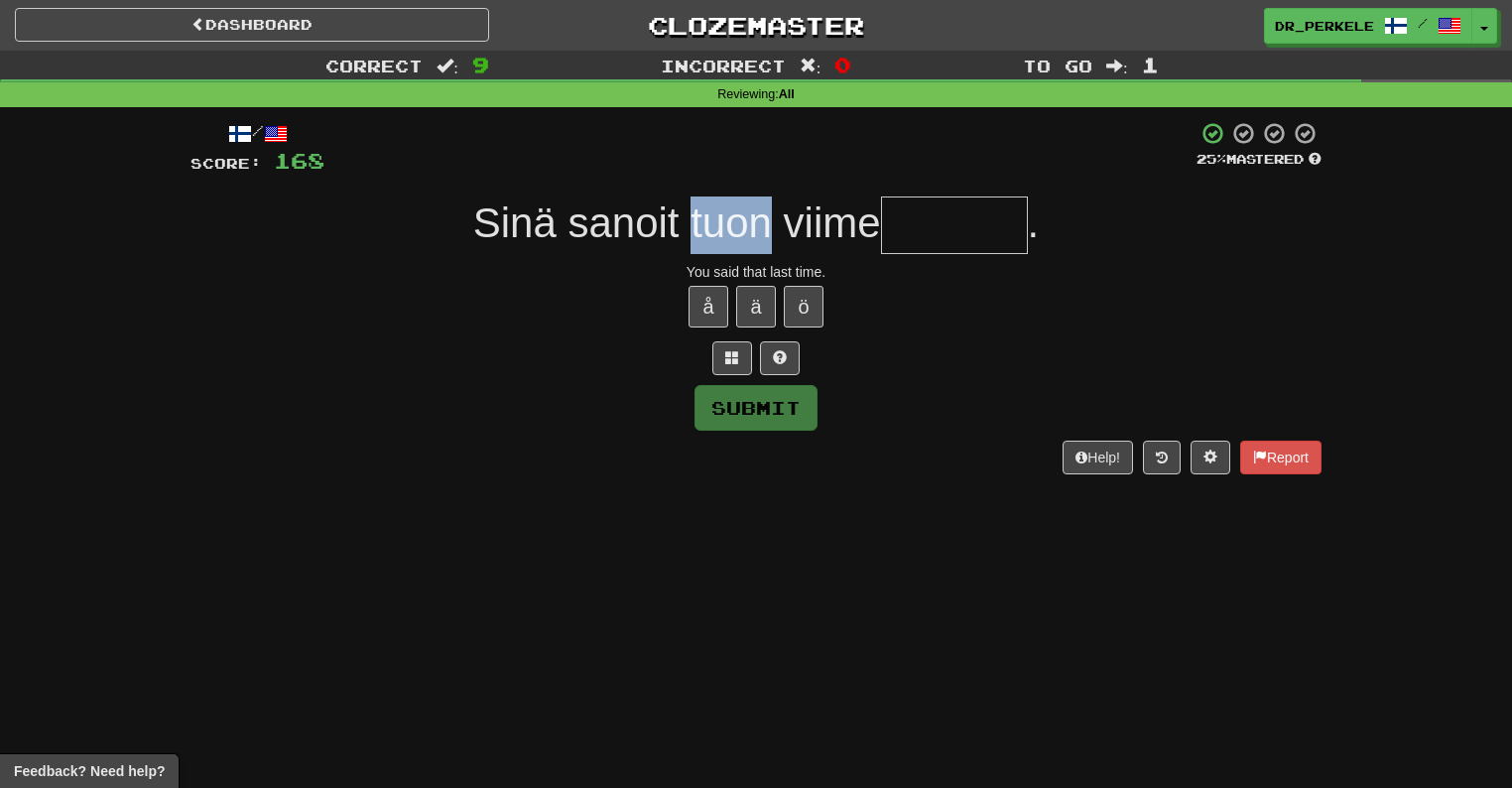 click on "Sinä sanoit tuon viime" at bounding box center [677, 222] 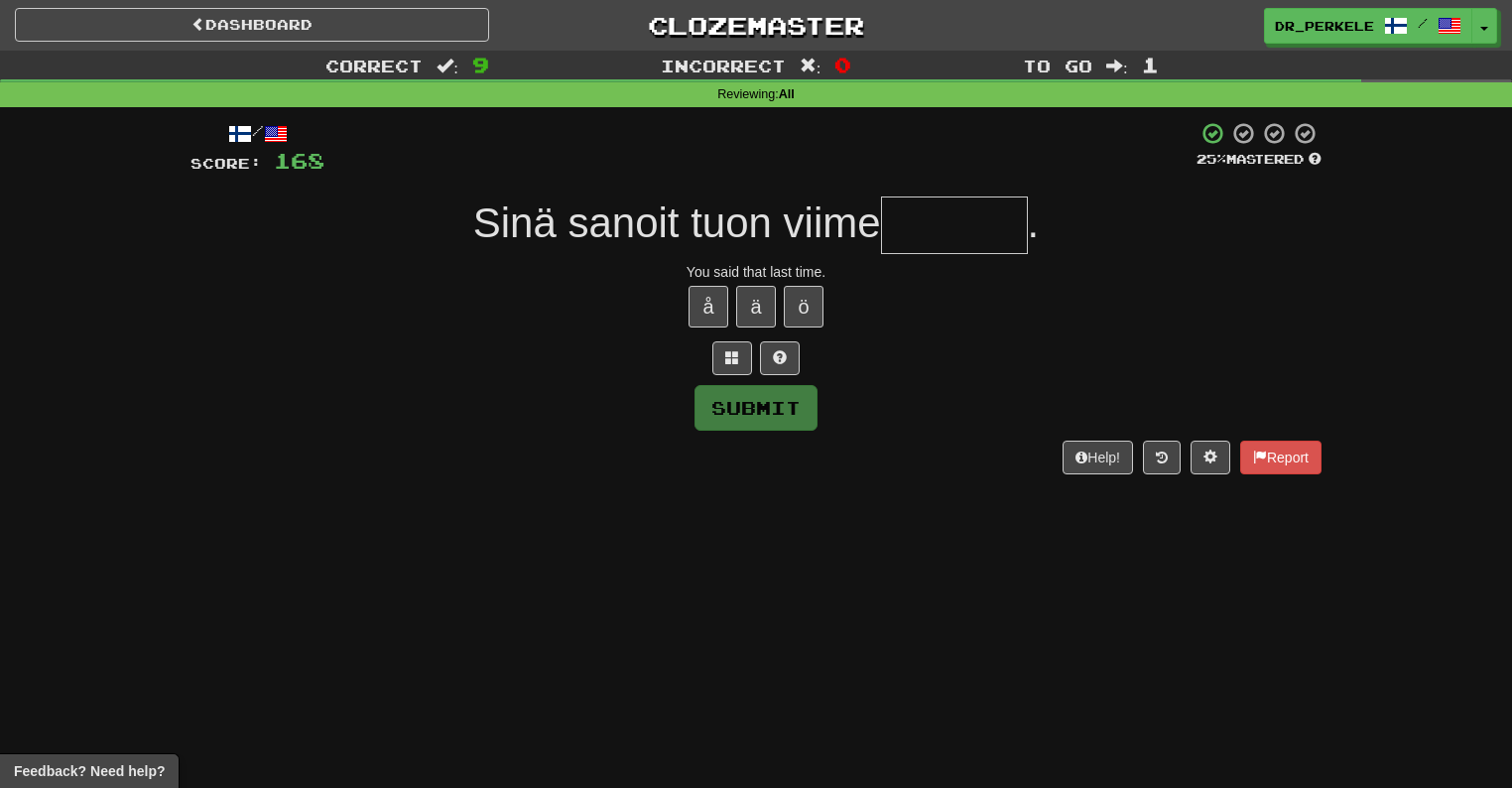 click on "Sinä sanoit tuon viime" at bounding box center (677, 222) 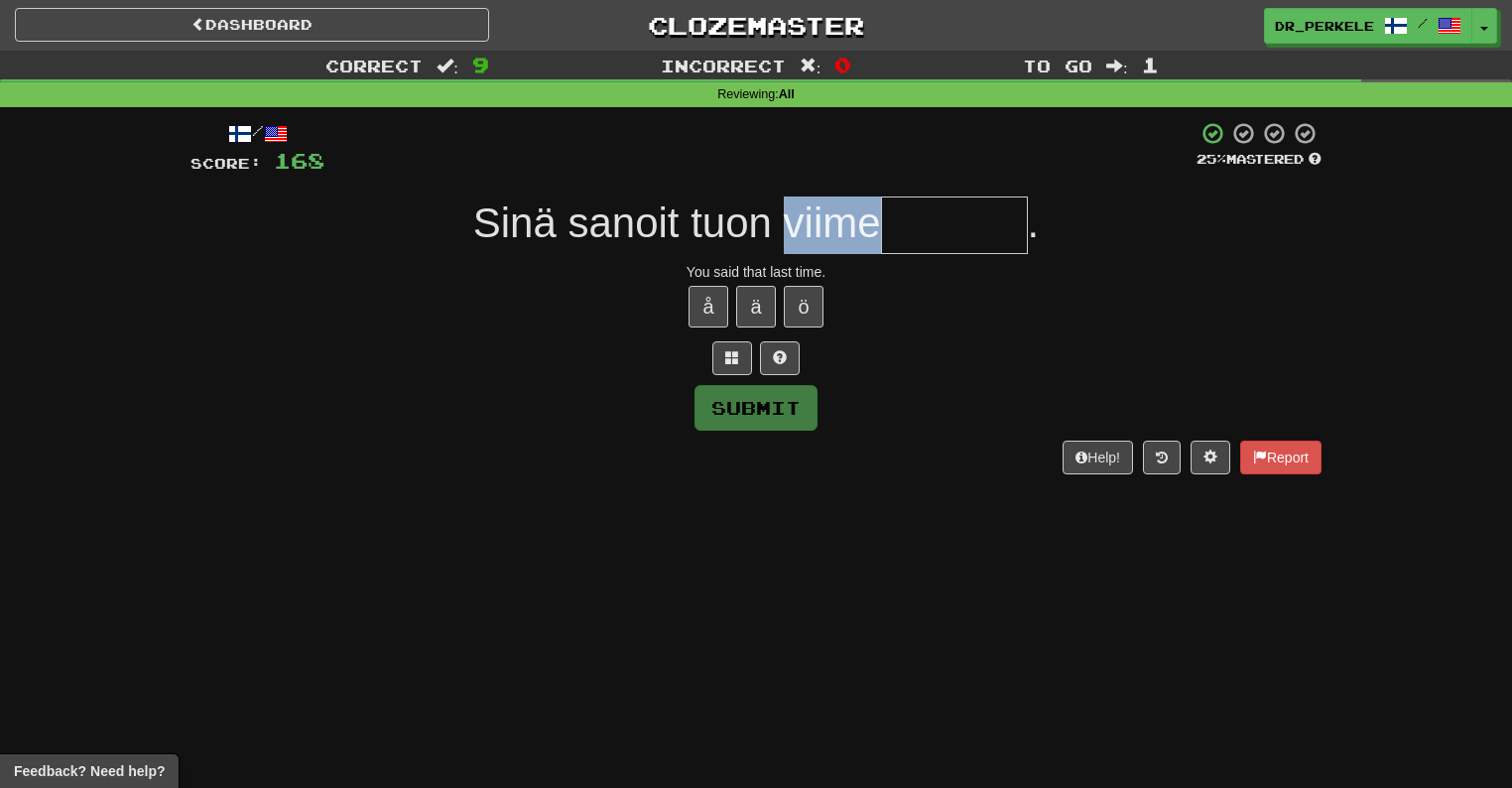click on "Sinä sanoit tuon viime" at bounding box center [677, 222] 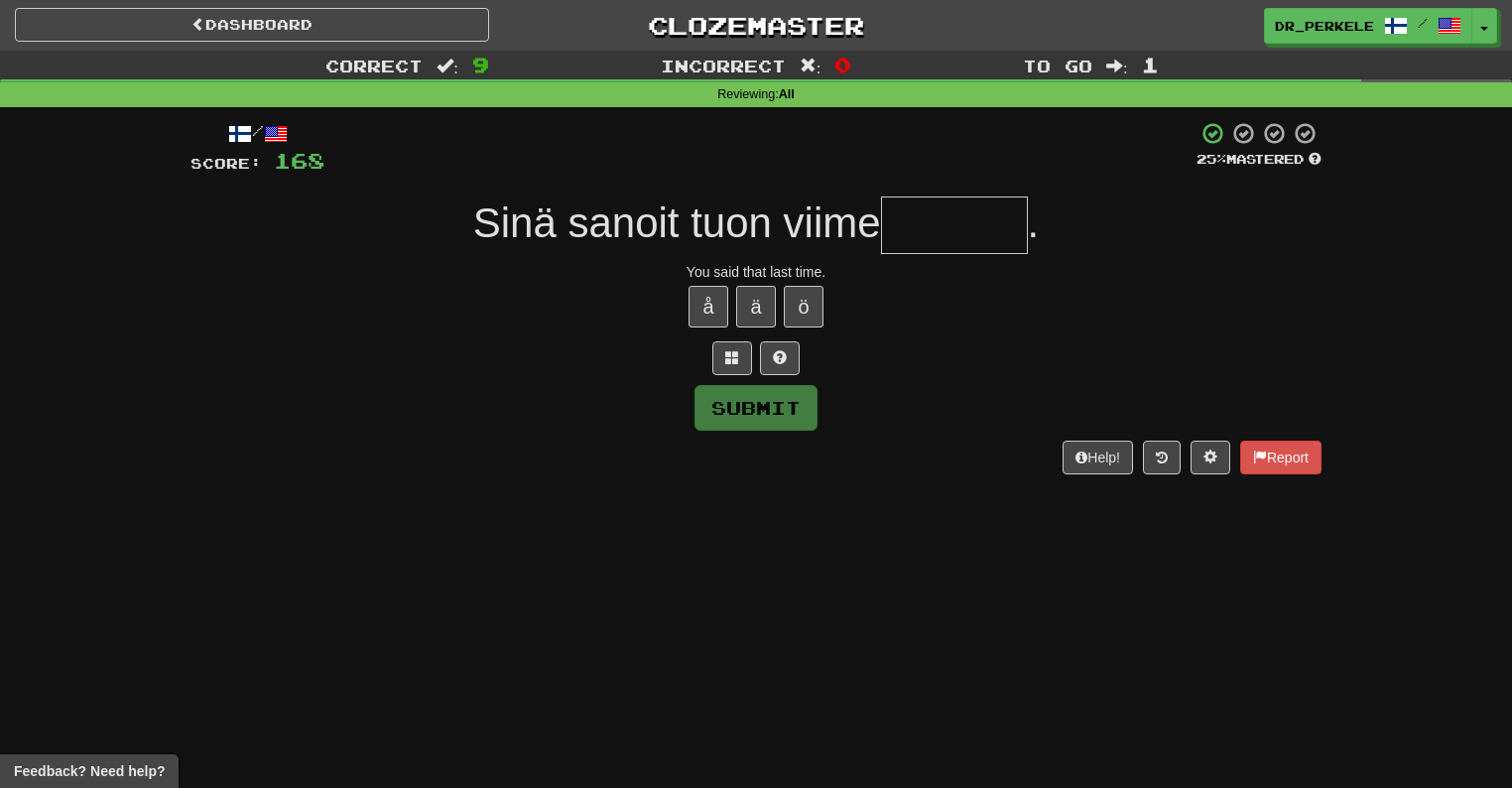 click on "Sinä sanoit tuon viime" at bounding box center (677, 222) 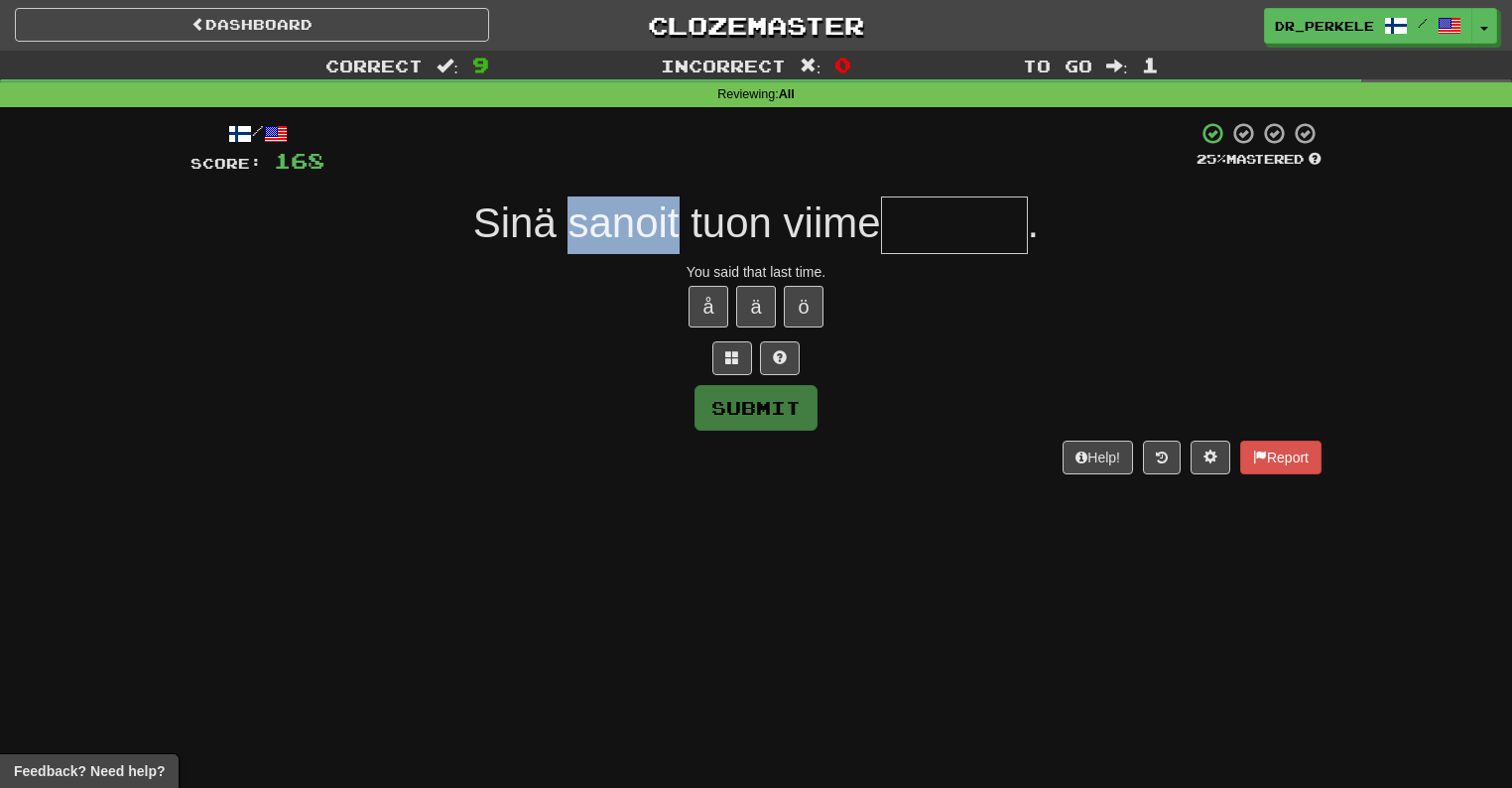 click on "Sinä sanoit tuon viime" at bounding box center [677, 222] 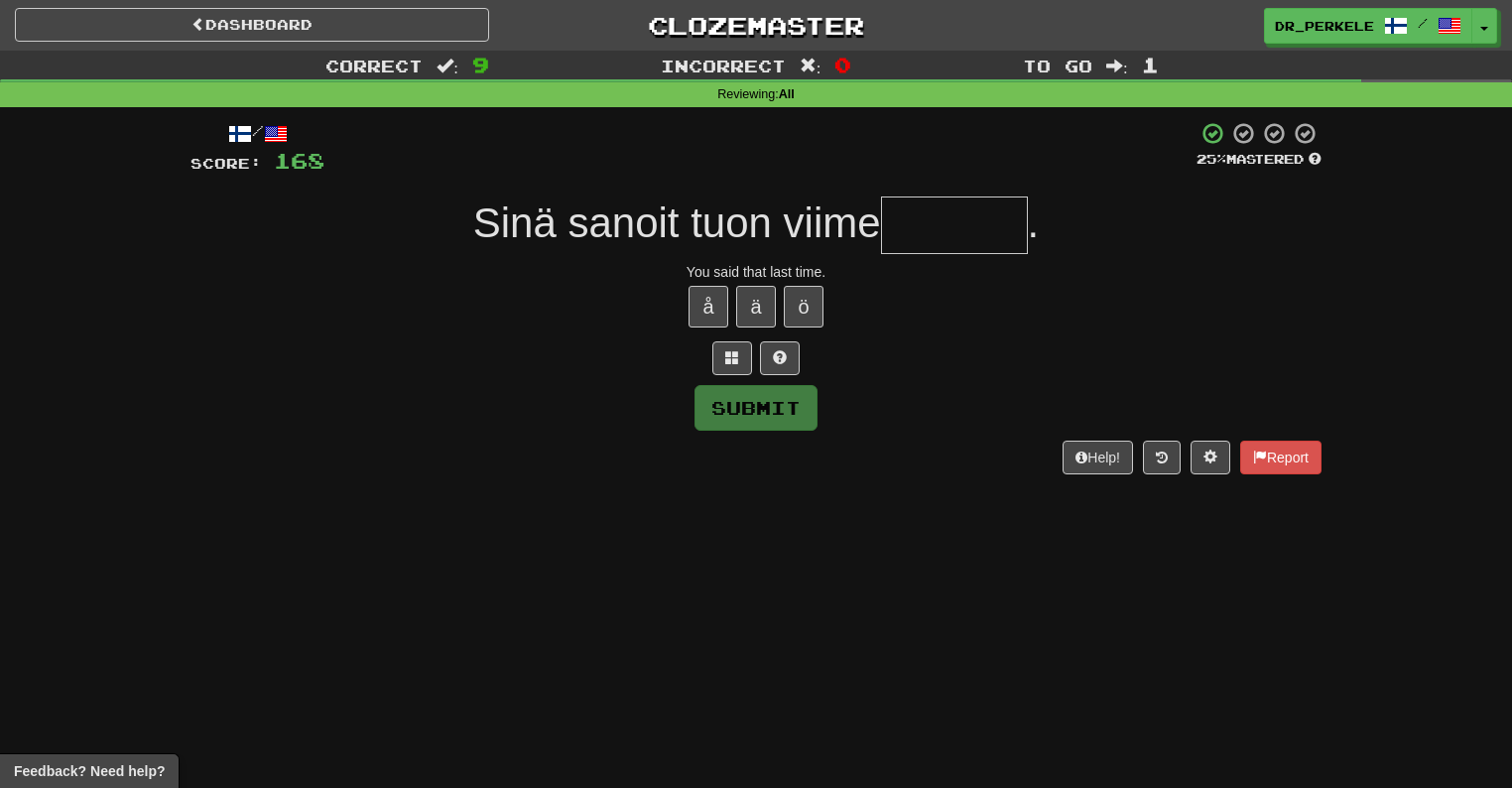 click on "Sinä sanoit tuon viime" at bounding box center [677, 222] 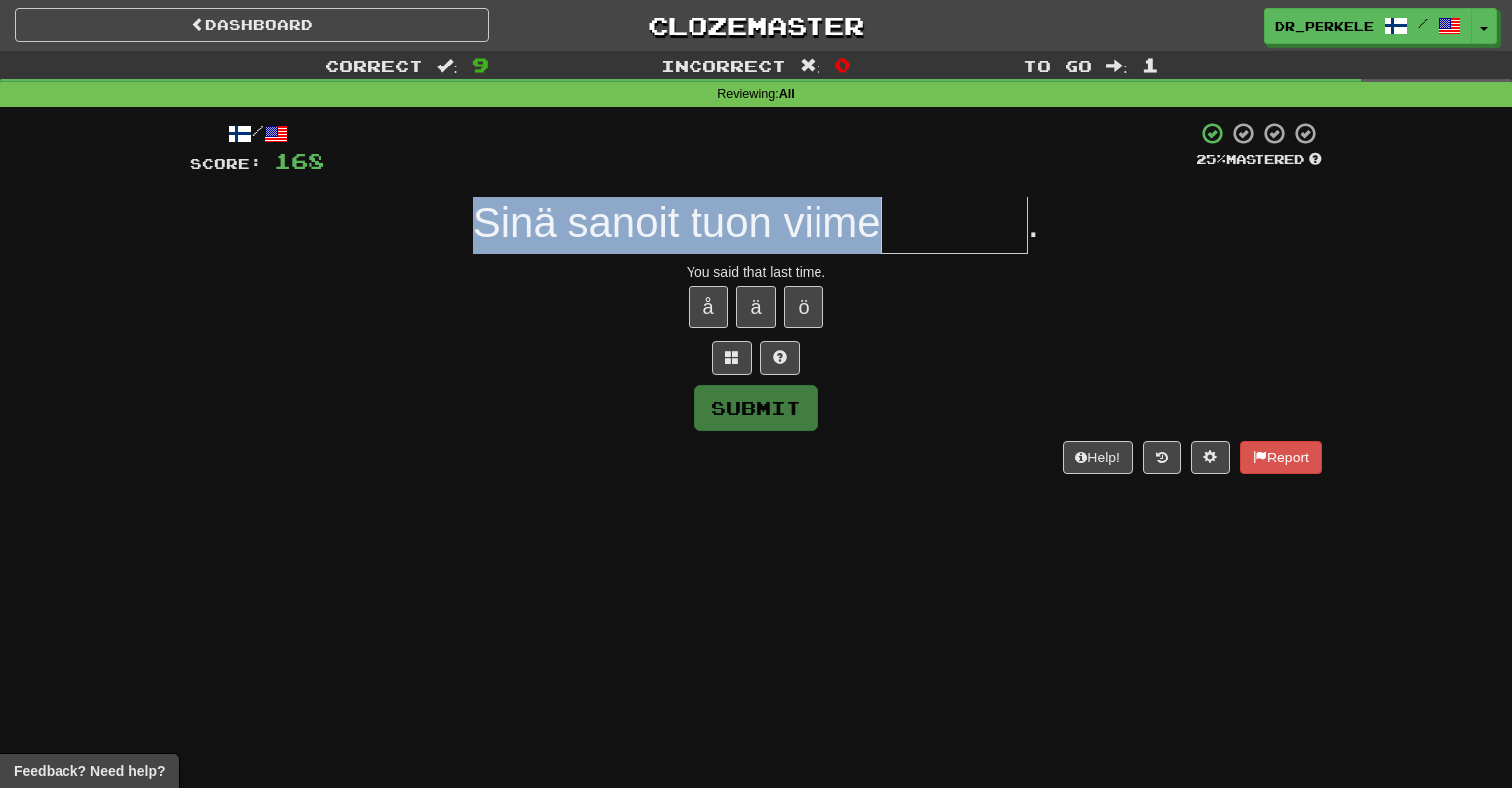 drag, startPoint x: 460, startPoint y: 226, endPoint x: 866, endPoint y: 224, distance: 406.00493 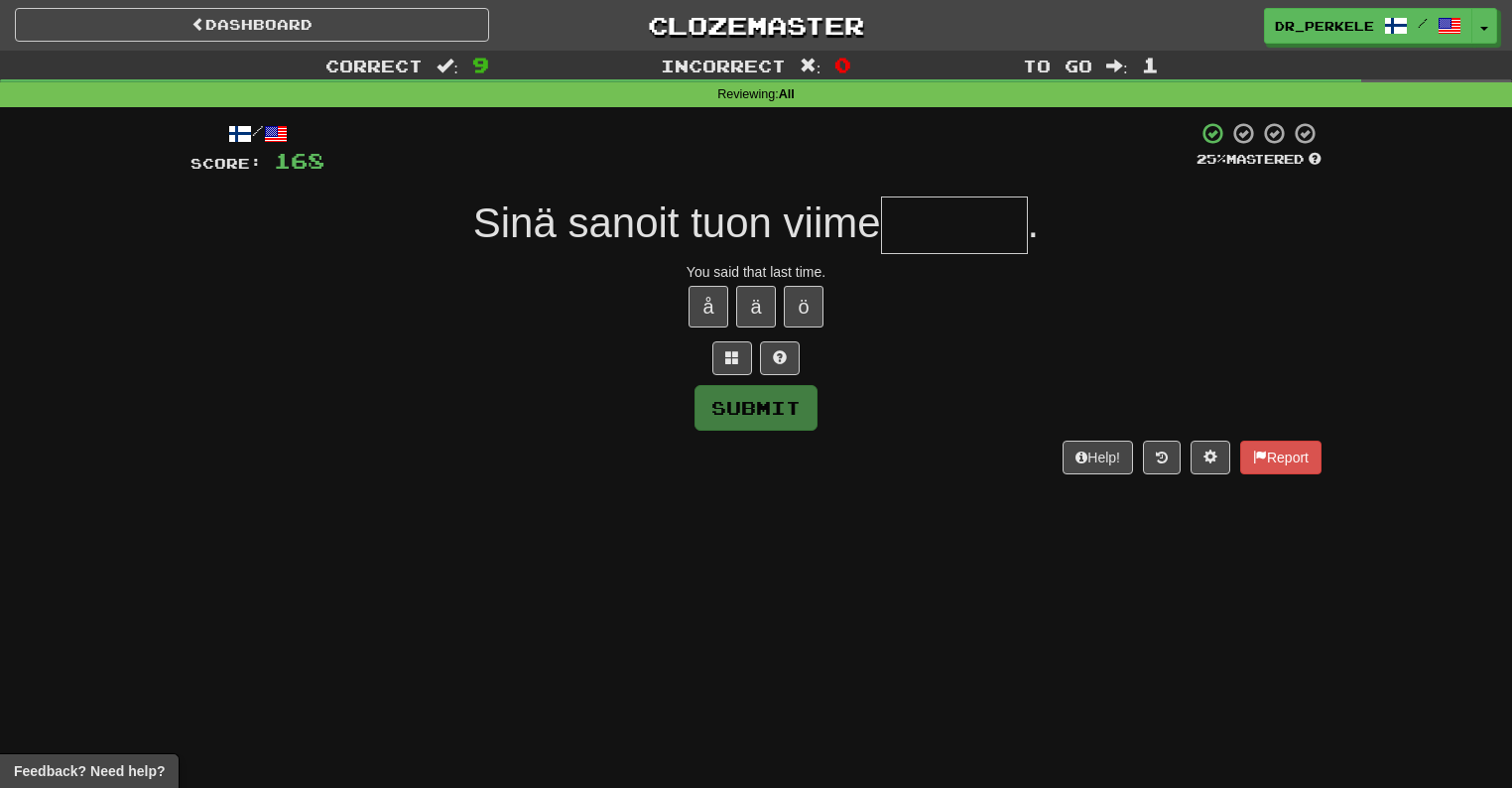 click at bounding box center [954, 225] 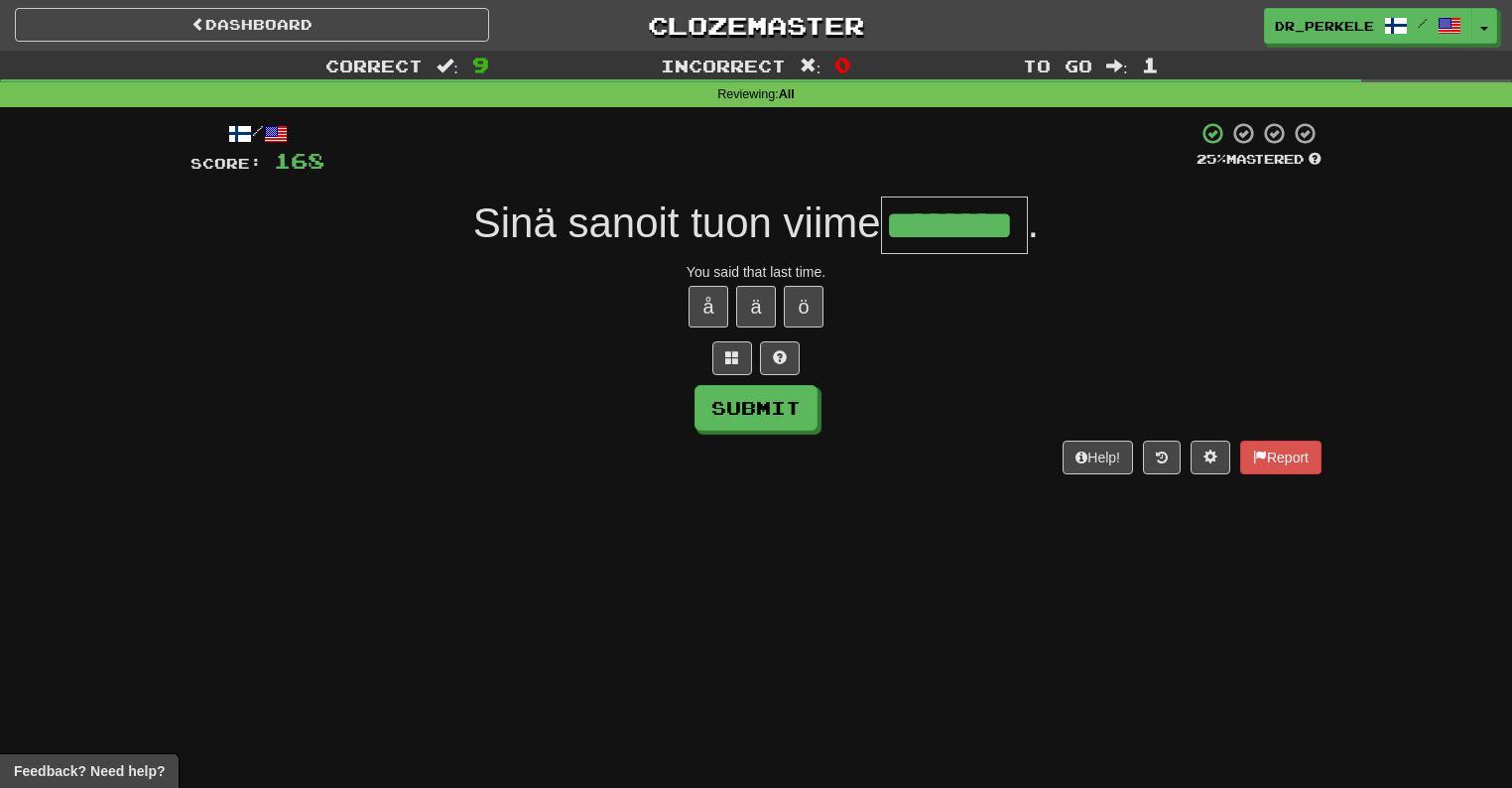 type on "********" 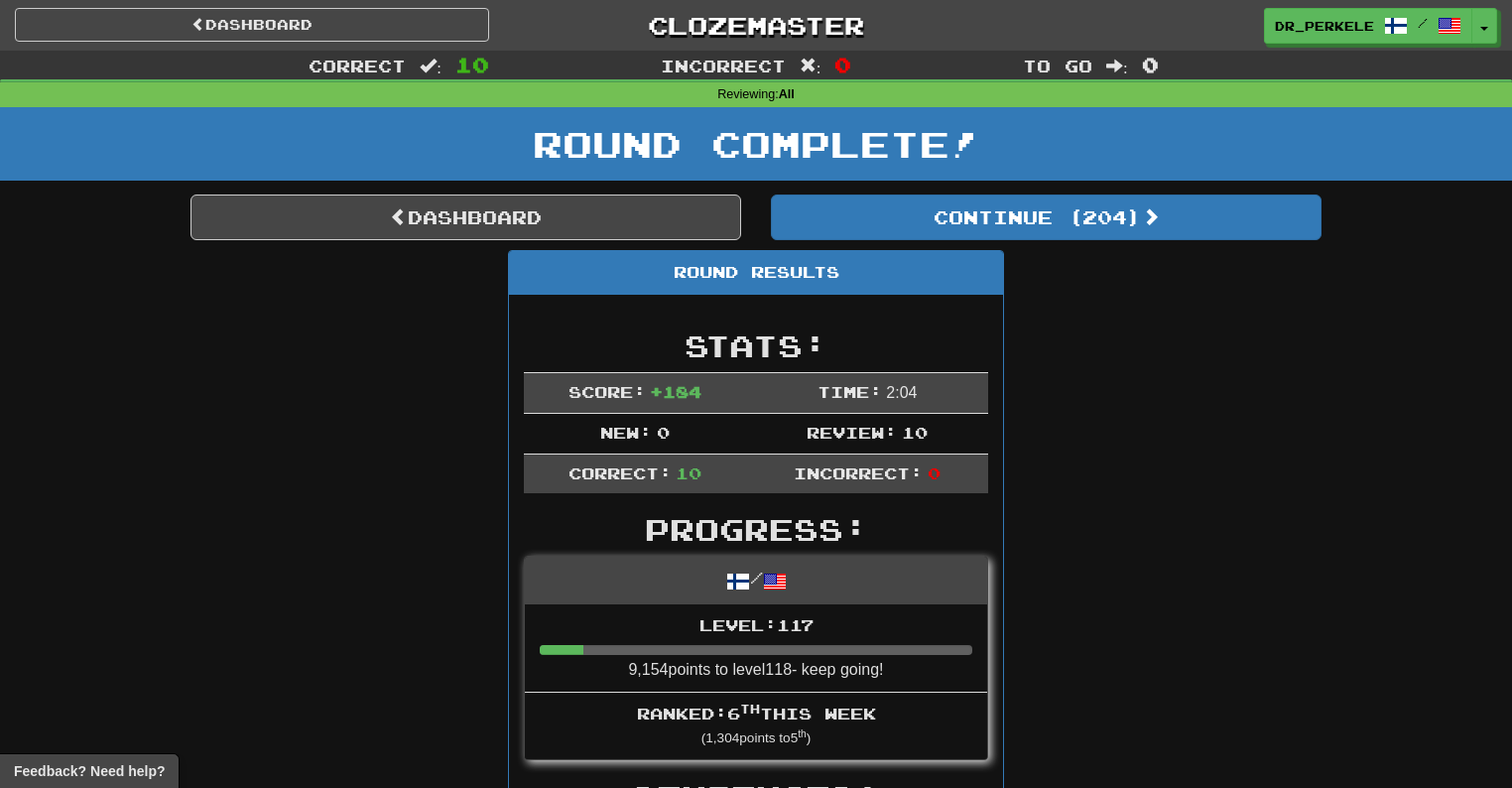 click on "Round Results Stats: Score: + 184 Time: 2 : 0 4 New: 0 Review: 10 Correct: 10 Incorrect: 0 Progress: / Level: 117 9,154 points to level 118 - keep going! Ranked: 6 th this week ( 1,304 points to 5 th ) Sentences: Report He sanovat , että hän on sairas. They say he's sick. Report Auta minua ja minä autan sinua. Help me and I will help you. Report Nopeammin . Speed it up. Report Oli todella, todella kuuma yö . It was a very, very hot night. Report Jätä meidät rauhaan , kiitos. Leave us alone, please. Report En voi kuvitella mitään muuta, mitä tekisin mieluummin. I can't think of anything I'd rather be doing. Report Hän etsii hyvää työtä. He is seeking a good job. Report Tulen olemaan yksin kotona koko yön . I'll be home alone all night. Report Tästä lähtien hän pitää huolta sinusta. She will care for you from now on. Report Sinä sanoit tuon viime kerralla . You said that last time." at bounding box center [756, 998] 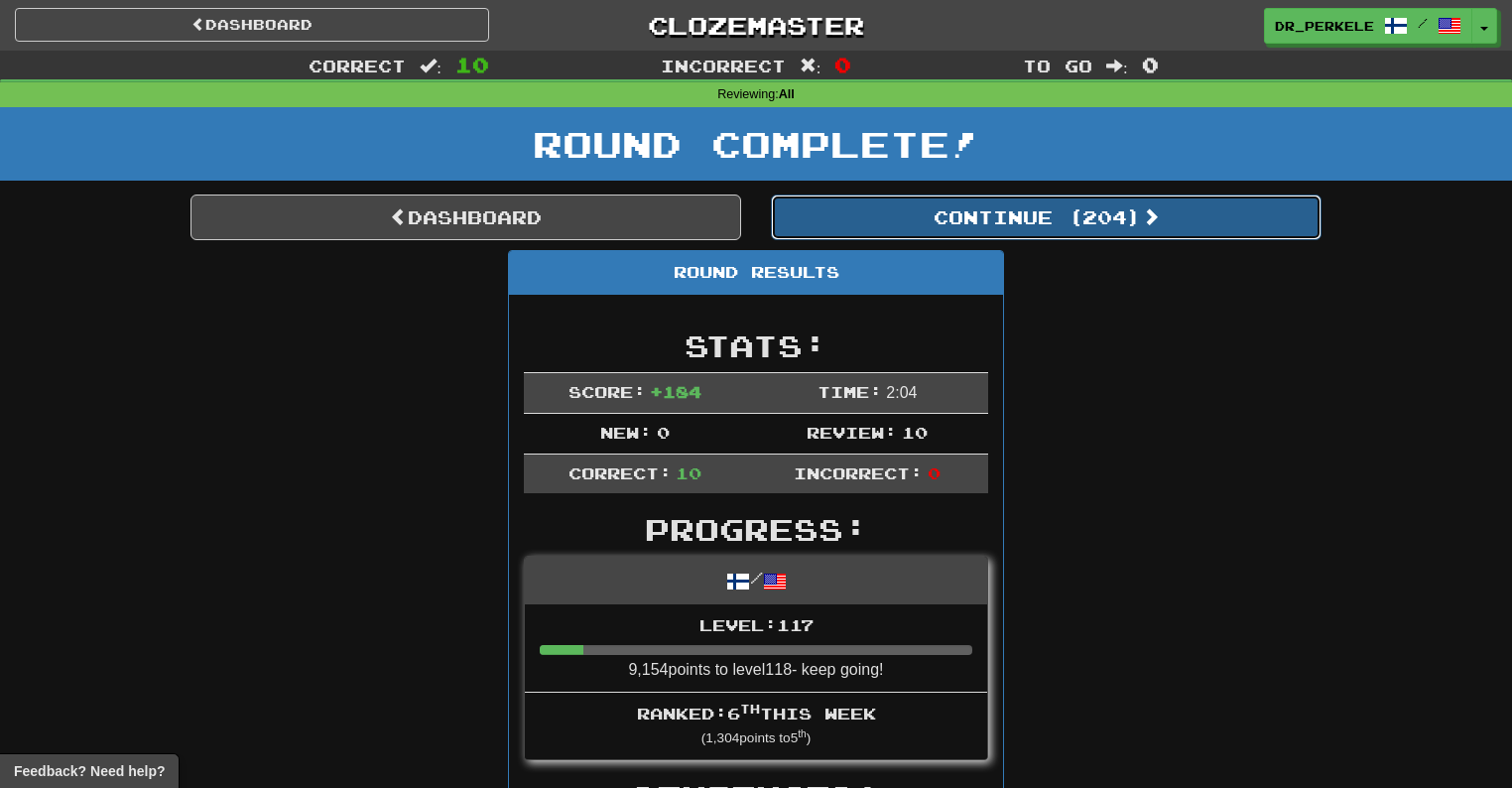 click on "Continue ( 204 )" at bounding box center (1046, 217) 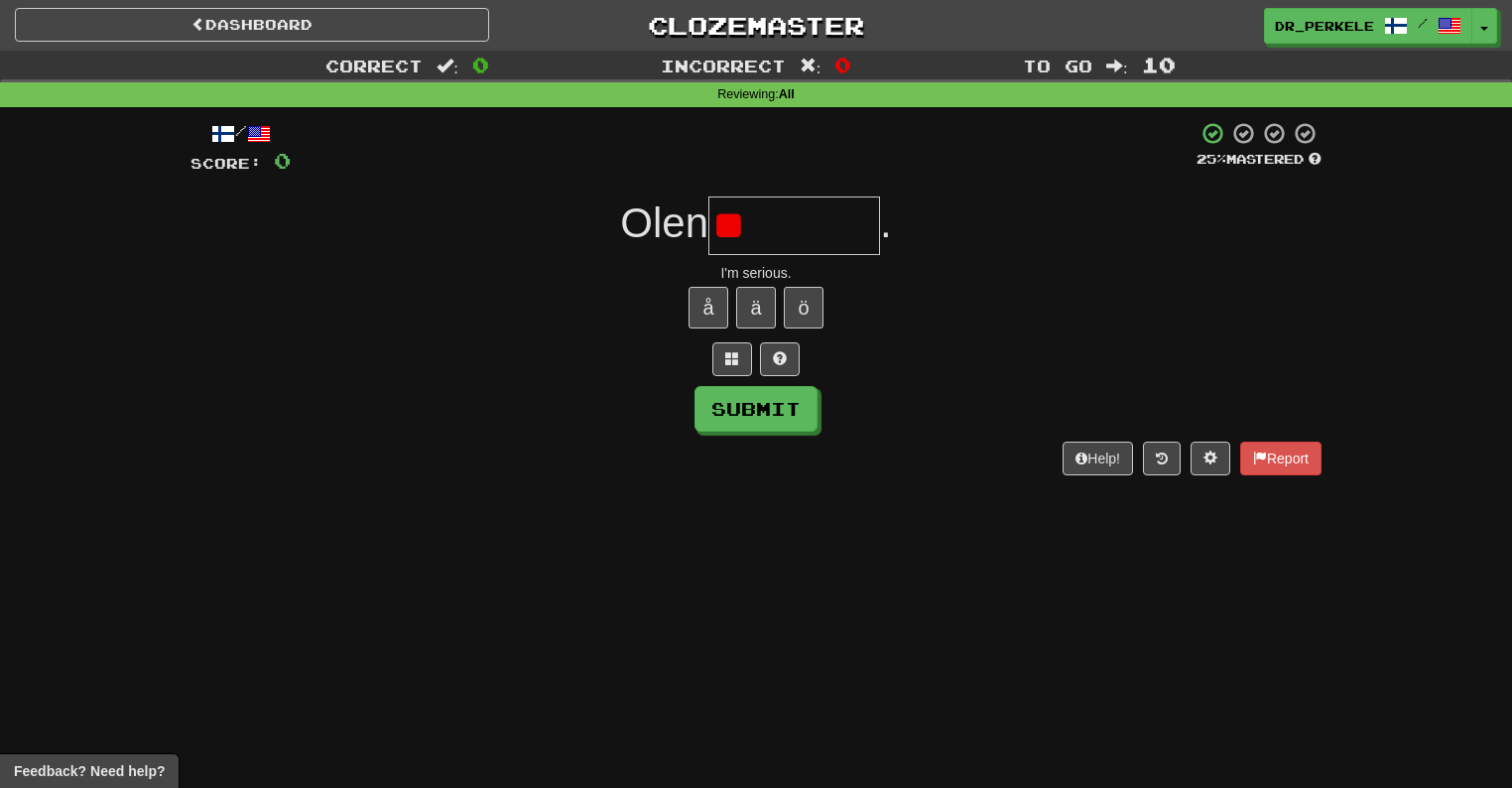 type on "*" 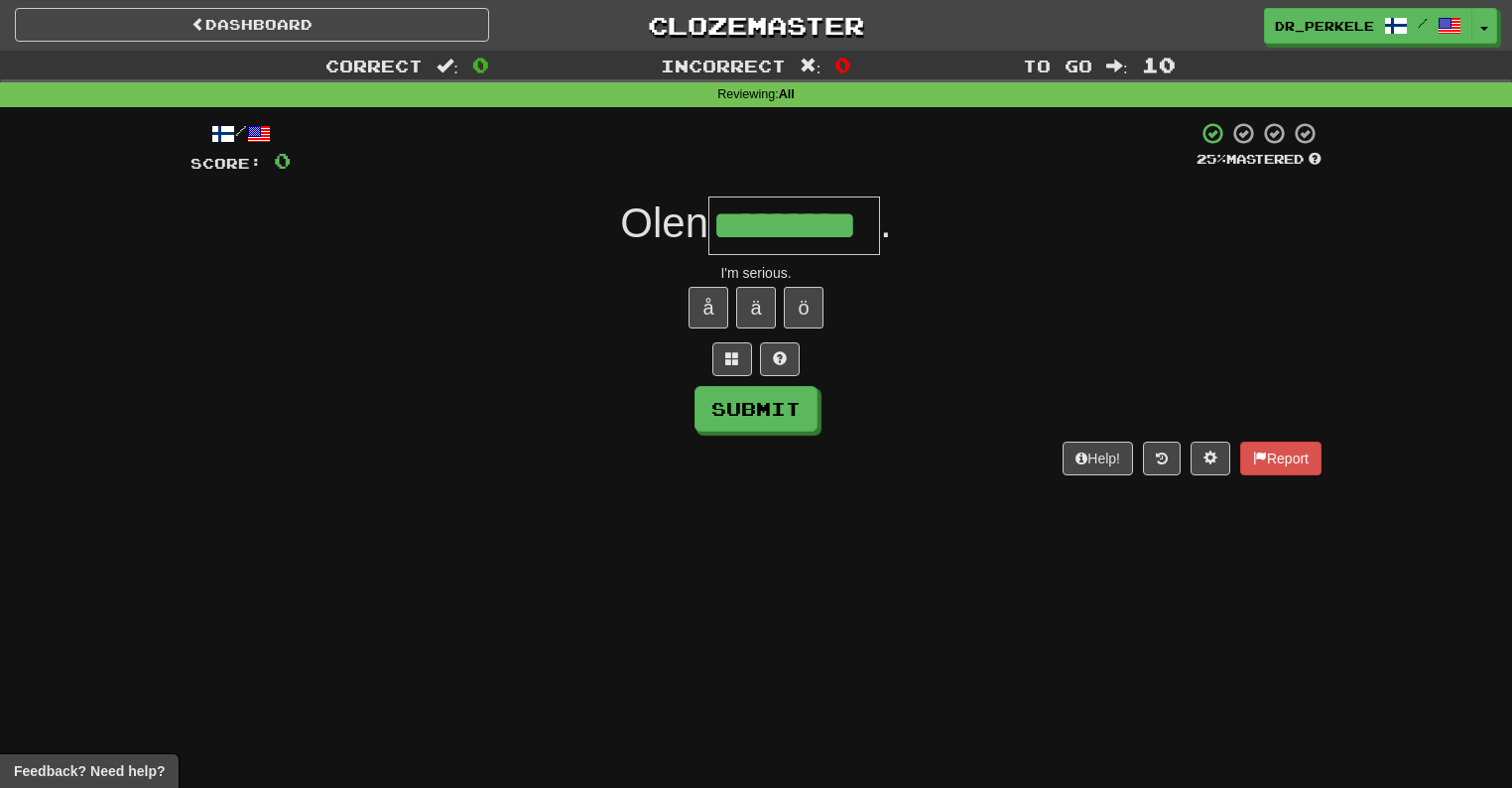type on "*********" 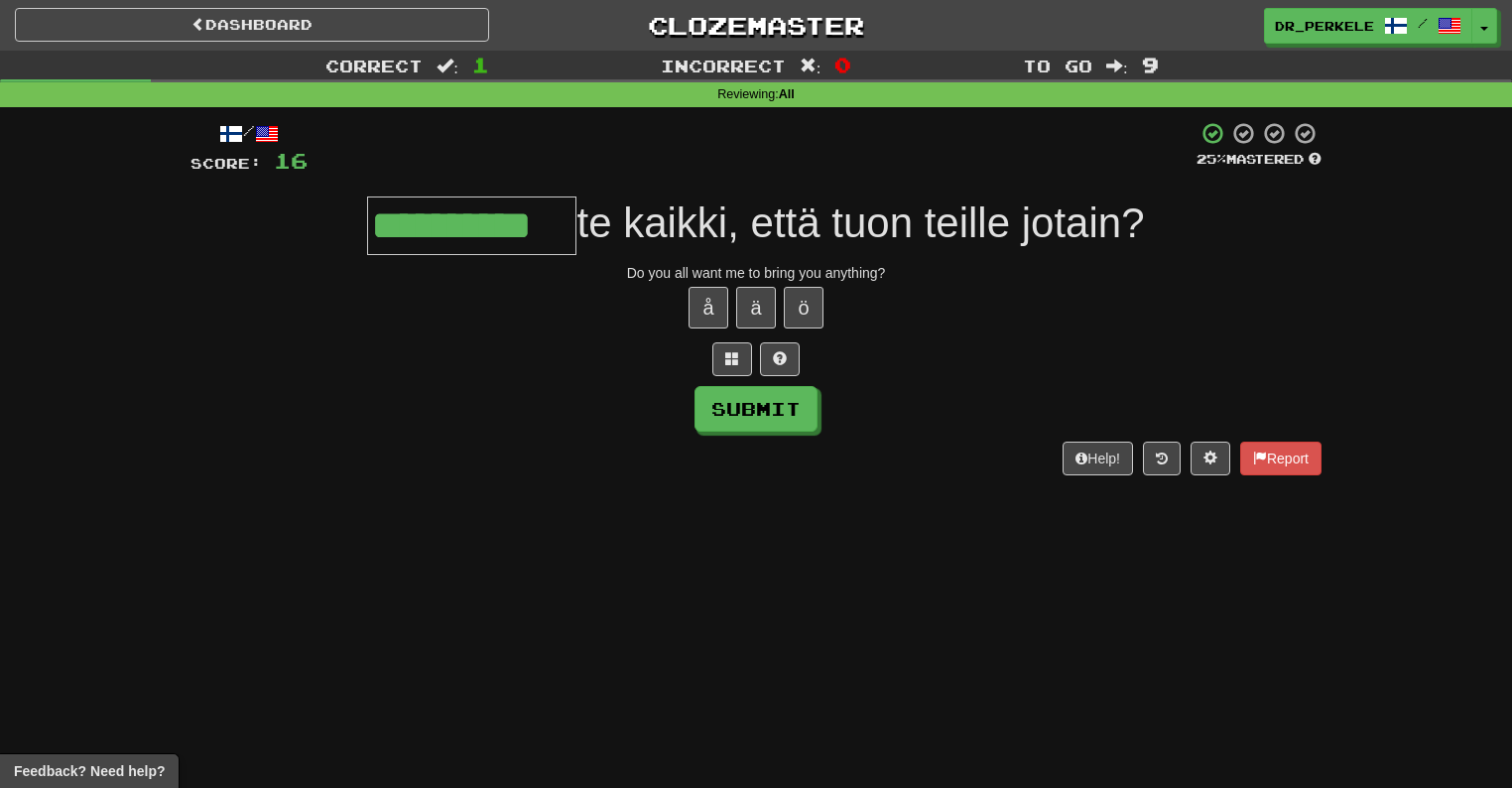 type on "**********" 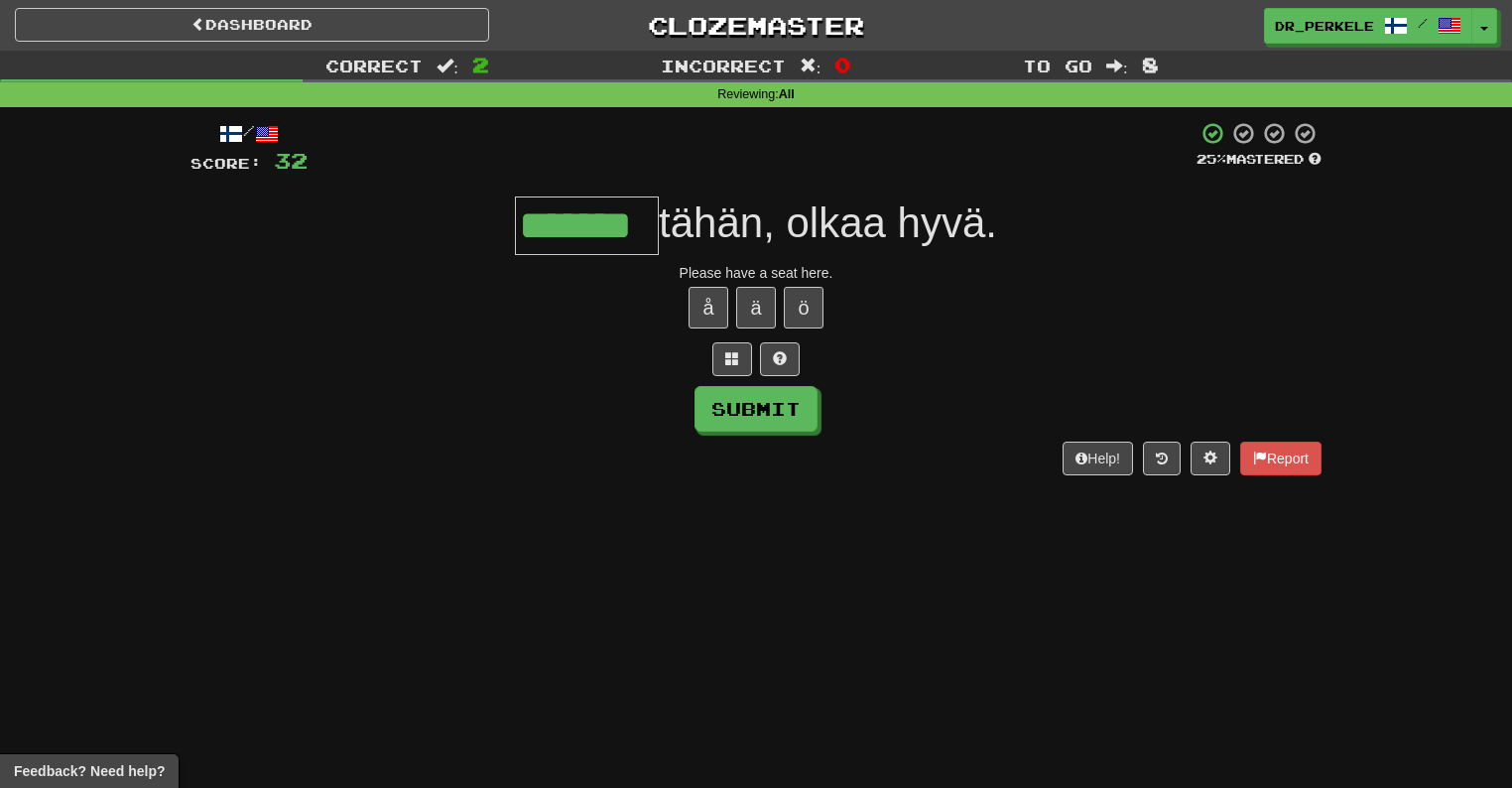 type on "*******" 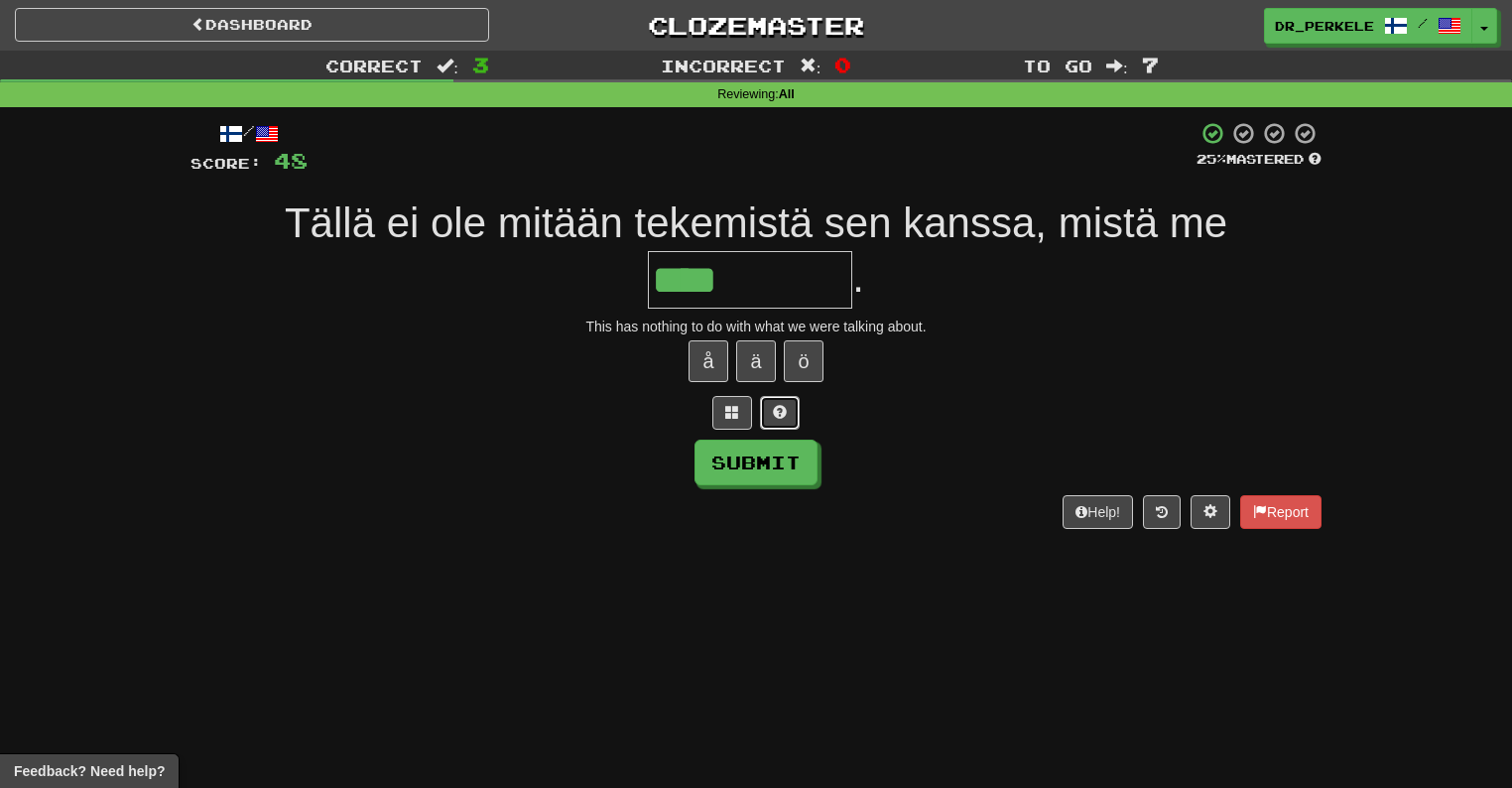 click at bounding box center (780, 412) 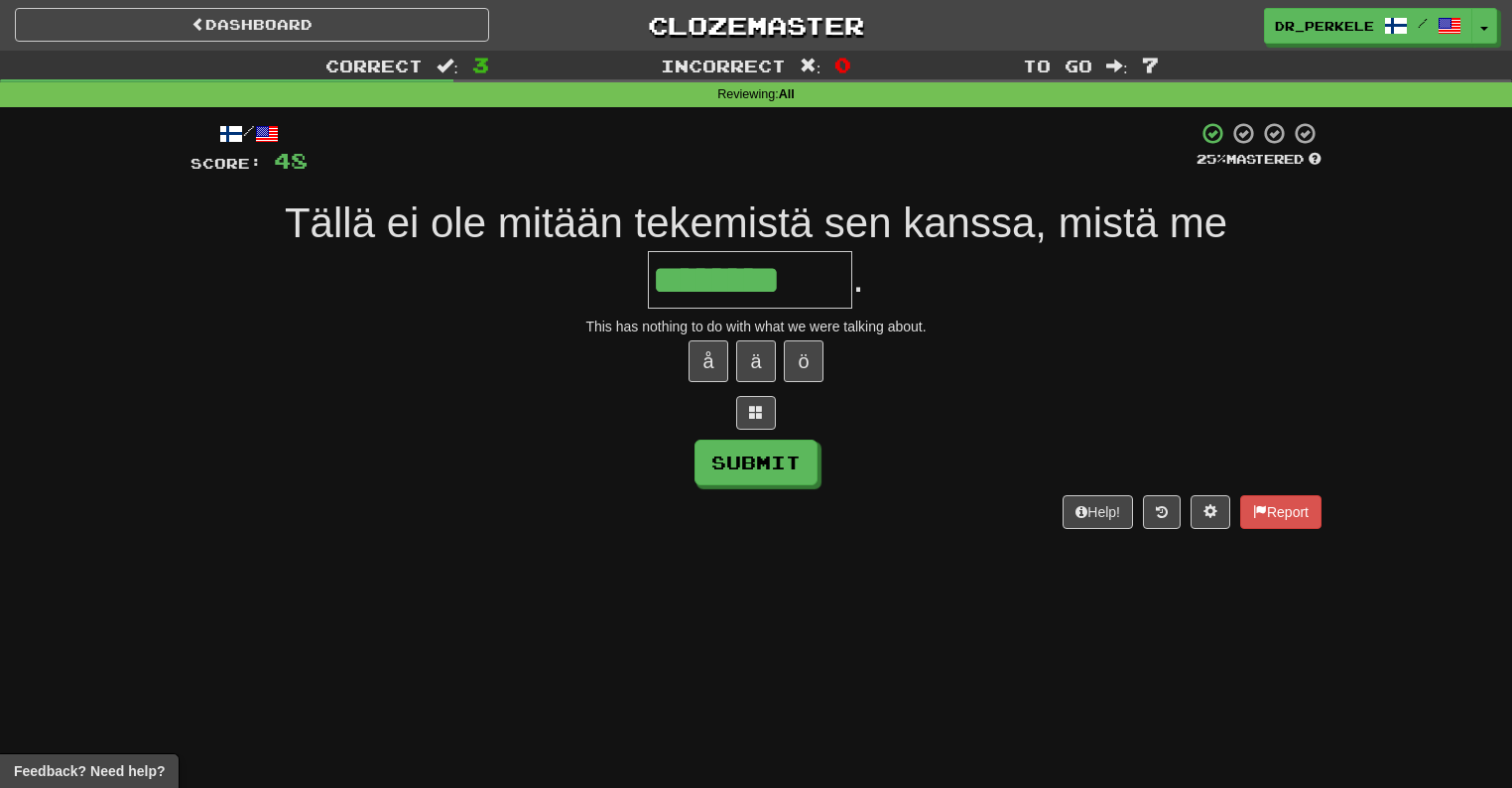 type on "********" 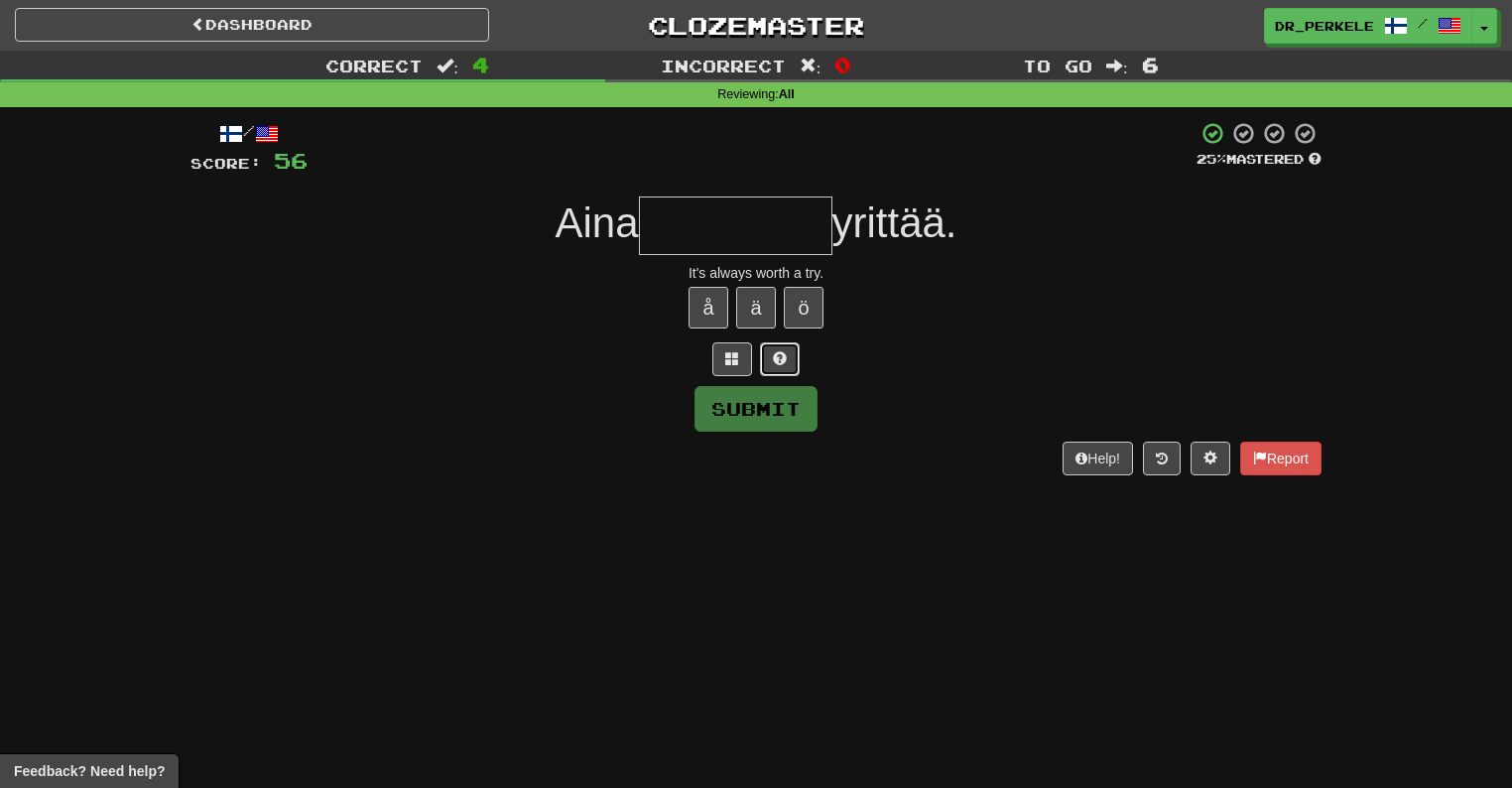 click at bounding box center [780, 359] 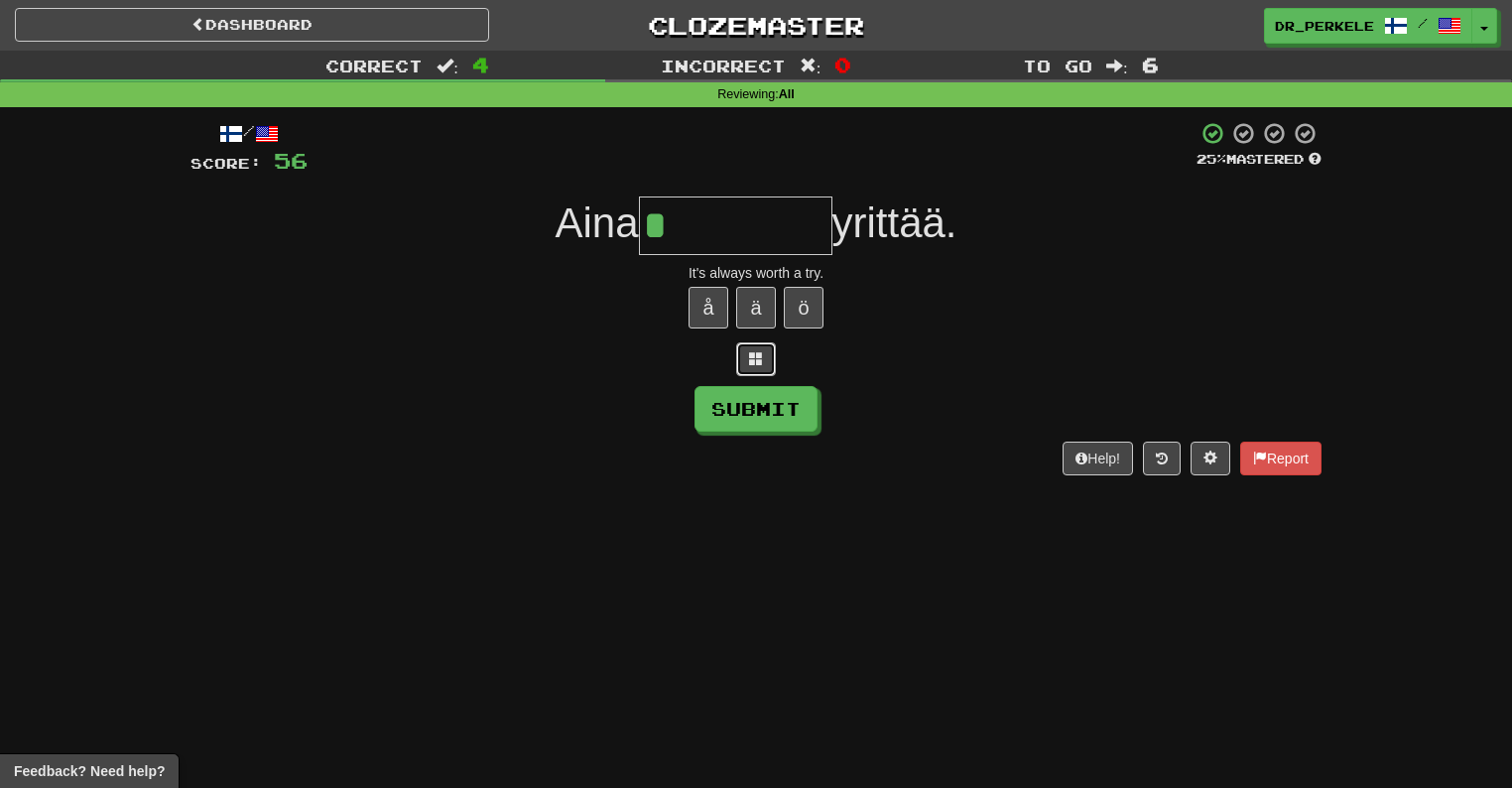 click at bounding box center (756, 358) 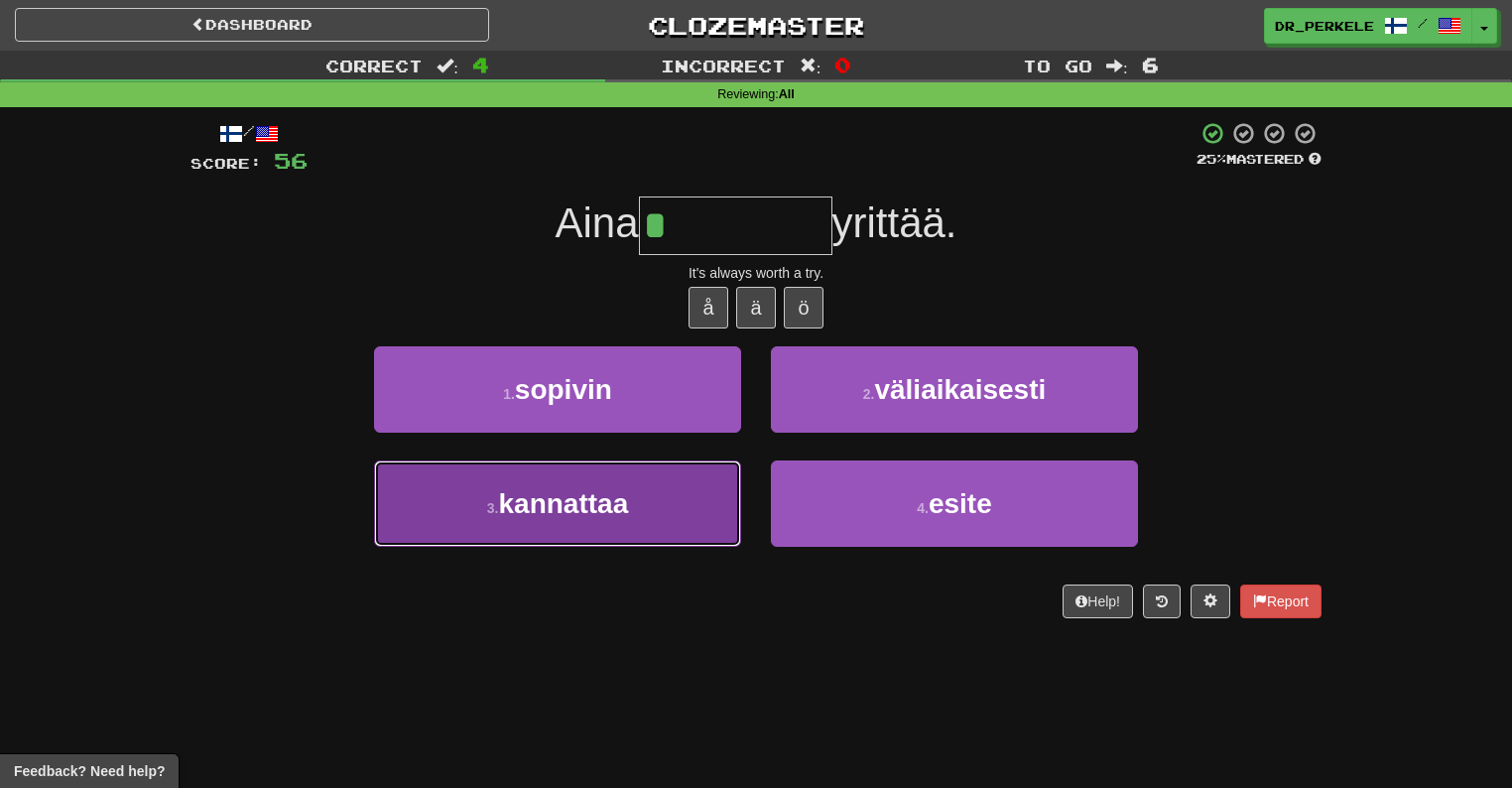 click on "kannattaa" at bounding box center [563, 503] 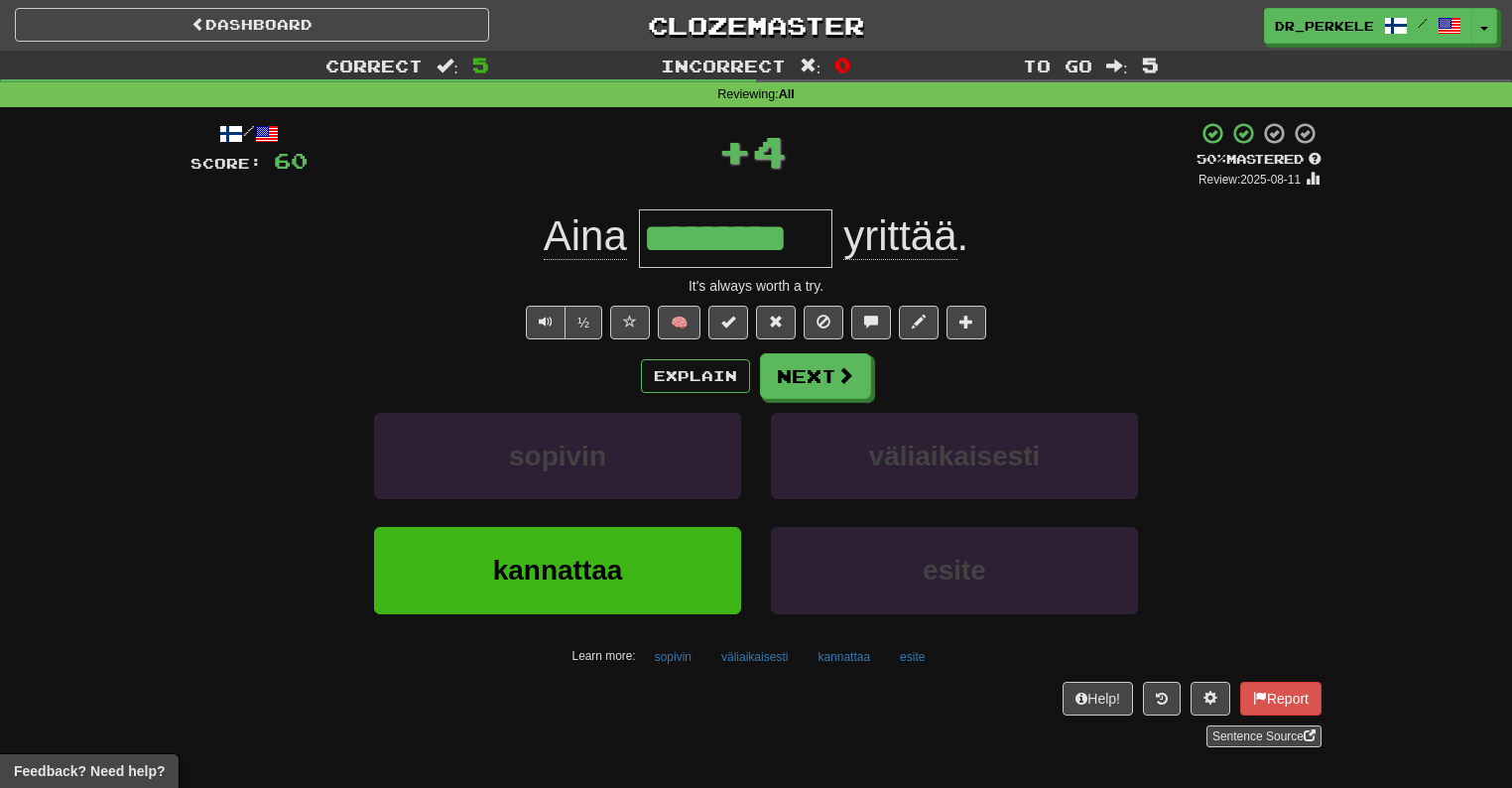 click on "½ 🧠" at bounding box center (756, 323) 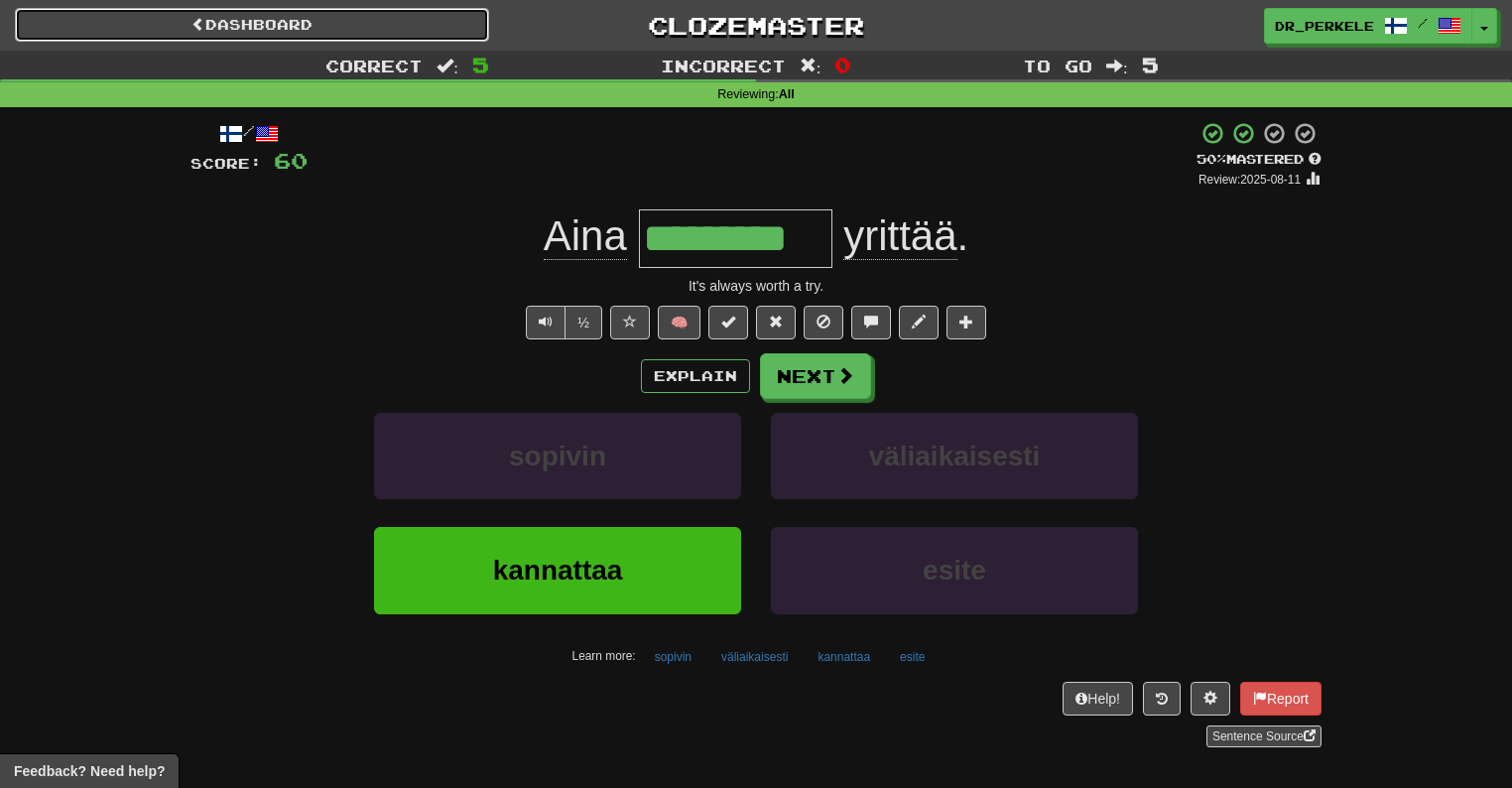 click on "Dashboard" at bounding box center (252, 25) 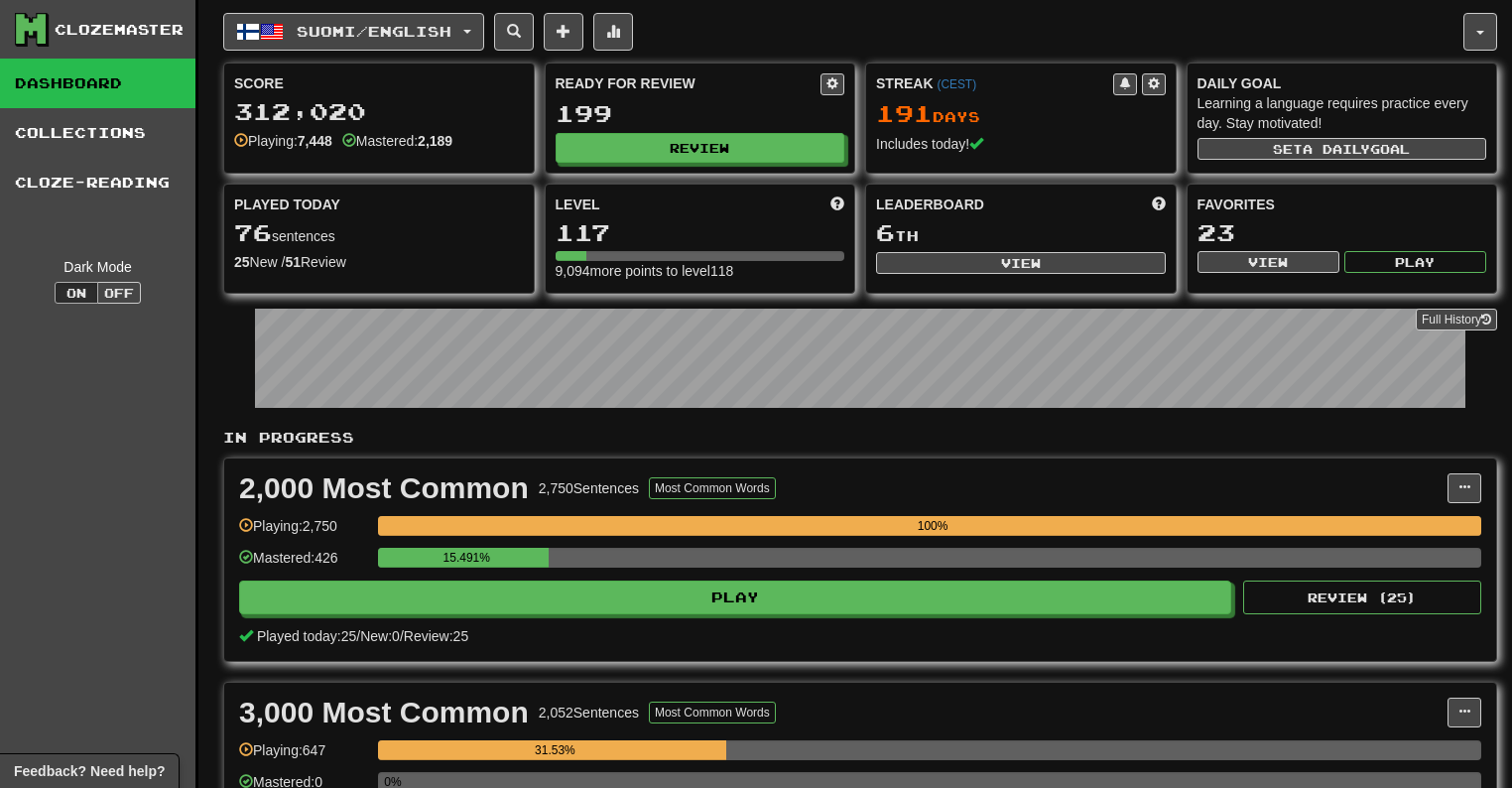 scroll, scrollTop: 0, scrollLeft: 0, axis: both 